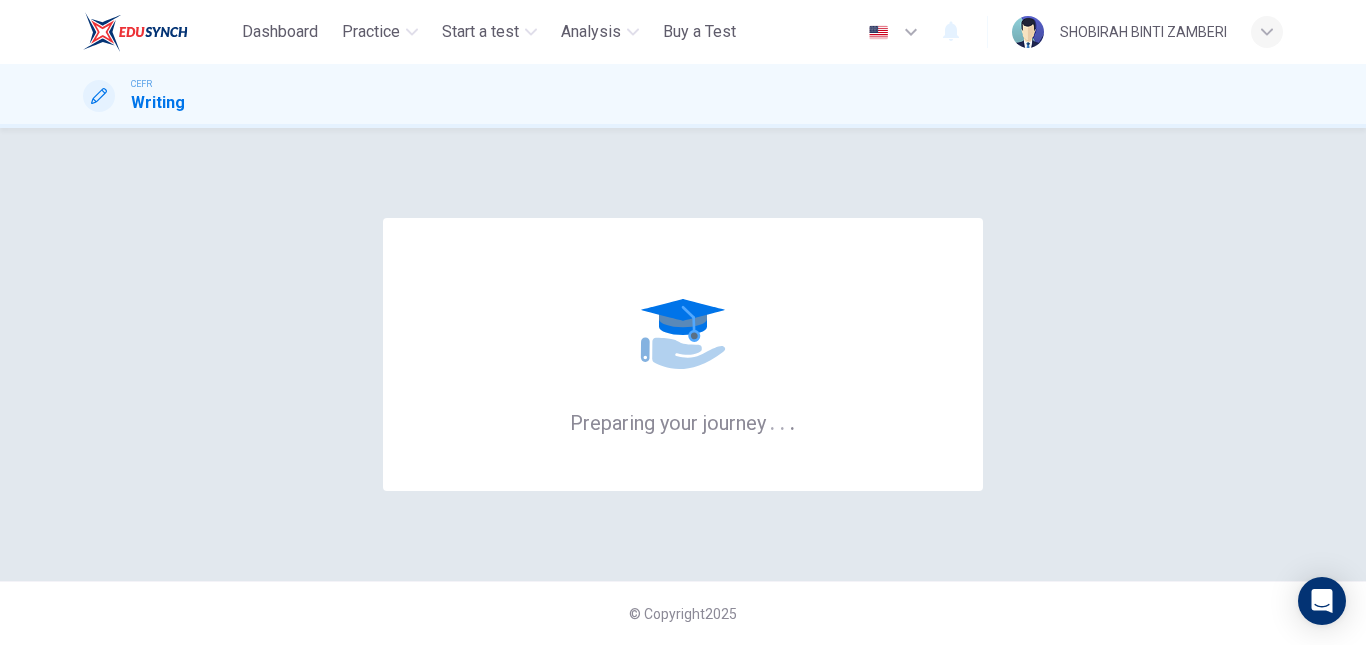 scroll, scrollTop: 0, scrollLeft: 0, axis: both 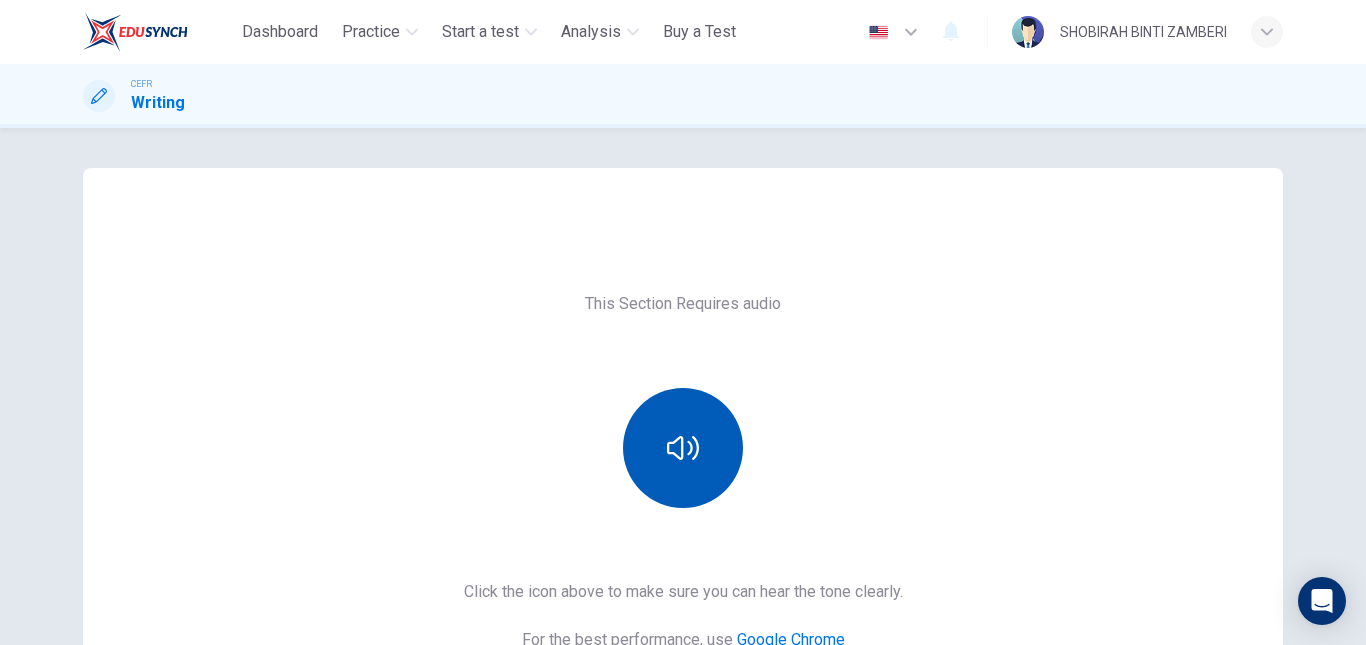drag, startPoint x: 627, startPoint y: 408, endPoint x: 661, endPoint y: 429, distance: 39.962482 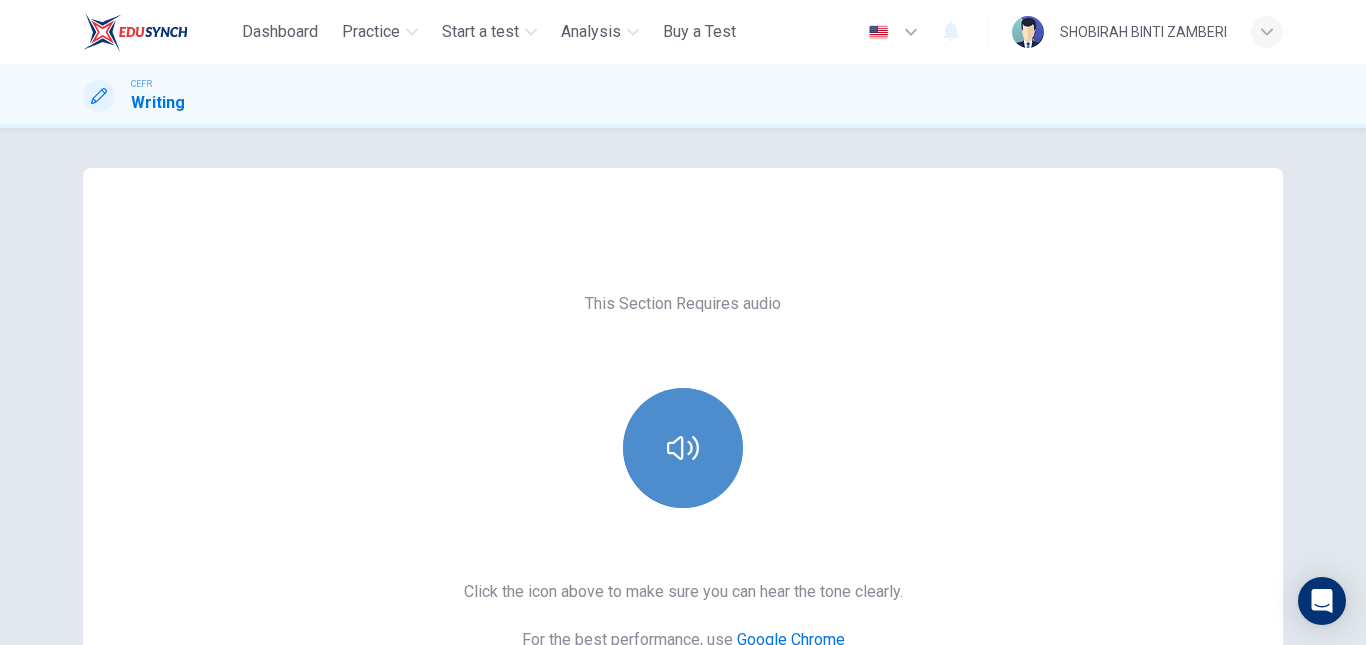 click at bounding box center (683, 448) 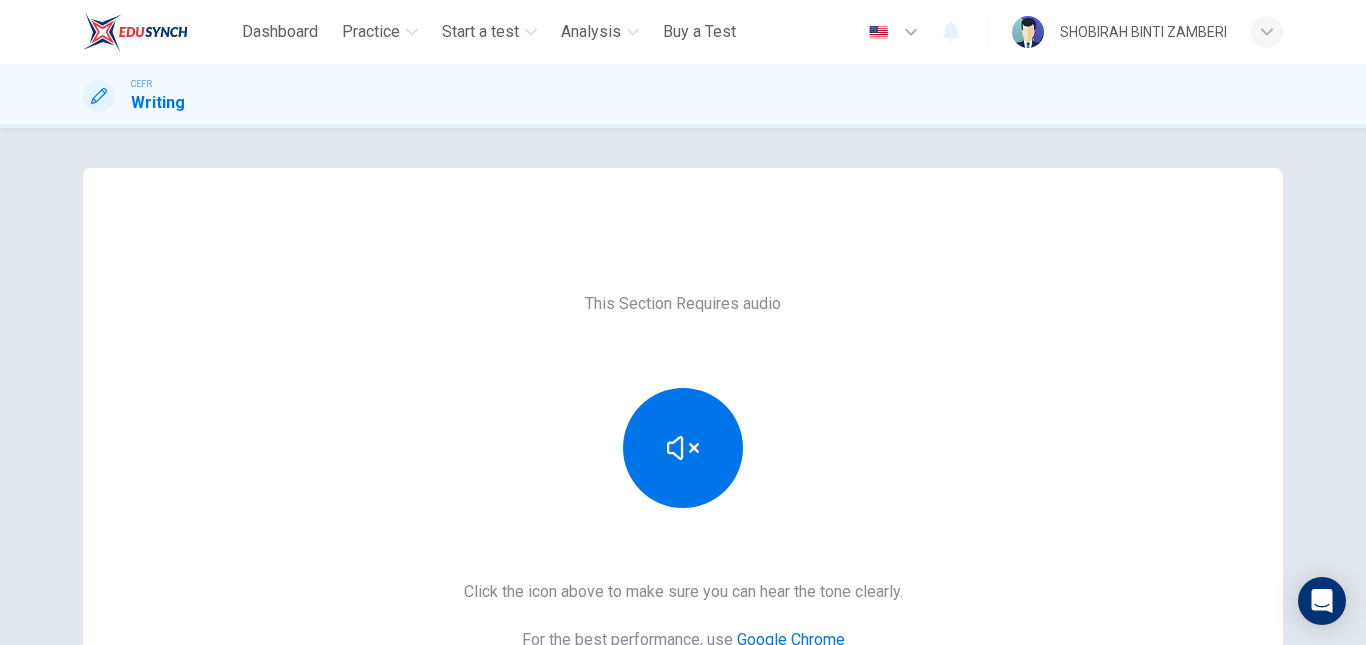 scroll, scrollTop: 174, scrollLeft: 0, axis: vertical 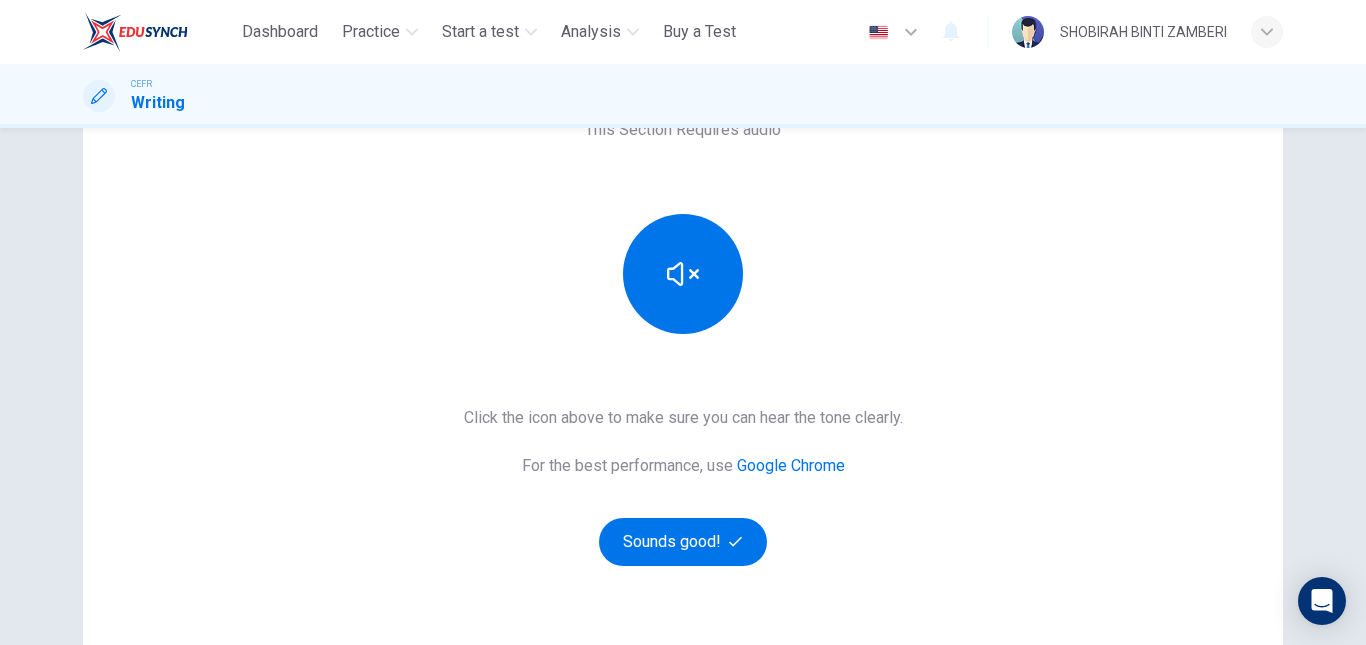 type 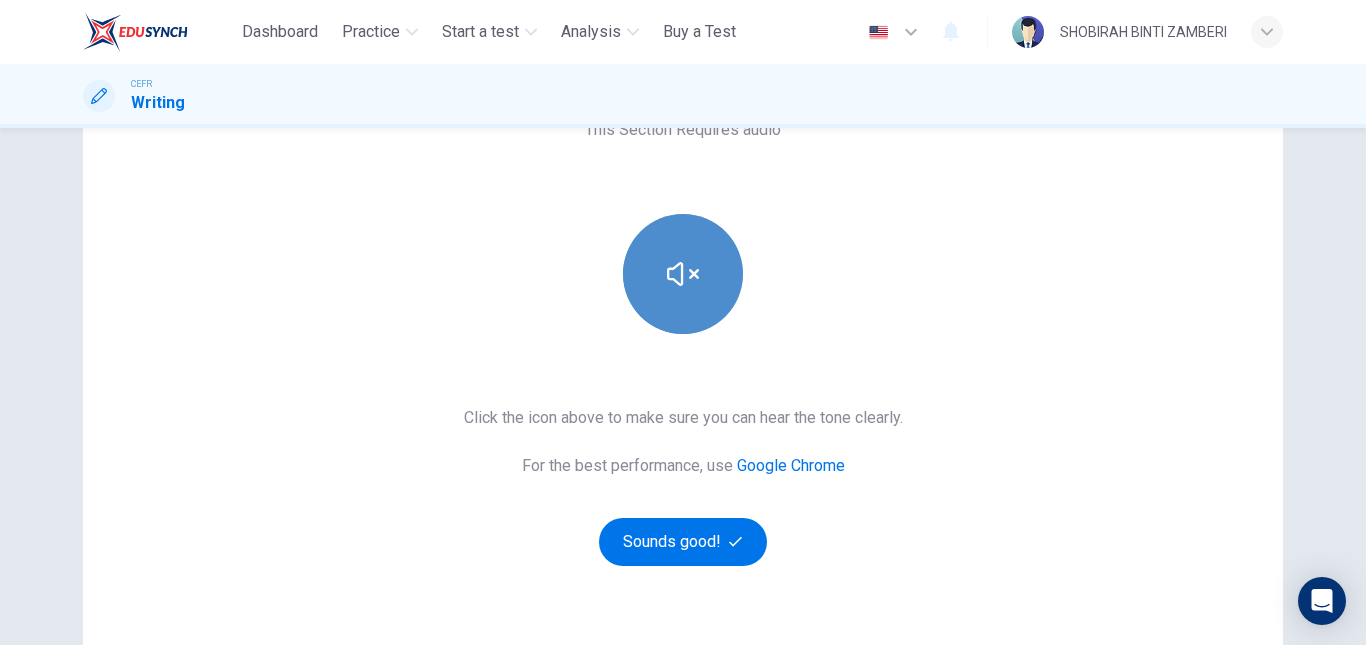 click at bounding box center [683, 274] 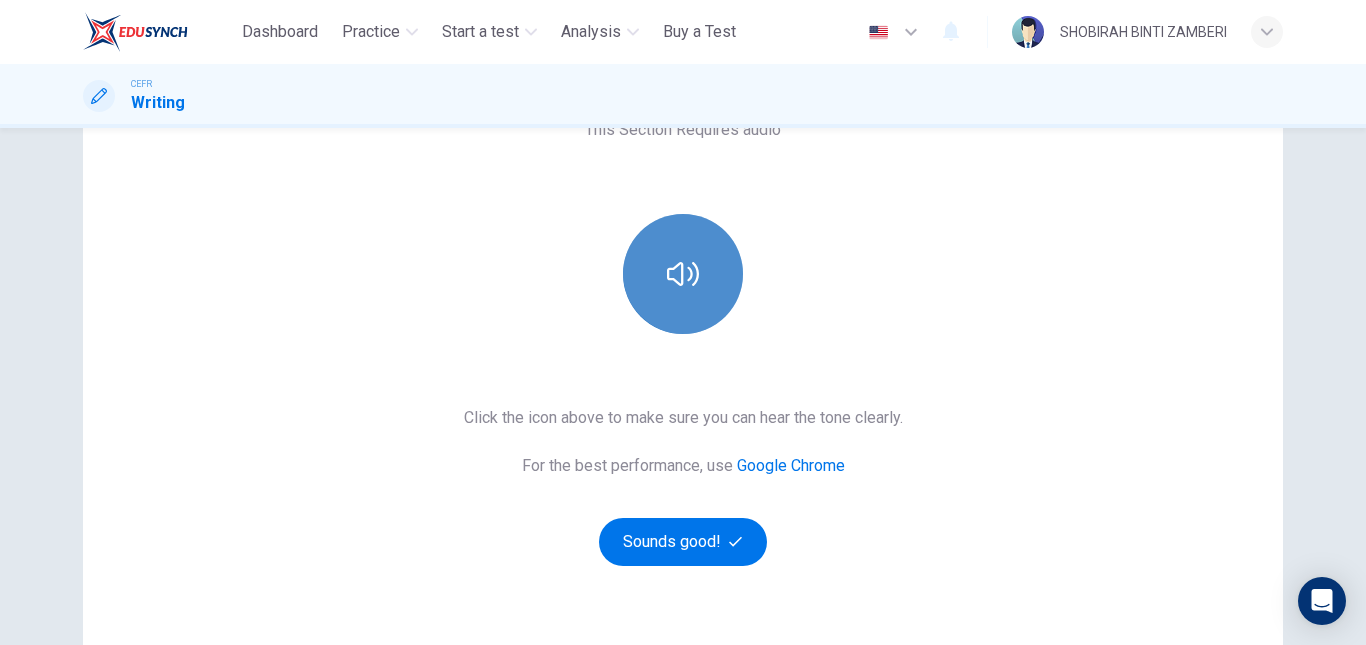 click at bounding box center [683, 274] 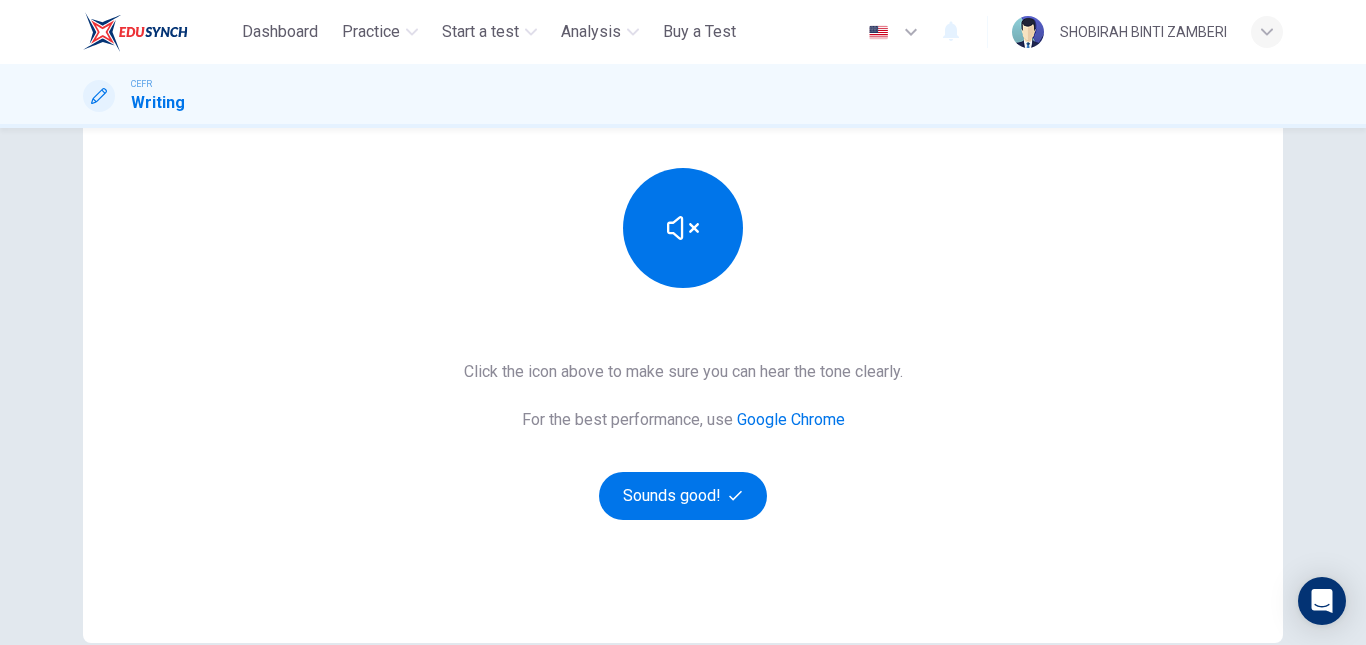 scroll, scrollTop: 230, scrollLeft: 0, axis: vertical 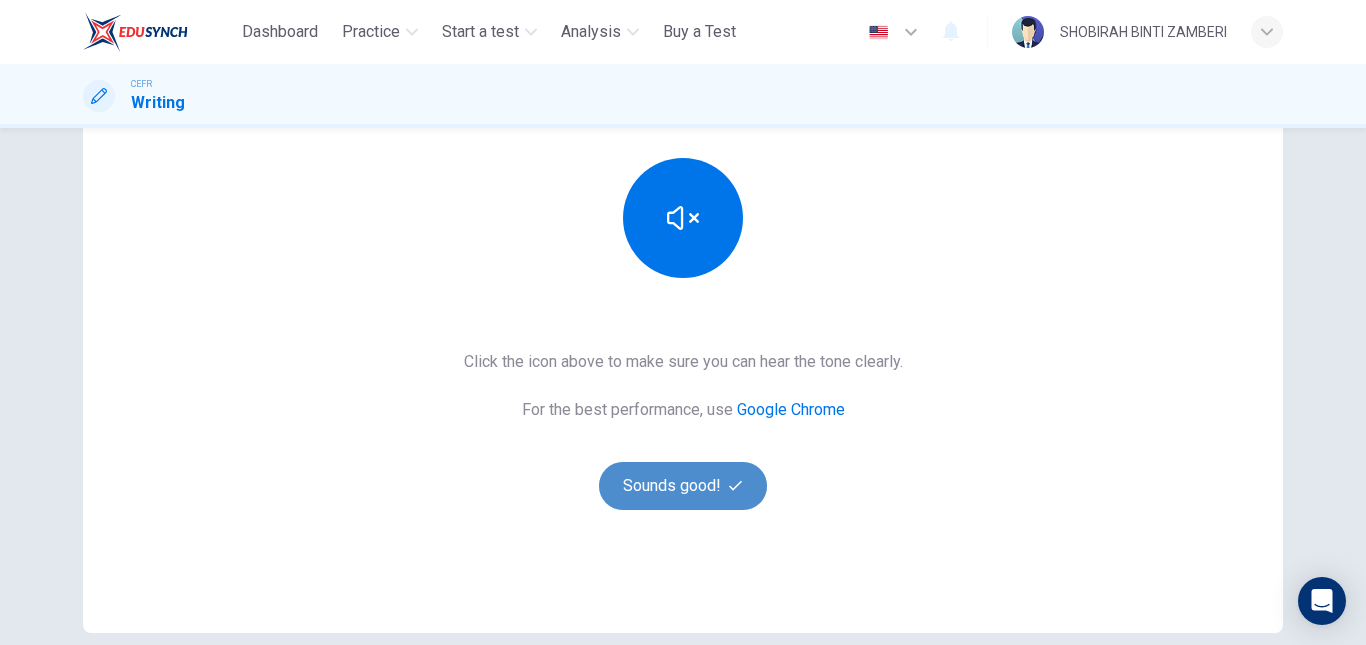 click on "Sounds good!" at bounding box center (683, 486) 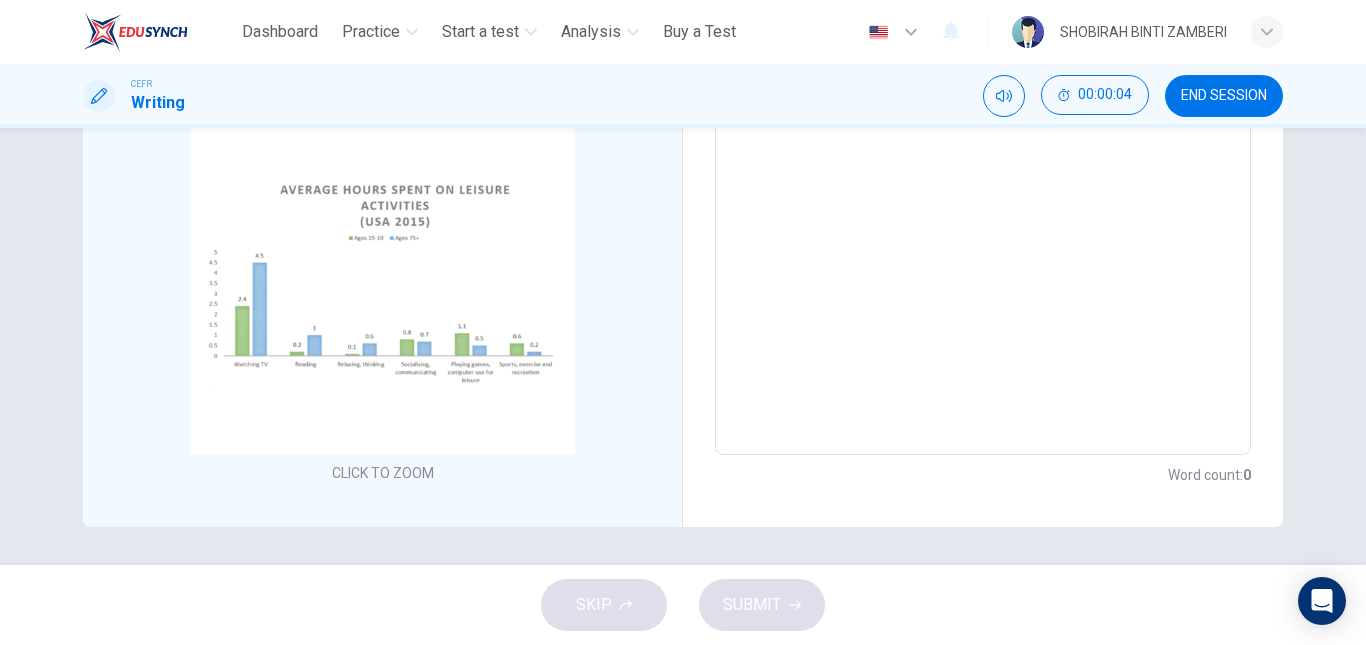 scroll, scrollTop: 6, scrollLeft: 0, axis: vertical 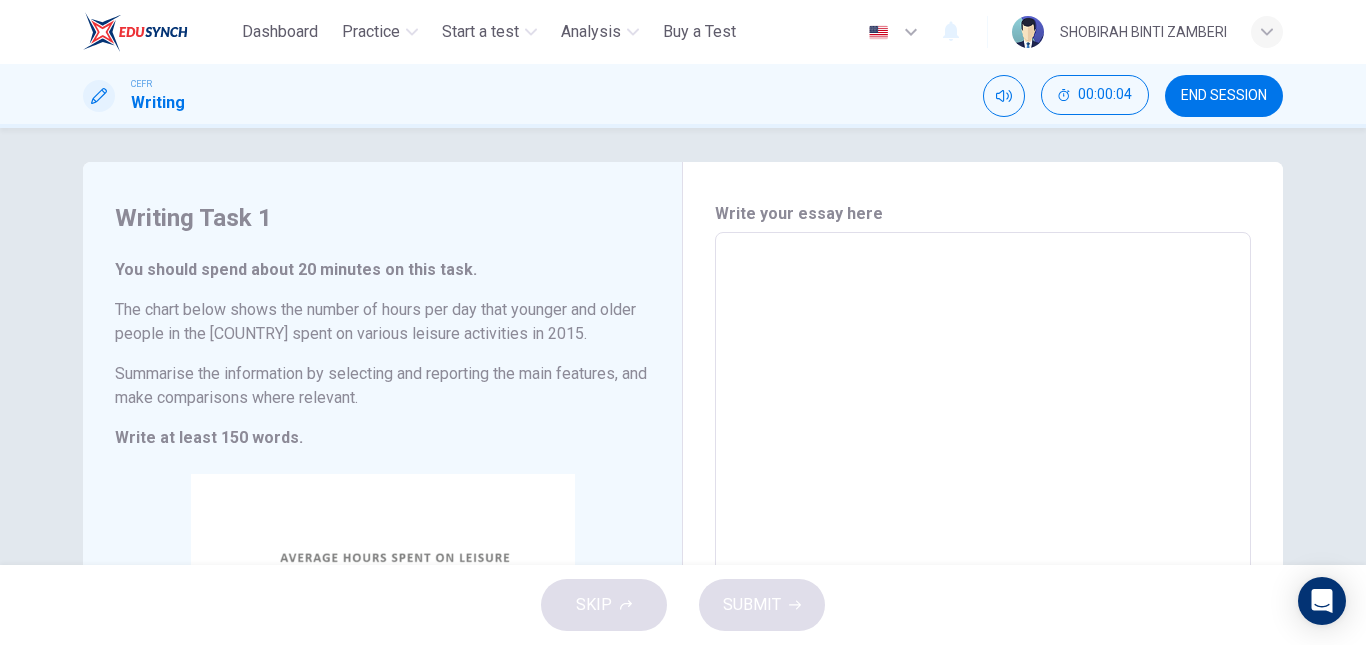 click at bounding box center (983, 528) 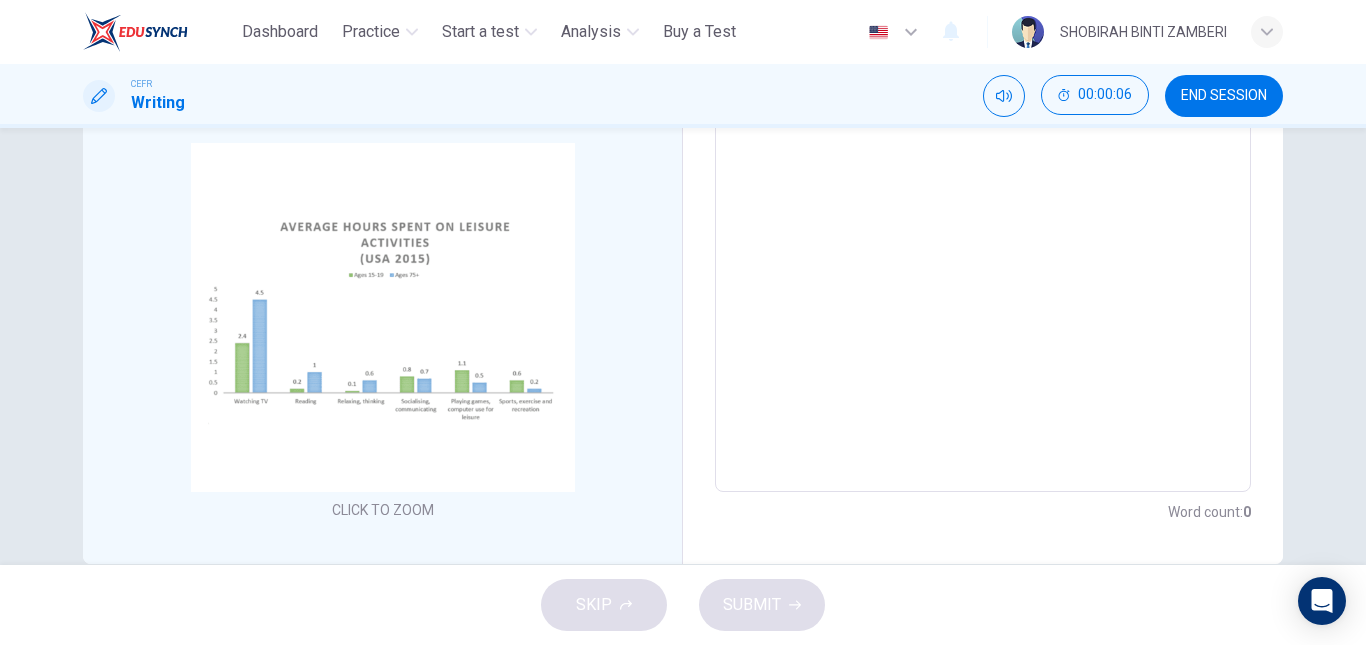 scroll, scrollTop: 338, scrollLeft: 0, axis: vertical 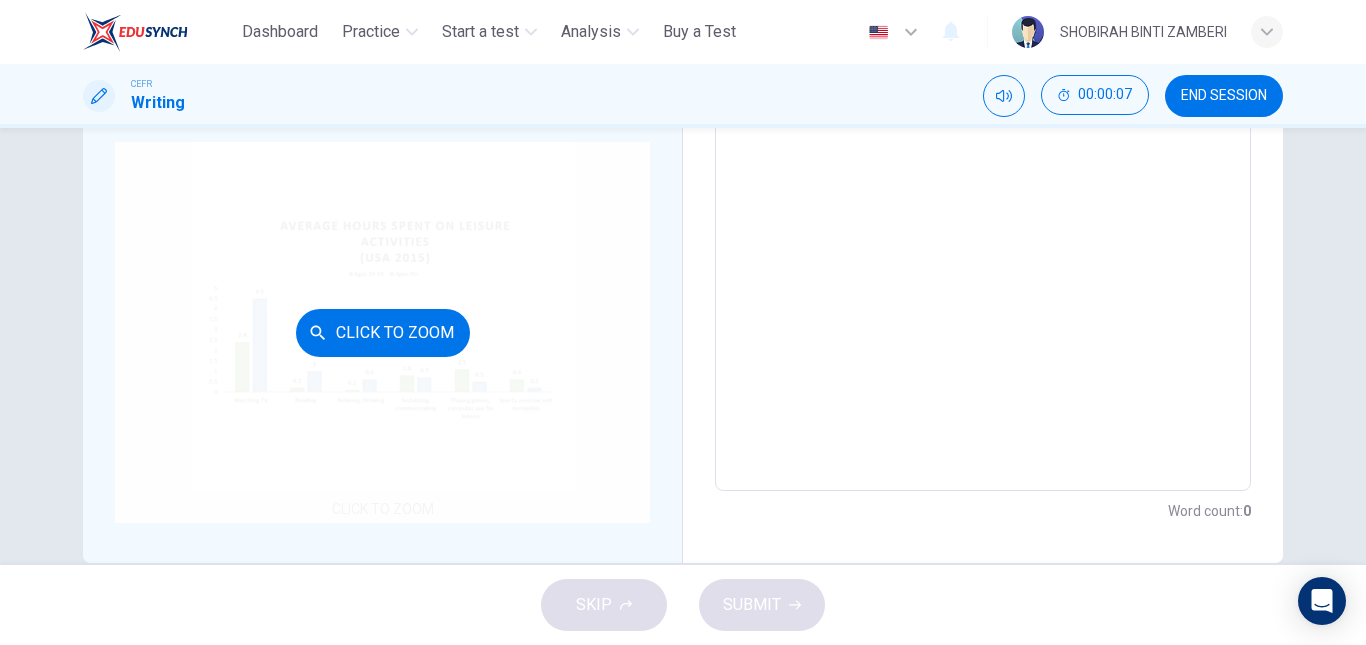 click on "Click to Zoom" at bounding box center [382, 332] 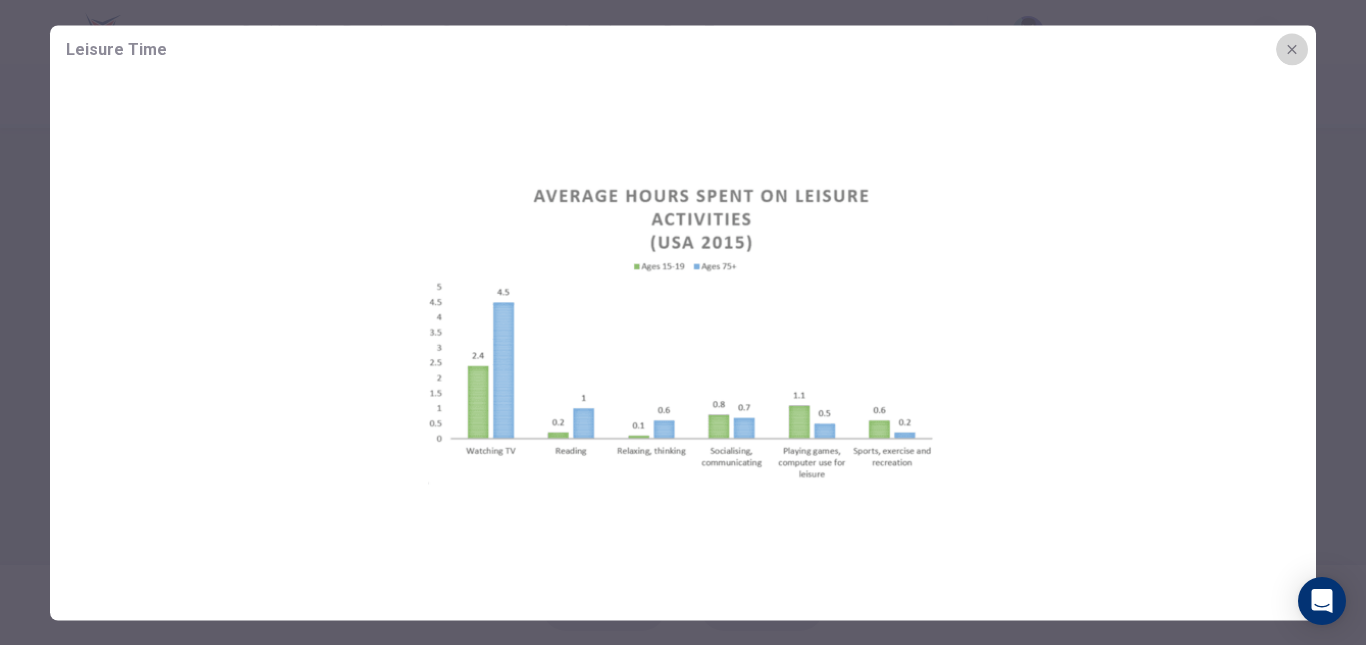 click at bounding box center (1292, 49) 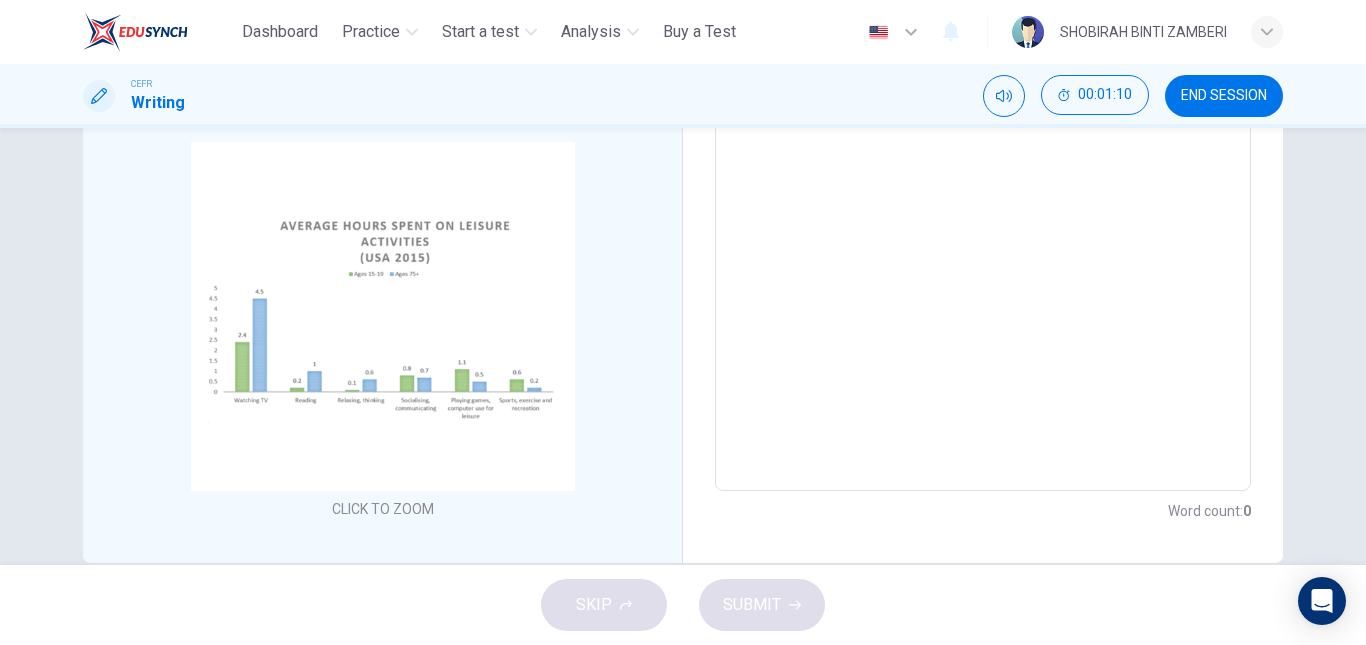click at bounding box center (983, 196) 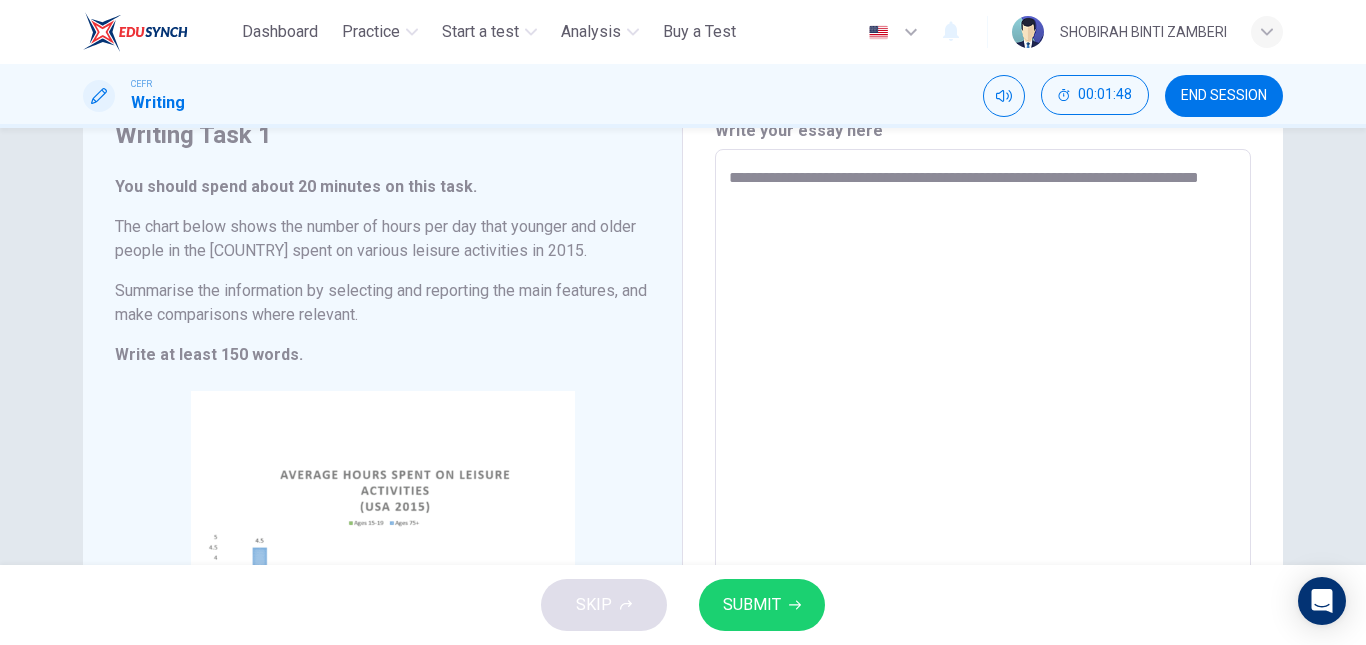 scroll, scrollTop: 90, scrollLeft: 0, axis: vertical 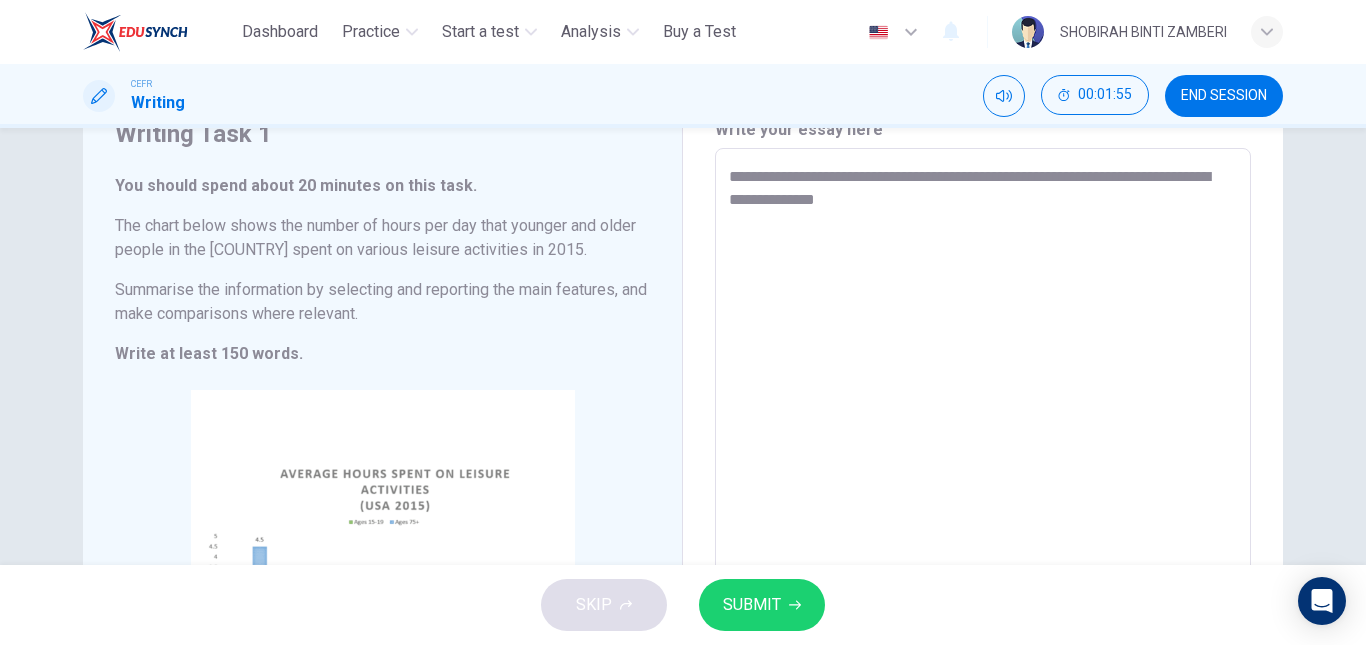 click on "**********" at bounding box center (983, 444) 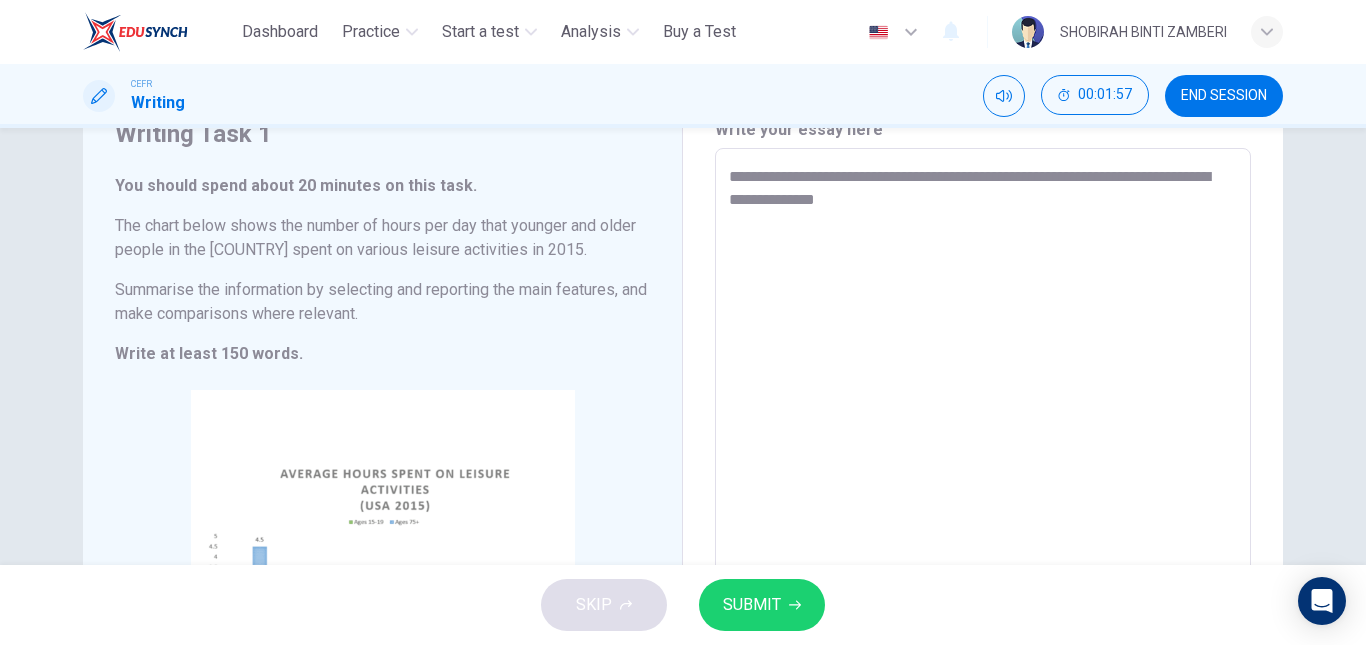 click on "**********" at bounding box center (983, 444) 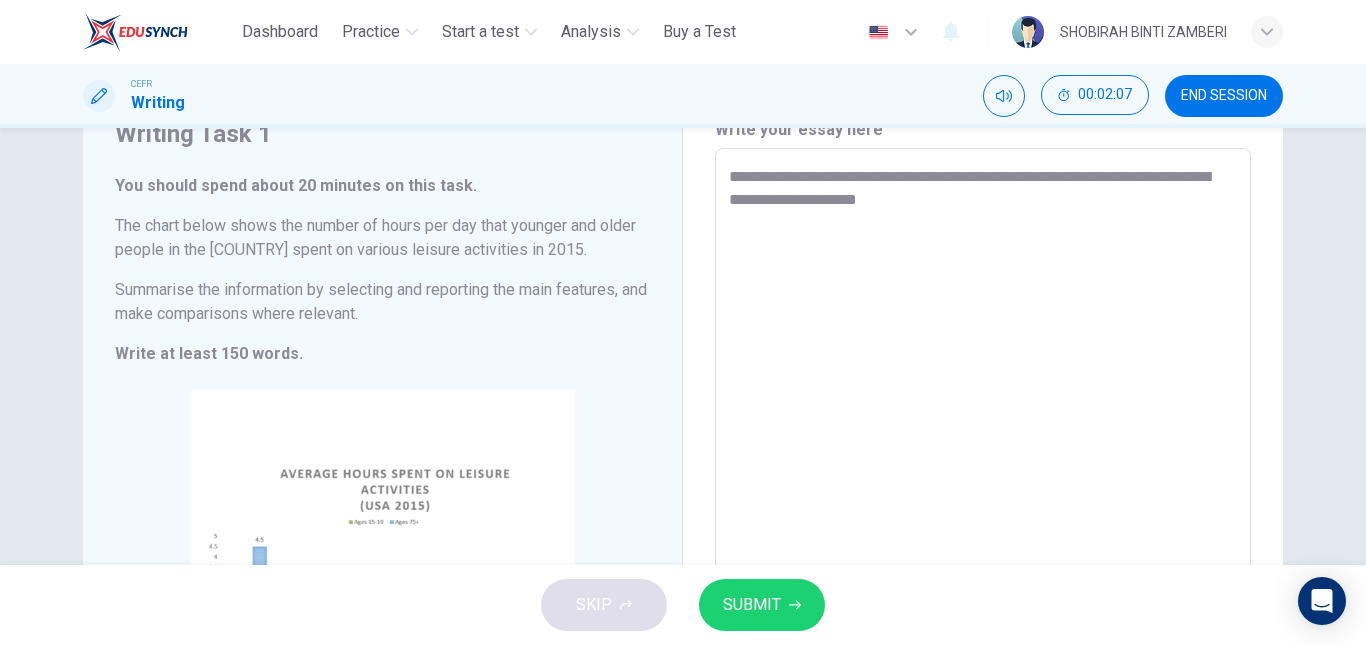 click on "**********" at bounding box center (983, 444) 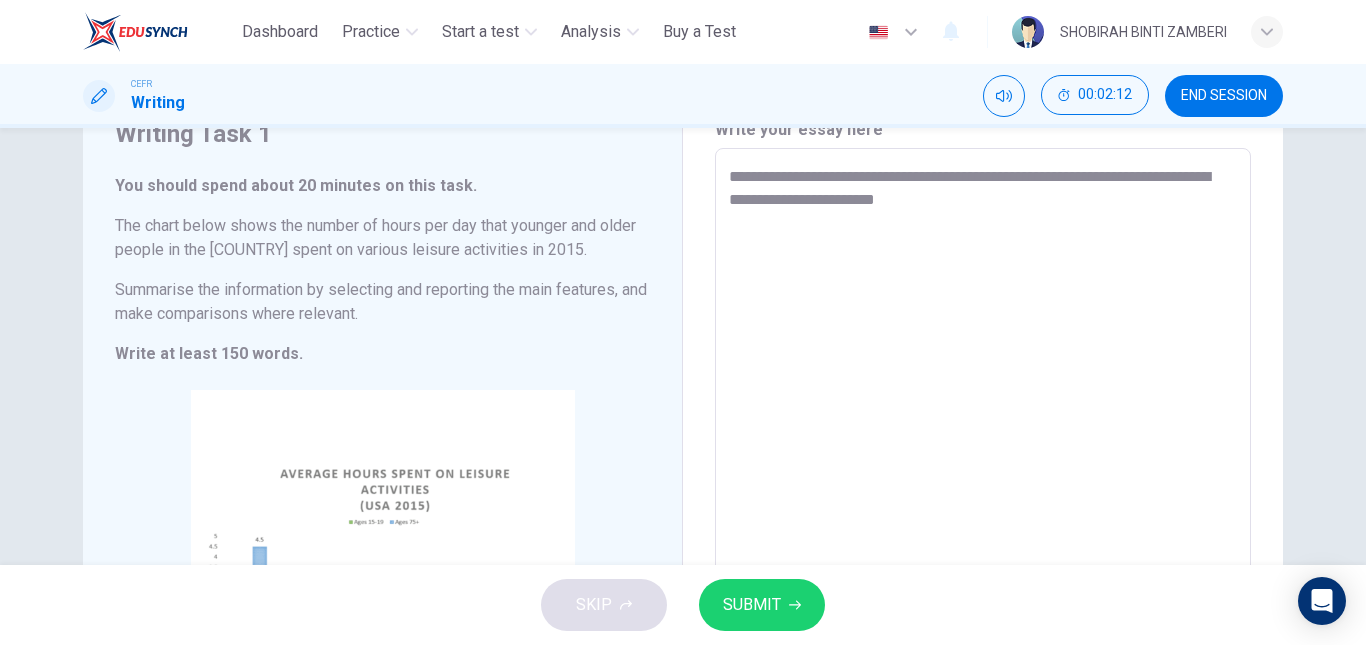 drag, startPoint x: 782, startPoint y: 208, endPoint x: 720, endPoint y: 203, distance: 62.201286 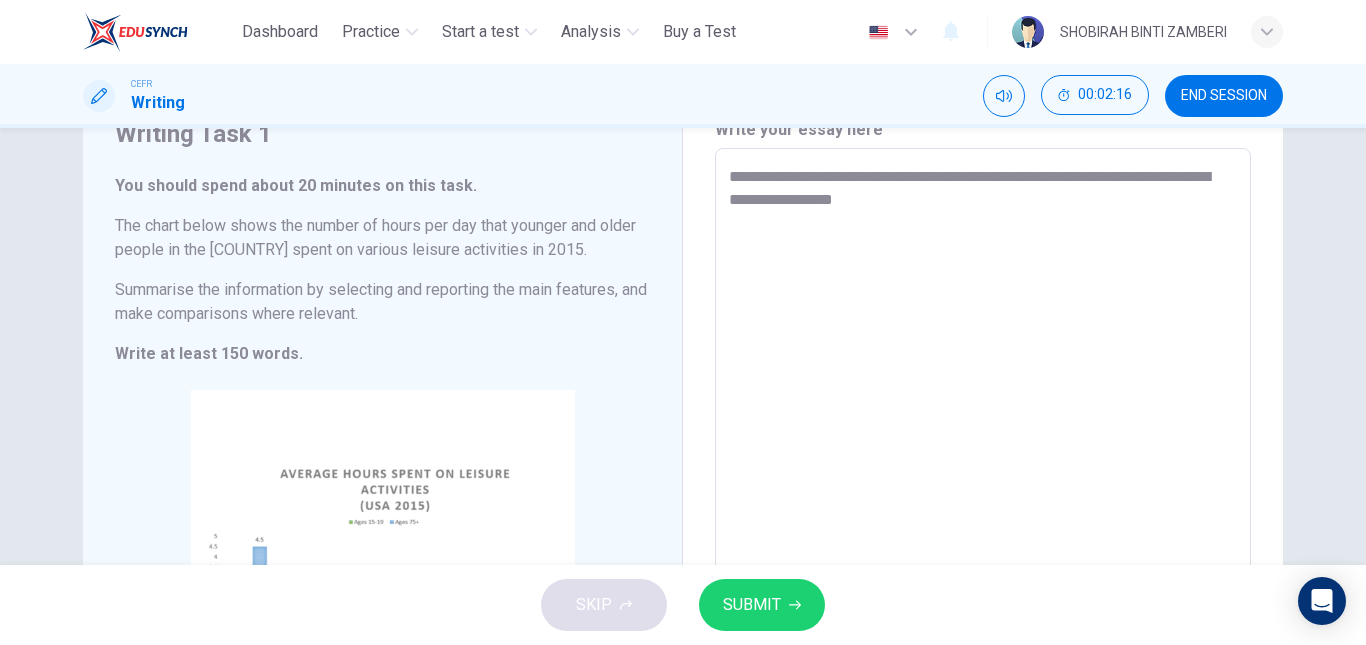 click on "**********" at bounding box center (983, 444) 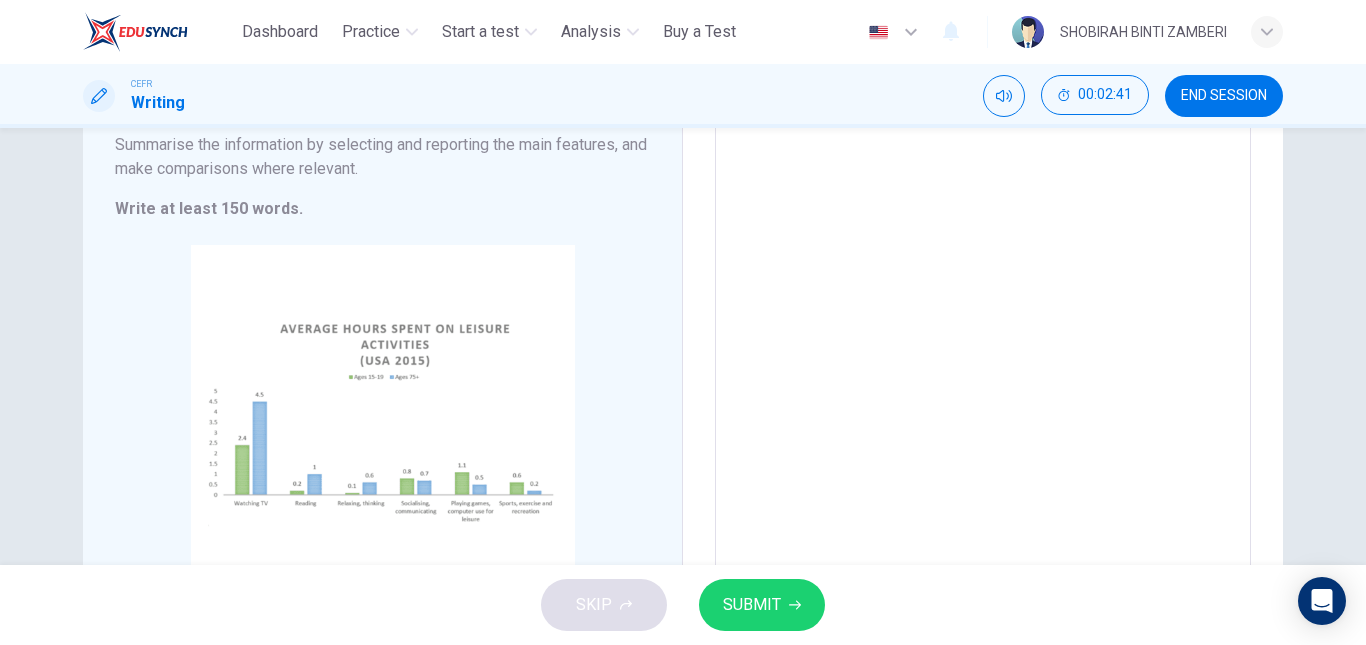 scroll, scrollTop: 0, scrollLeft: 0, axis: both 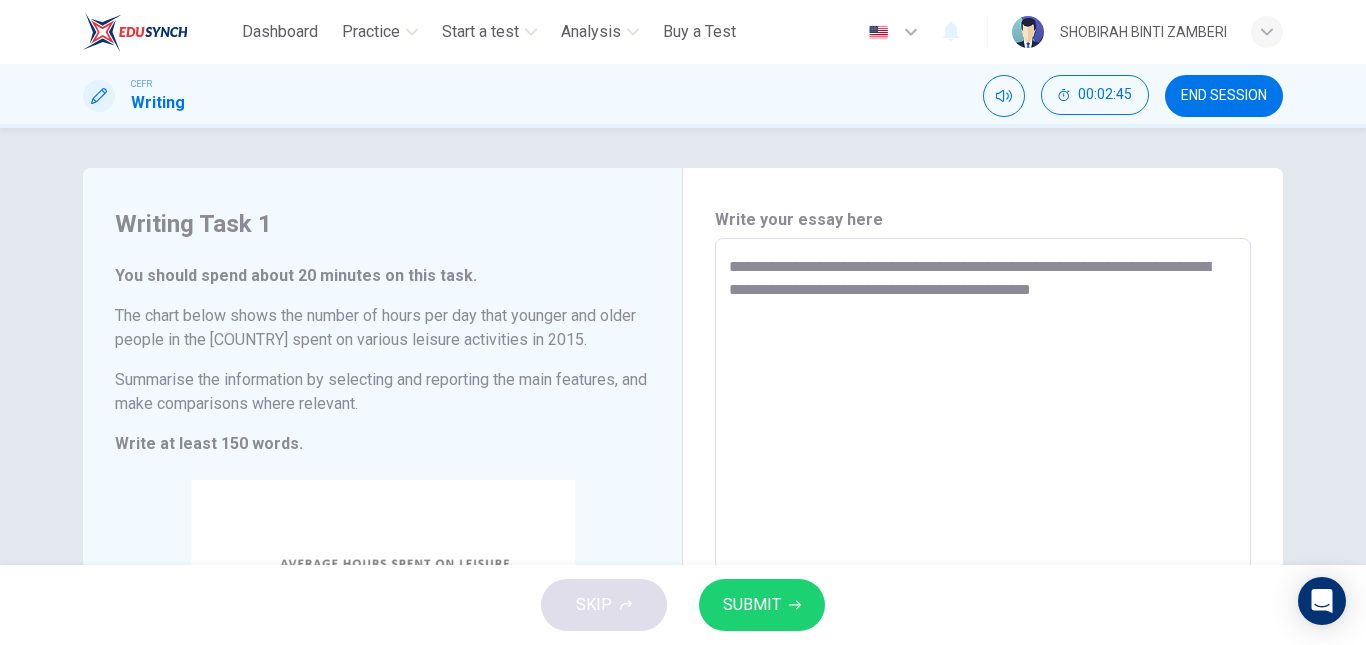 drag, startPoint x: 1124, startPoint y: 293, endPoint x: 981, endPoint y: 298, distance: 143.08739 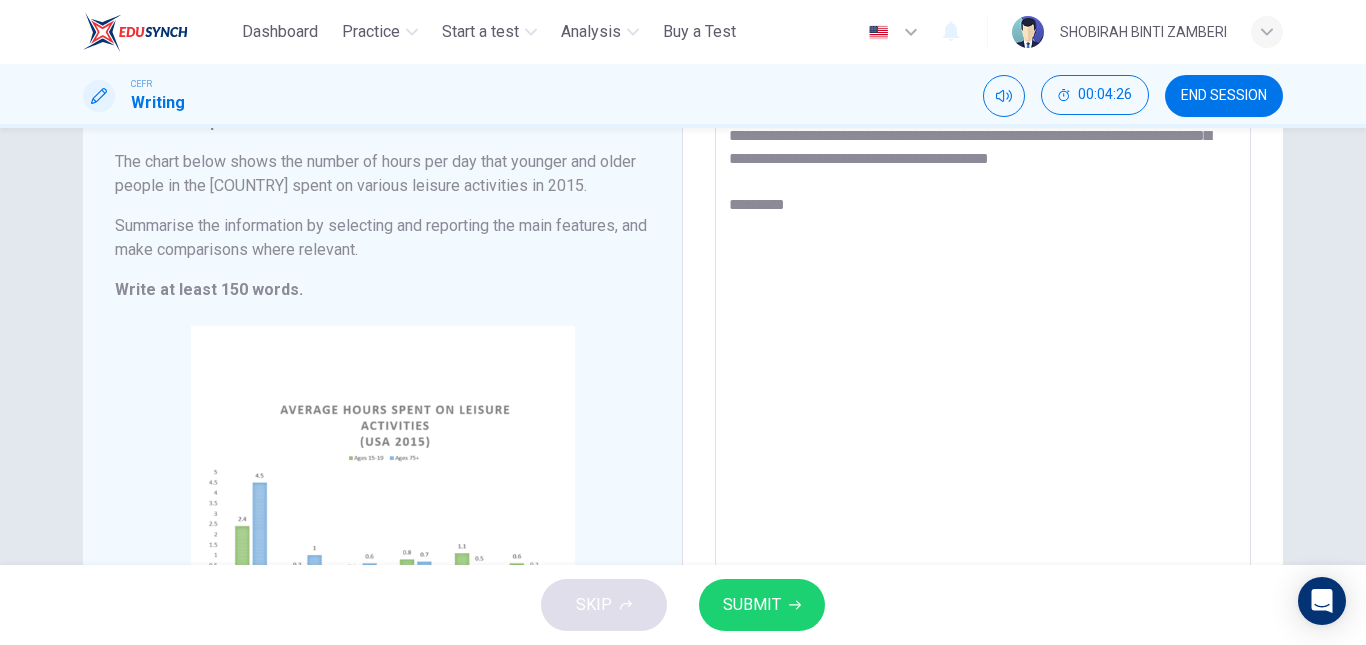 scroll, scrollTop: 153, scrollLeft: 0, axis: vertical 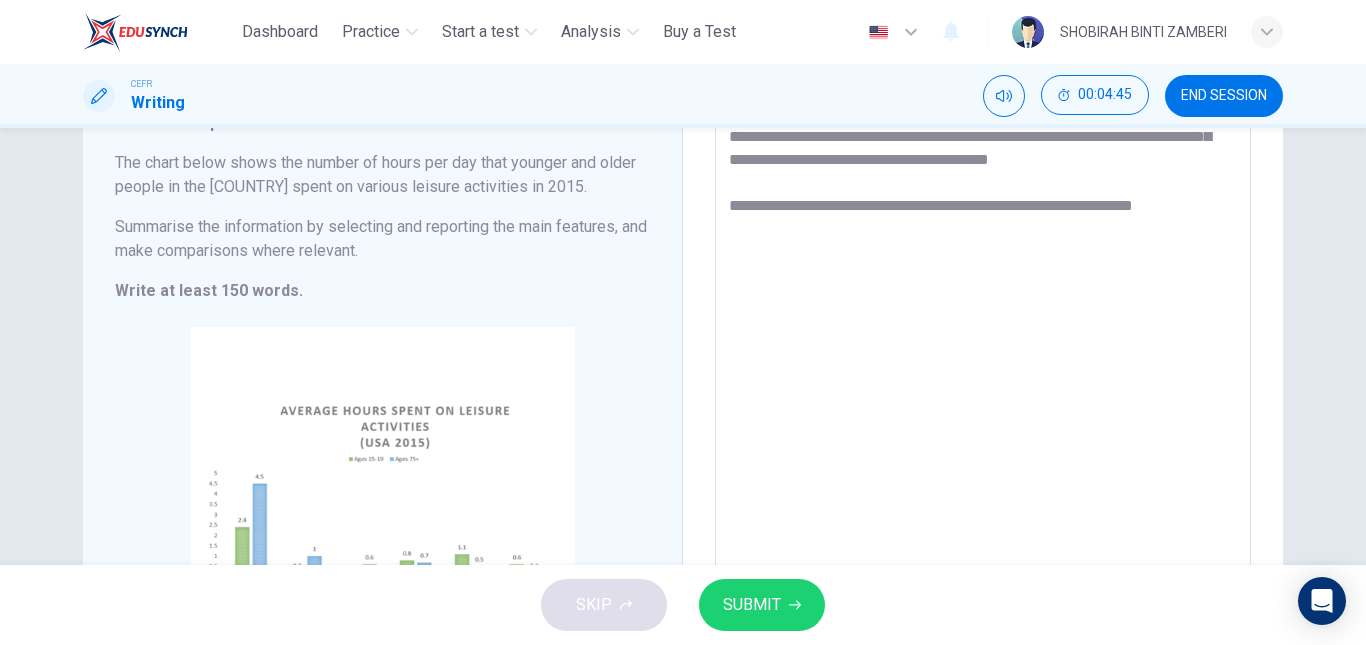 click on "**********" at bounding box center (983, 381) 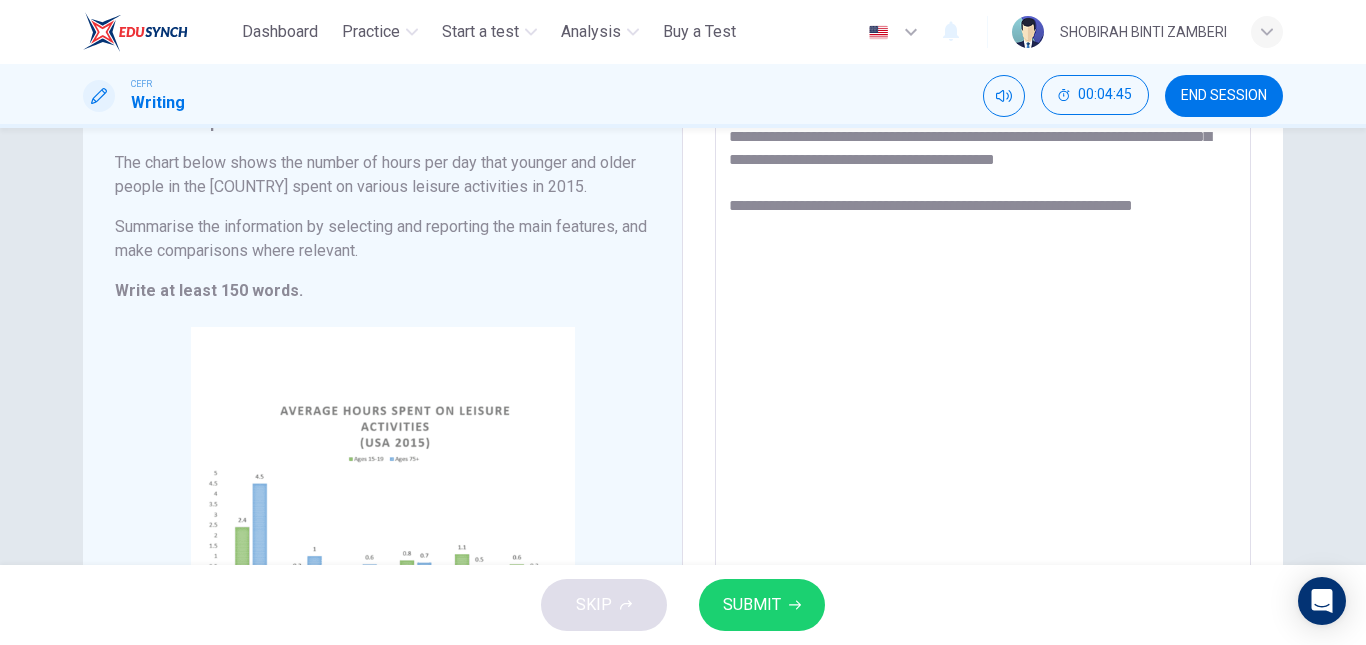 scroll, scrollTop: 151, scrollLeft: 0, axis: vertical 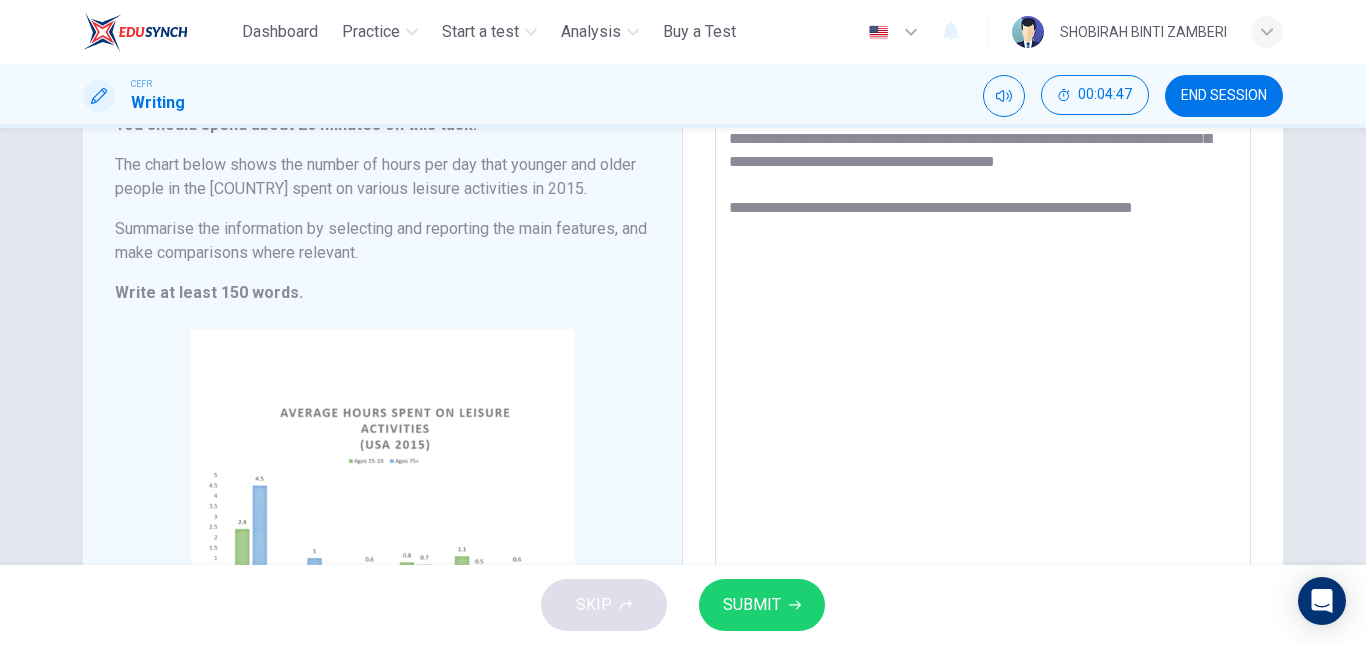 click on "**********" at bounding box center (983, 383) 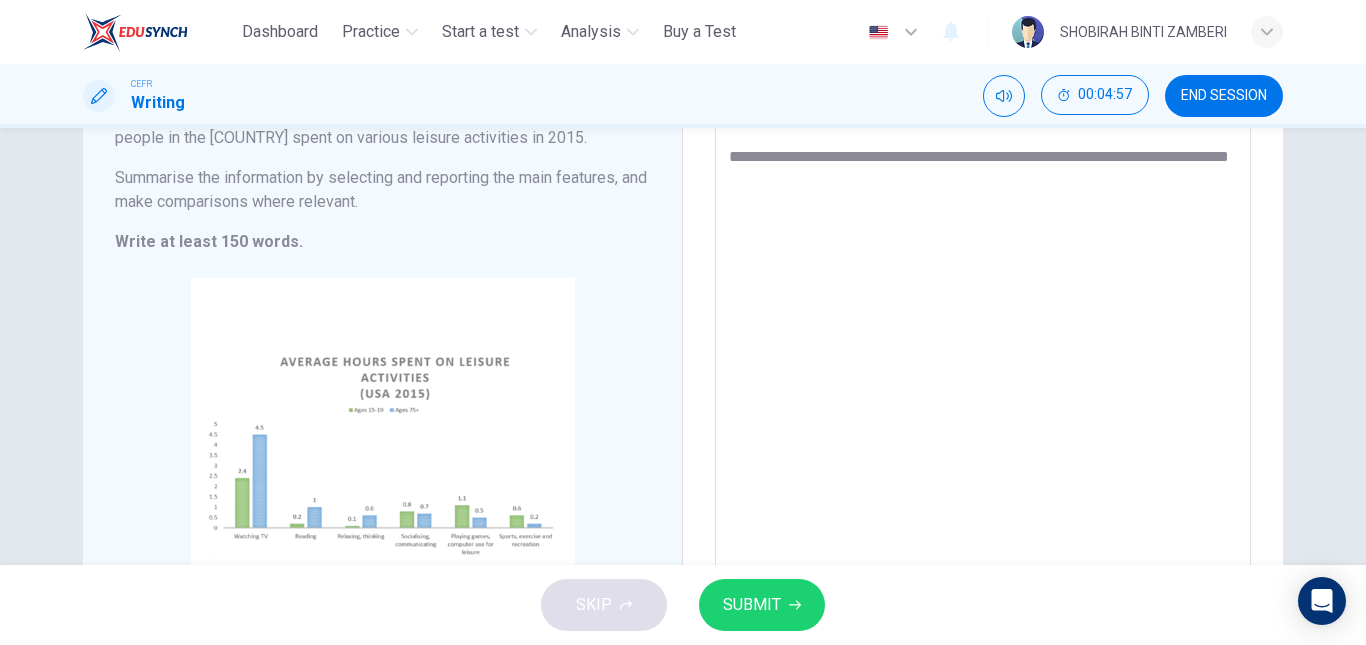 scroll, scrollTop: 203, scrollLeft: 0, axis: vertical 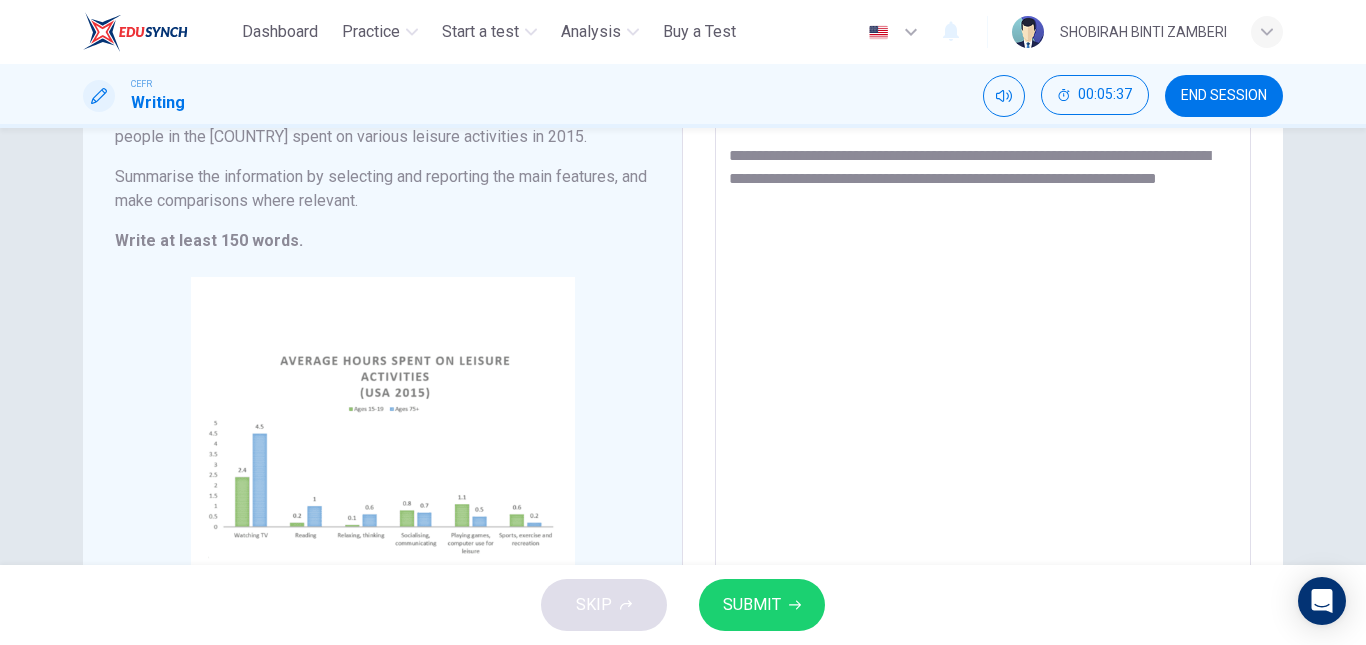 click on "**********" at bounding box center [983, 331] 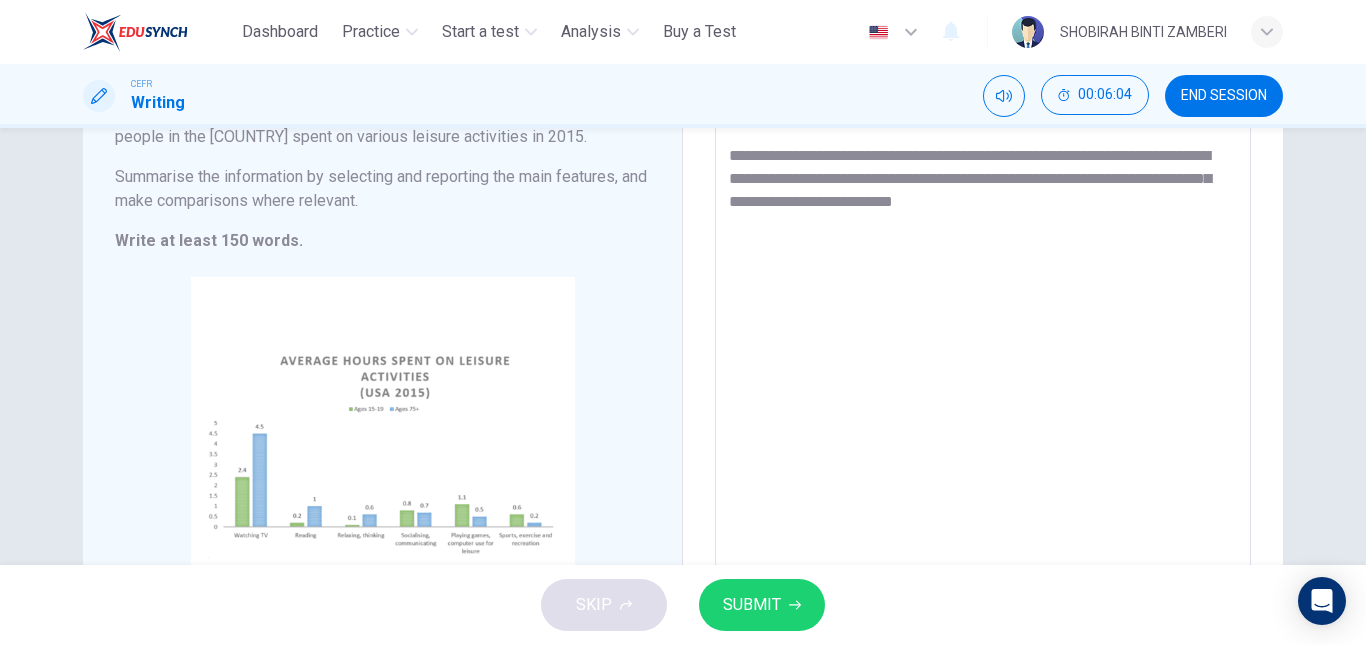 click on "**********" at bounding box center [983, 331] 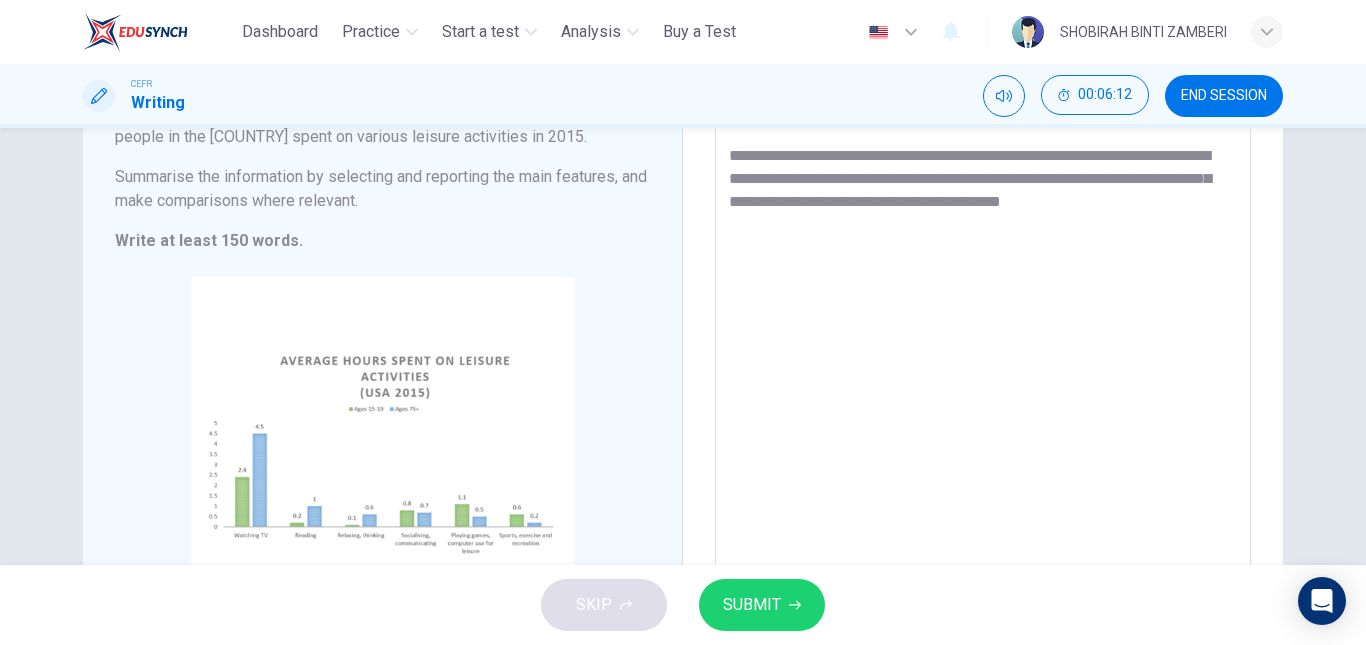 click on "**********" at bounding box center (983, 331) 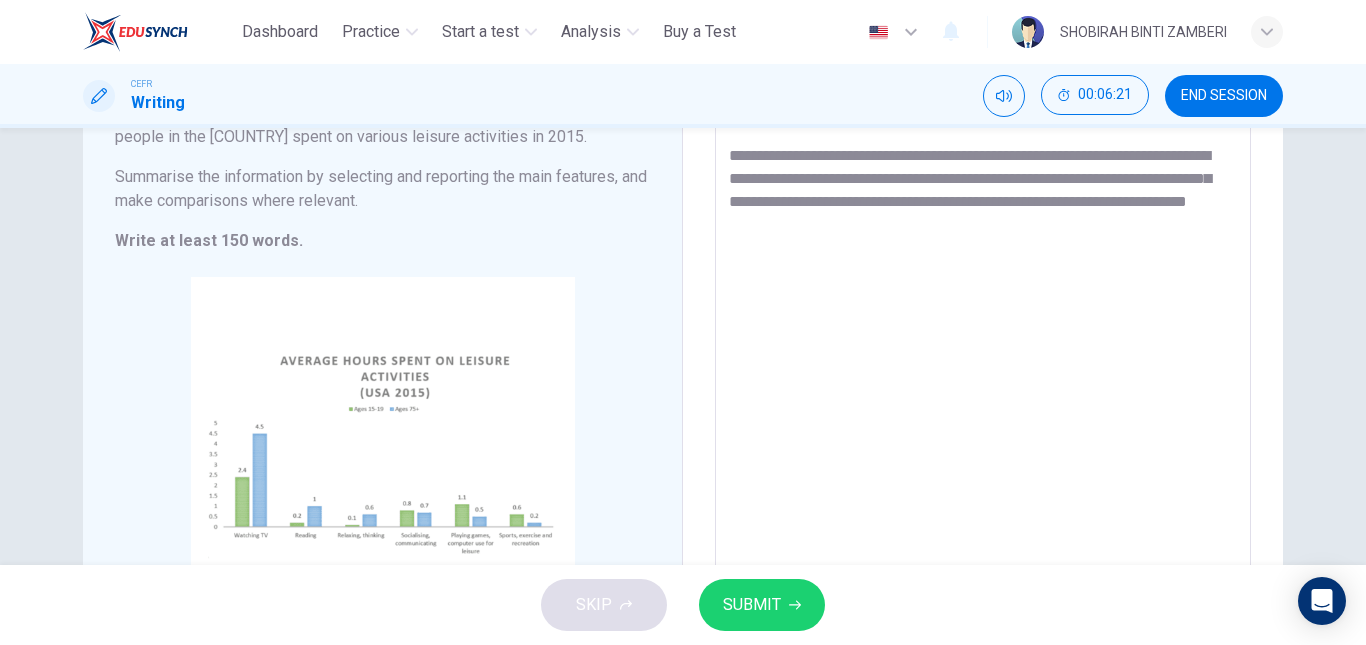 click on "**********" at bounding box center (983, 331) 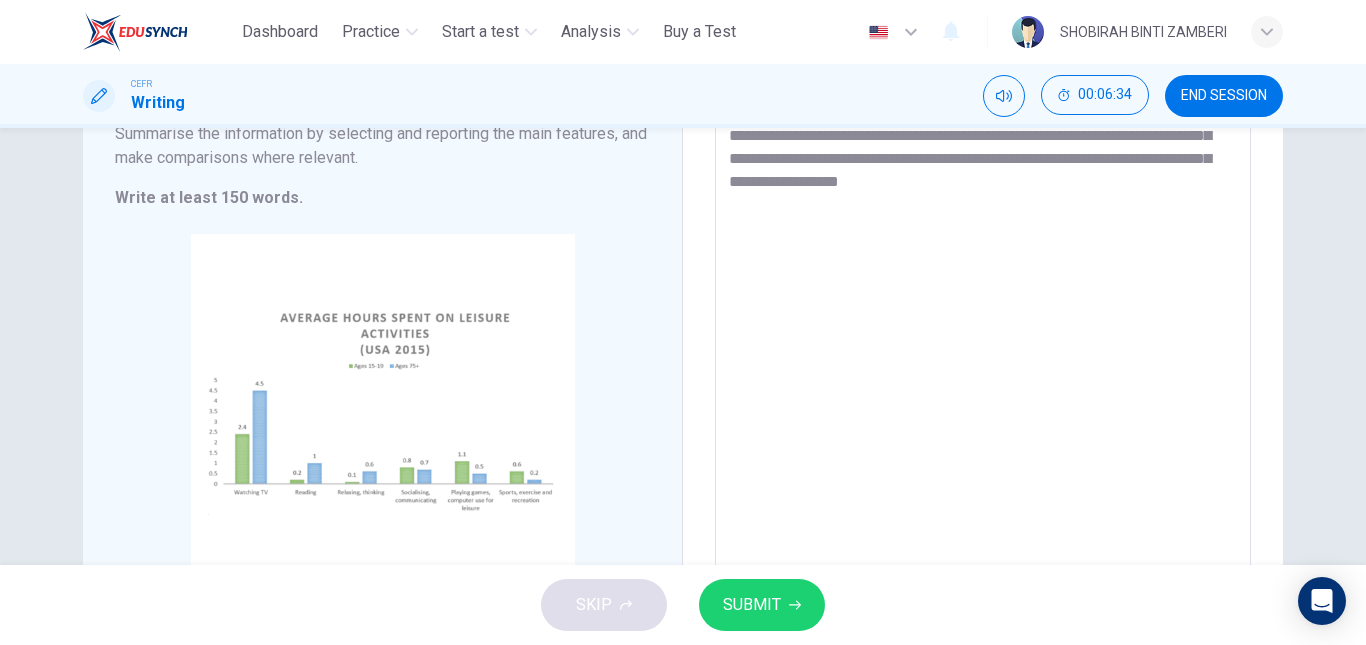scroll, scrollTop: 248, scrollLeft: 0, axis: vertical 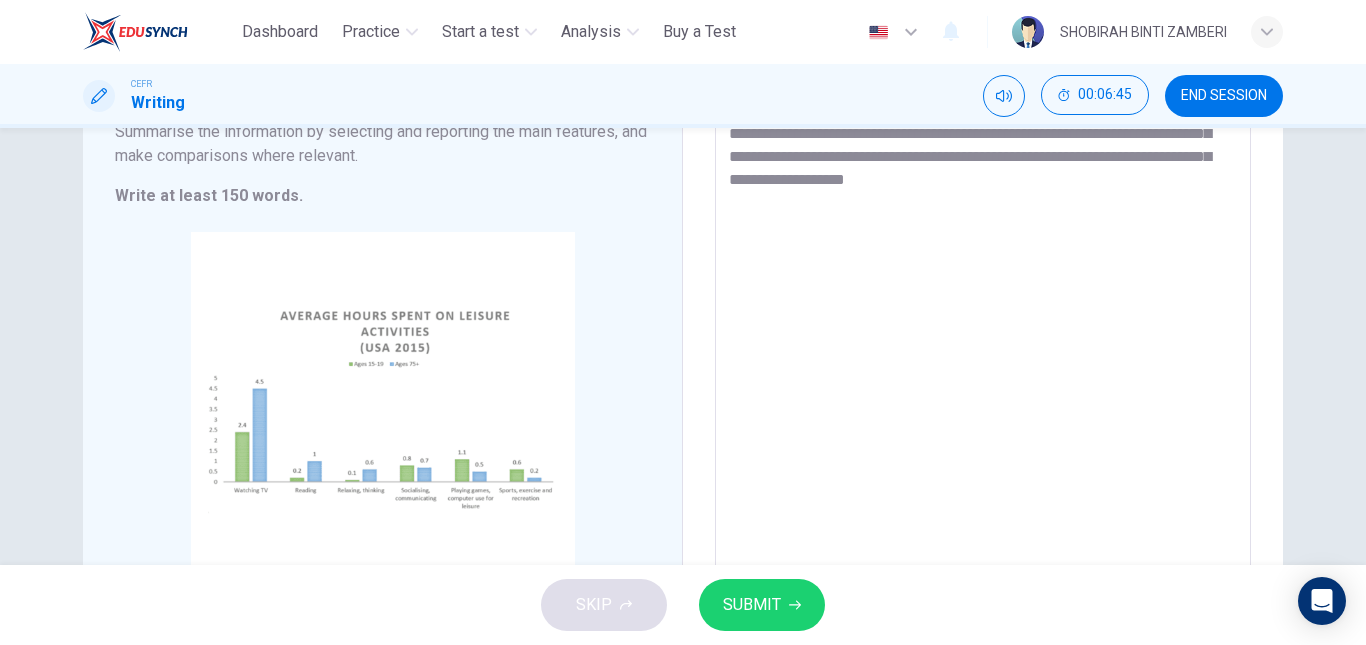 click on "**********" at bounding box center [983, 286] 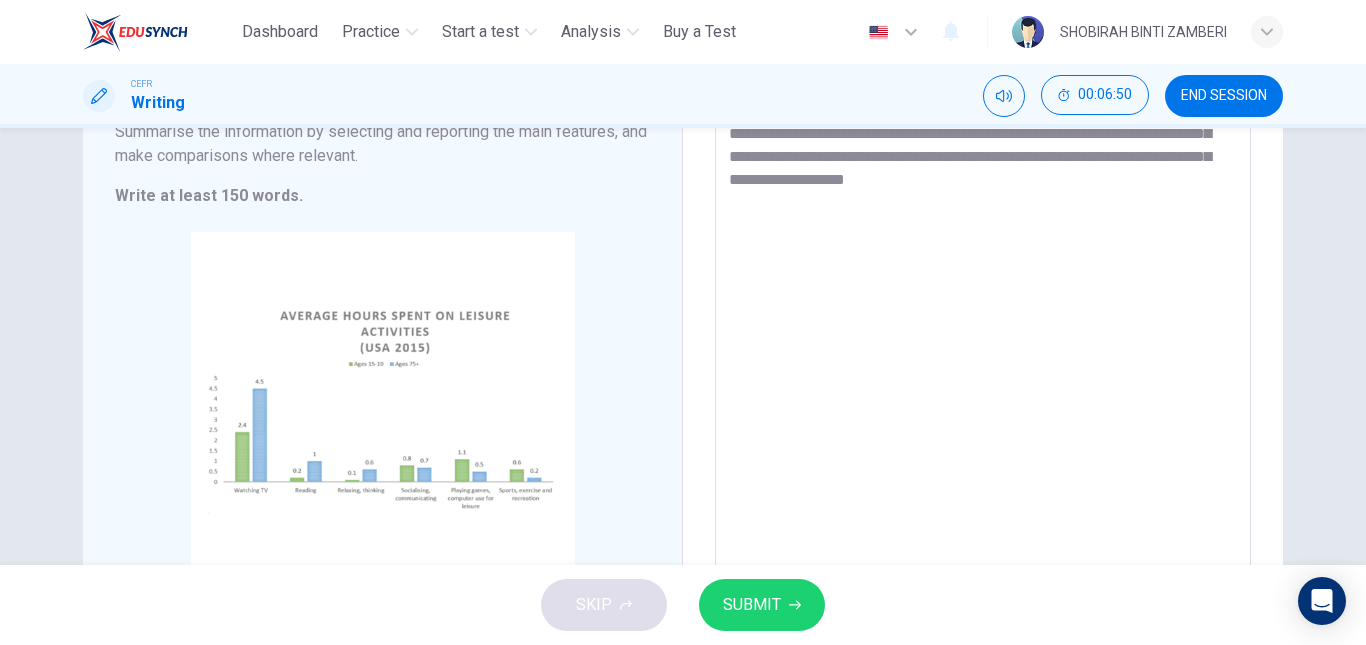 drag, startPoint x: 962, startPoint y: 182, endPoint x: 916, endPoint y: 181, distance: 46.010868 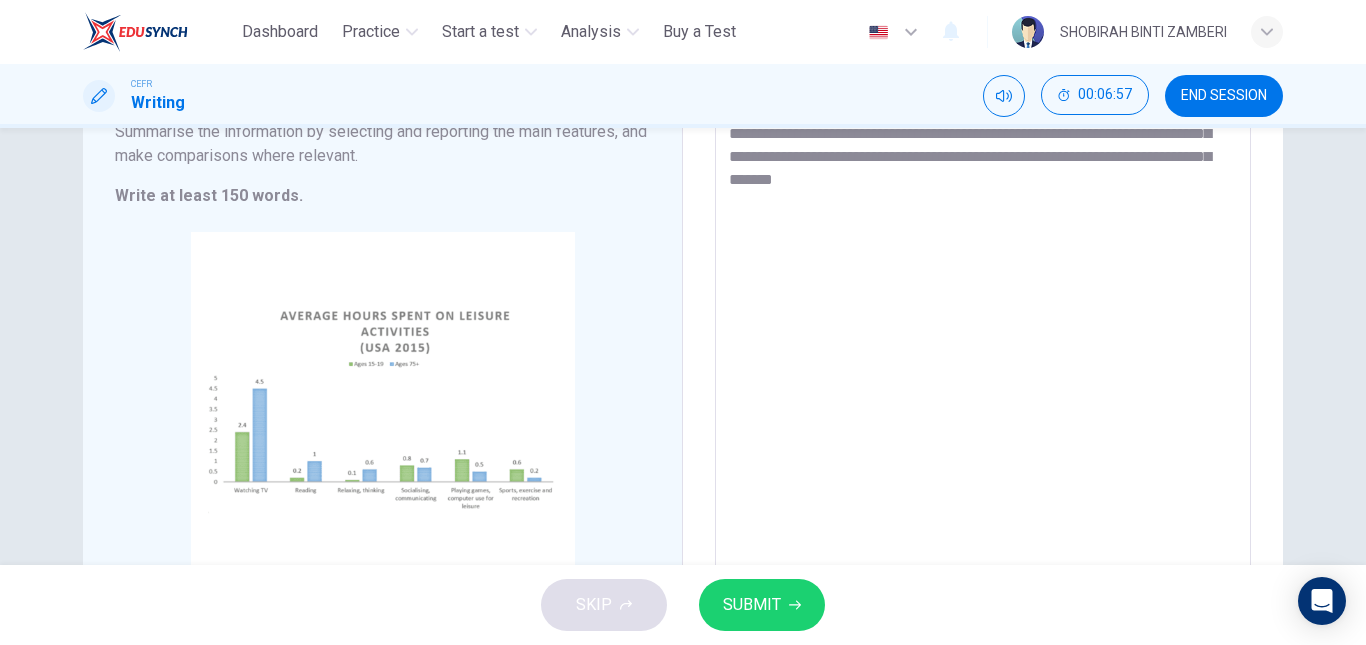 click on "**********" at bounding box center (983, 286) 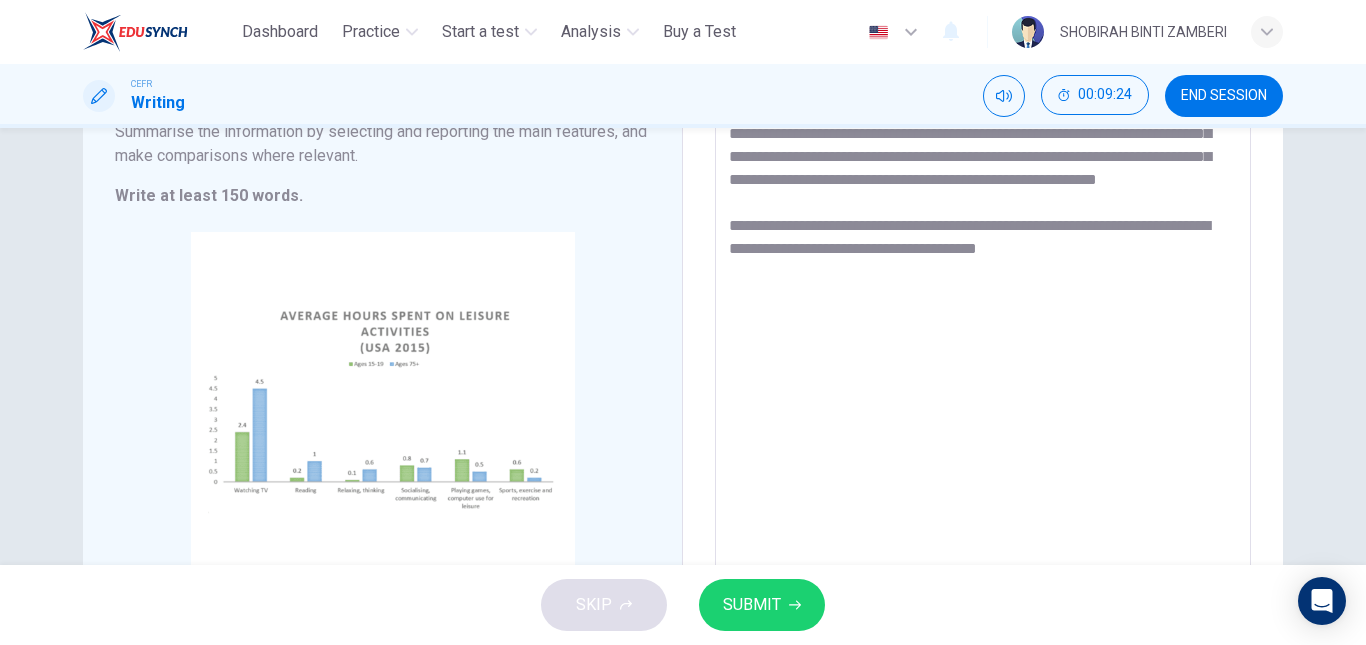 scroll, scrollTop: 160, scrollLeft: 0, axis: vertical 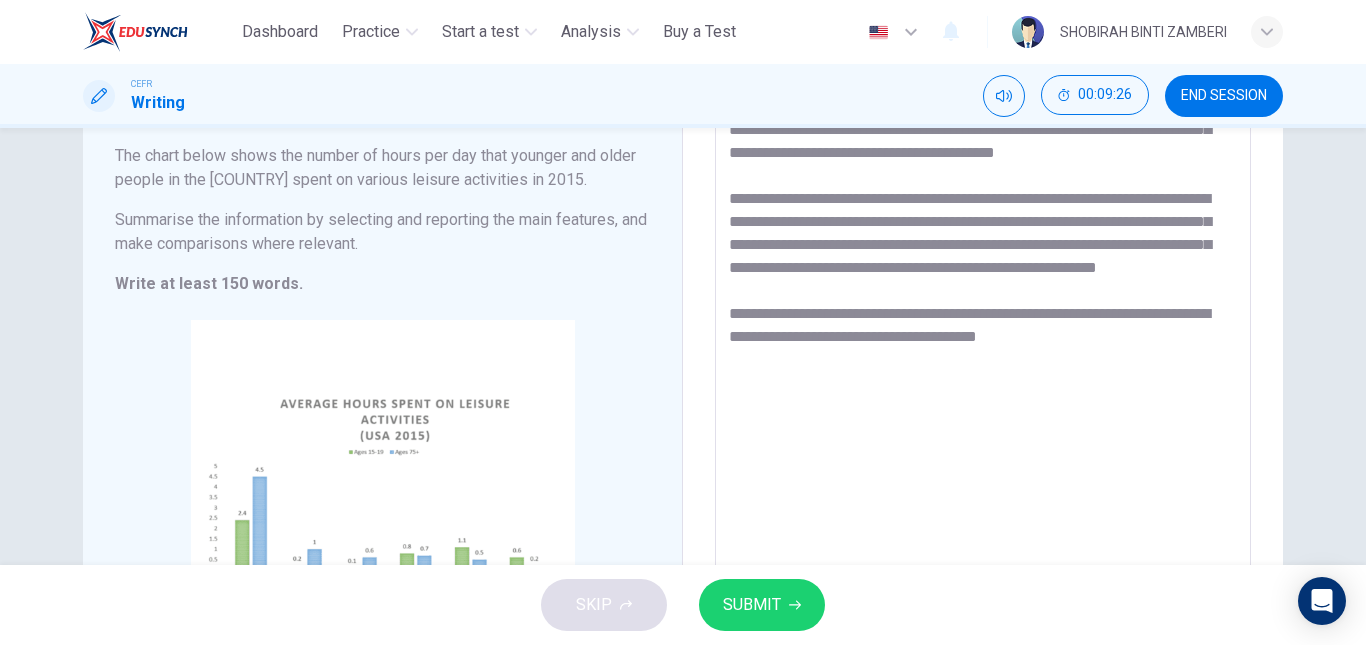 click on "**********" at bounding box center [983, 374] 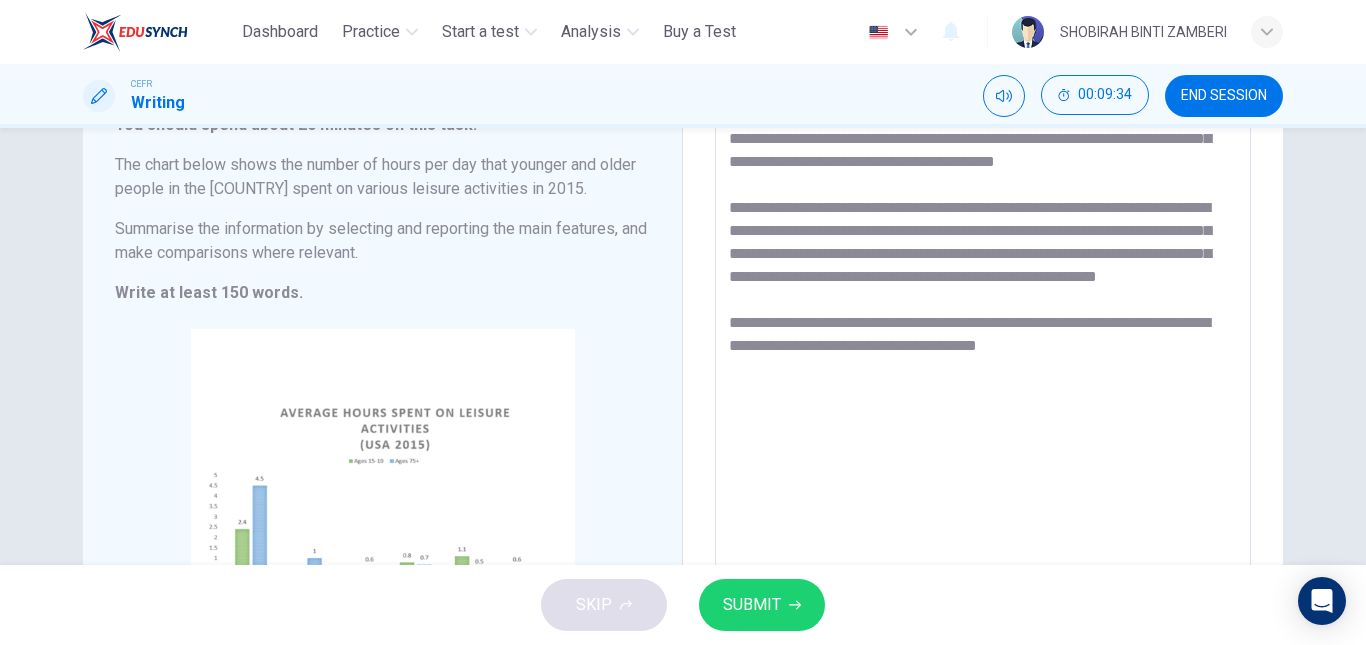 scroll, scrollTop: 138, scrollLeft: 0, axis: vertical 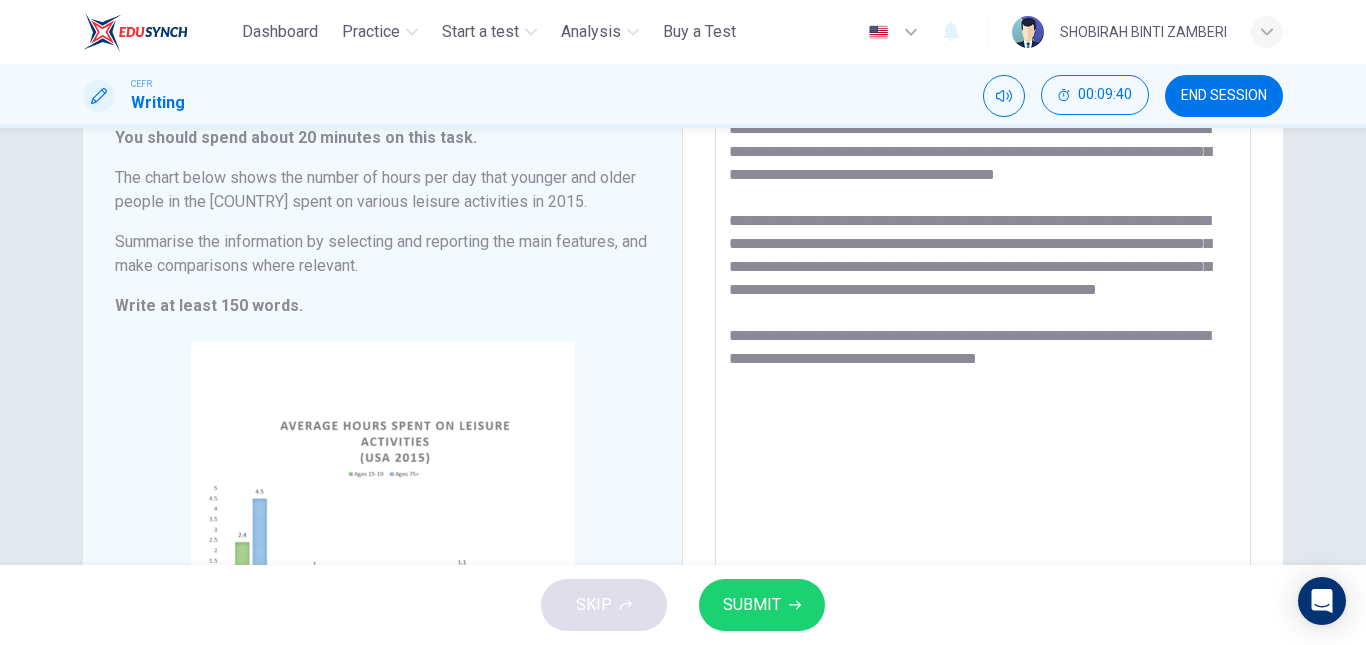 click on "**********" at bounding box center [983, 396] 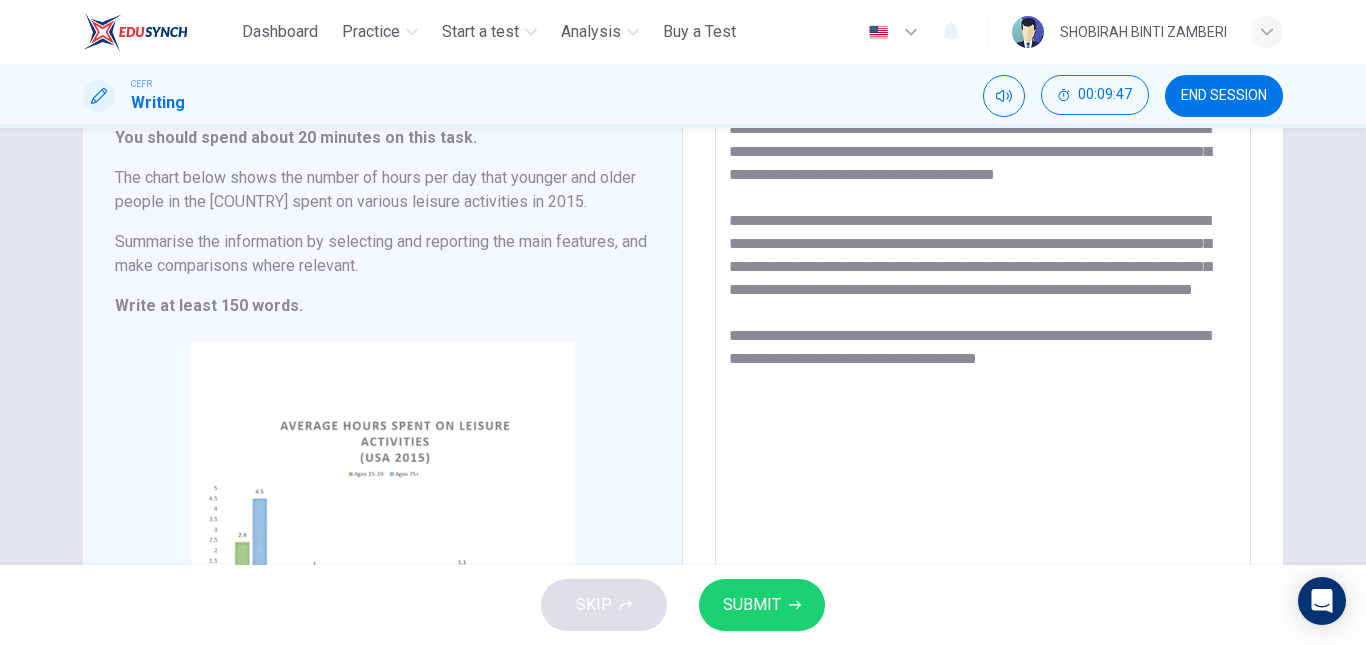 drag, startPoint x: 883, startPoint y: 242, endPoint x: 854, endPoint y: 245, distance: 29.15476 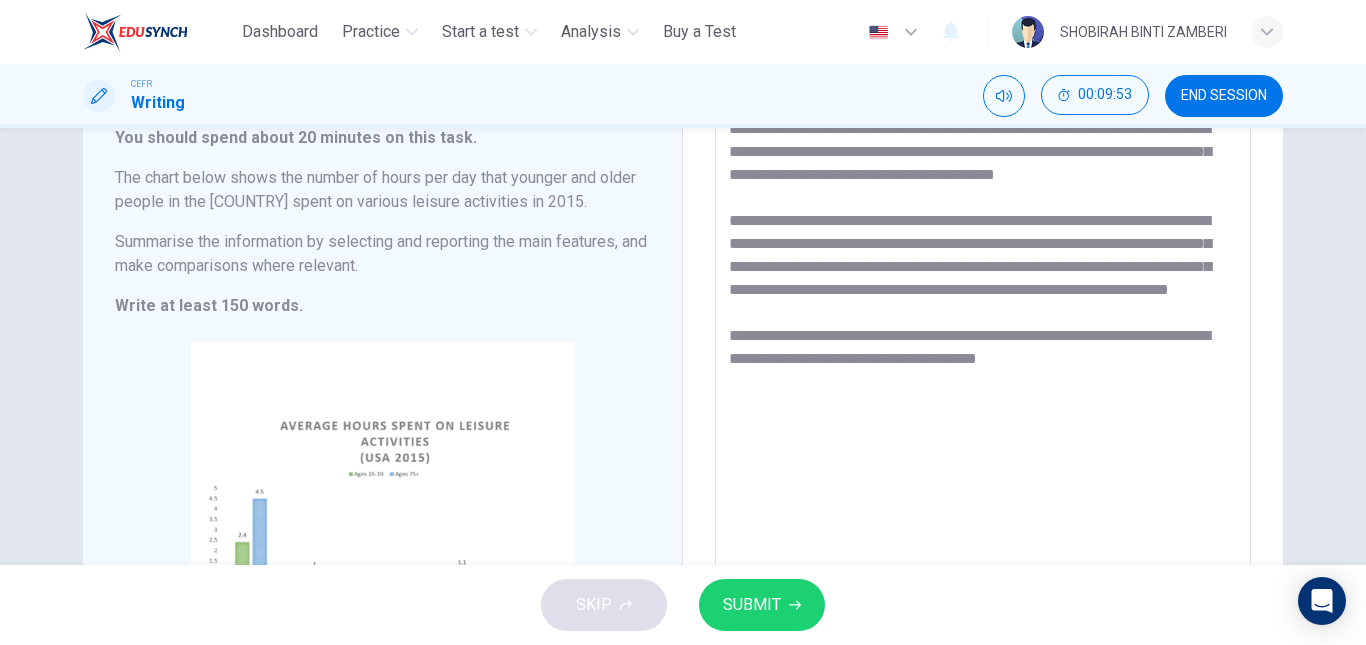 drag, startPoint x: 1099, startPoint y: 244, endPoint x: 1120, endPoint y: 246, distance: 21.095022 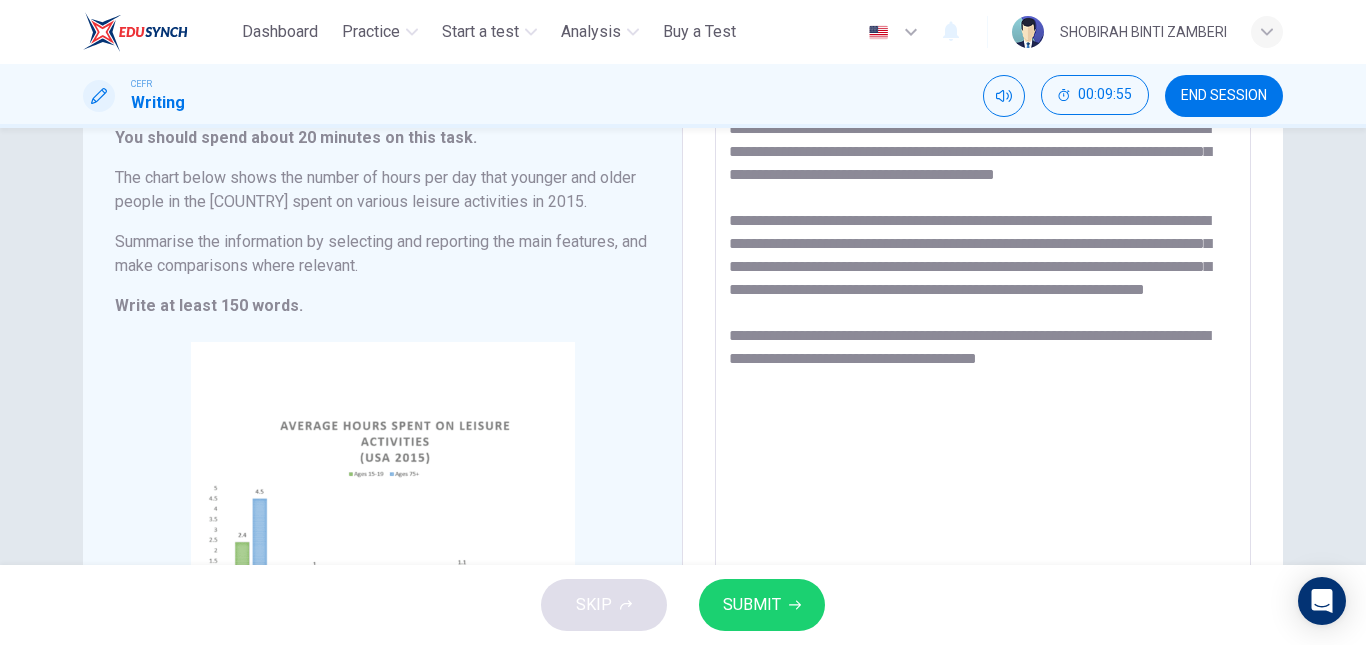 click on "**********" at bounding box center [983, 396] 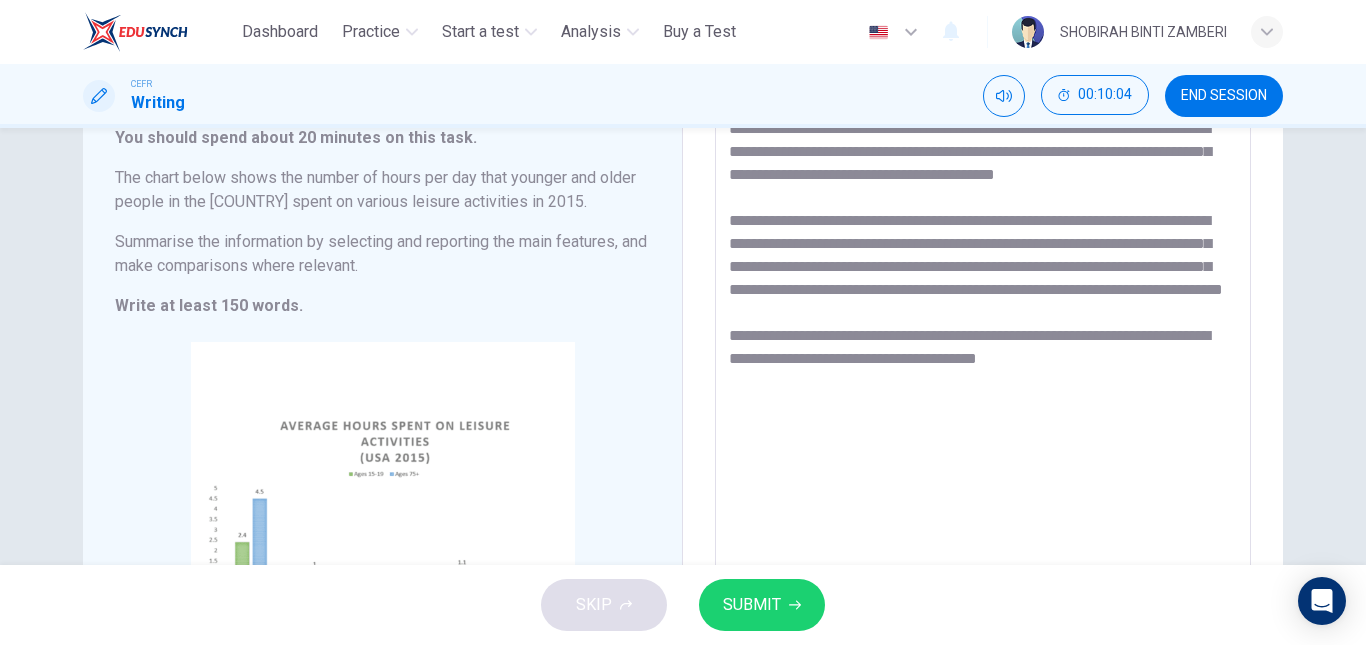 click on "**********" at bounding box center (983, 396) 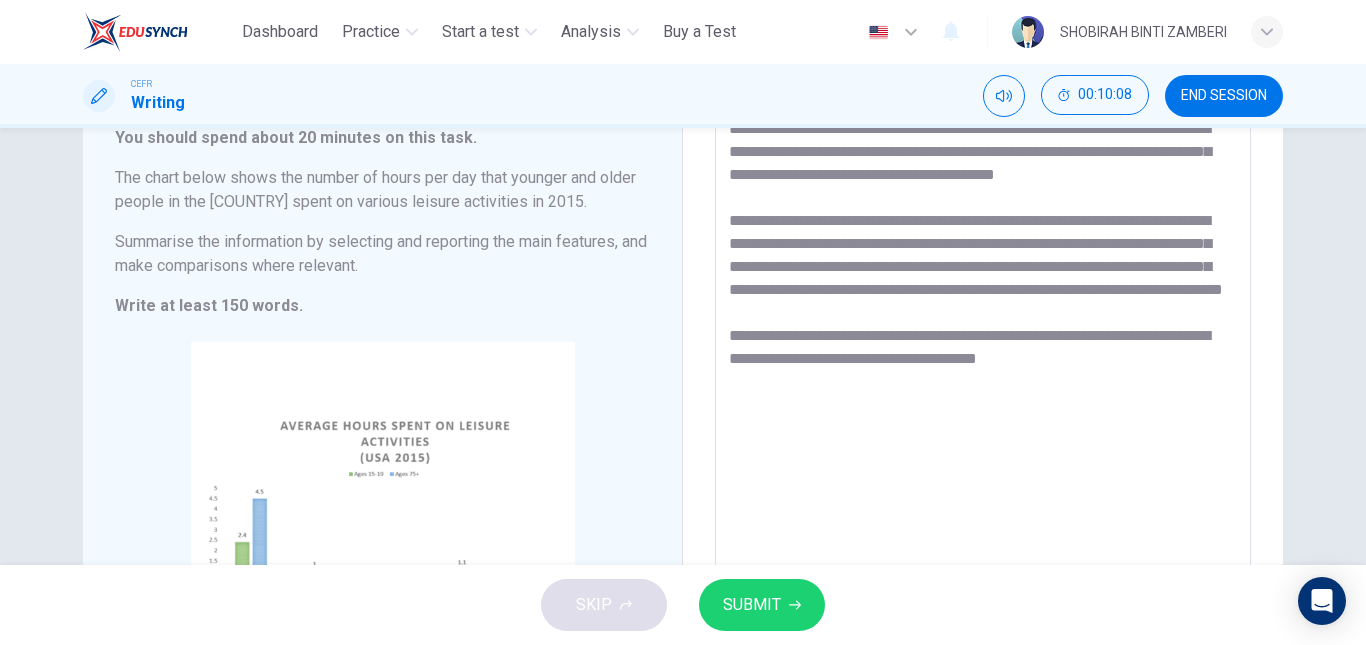 click on "**********" at bounding box center (983, 396) 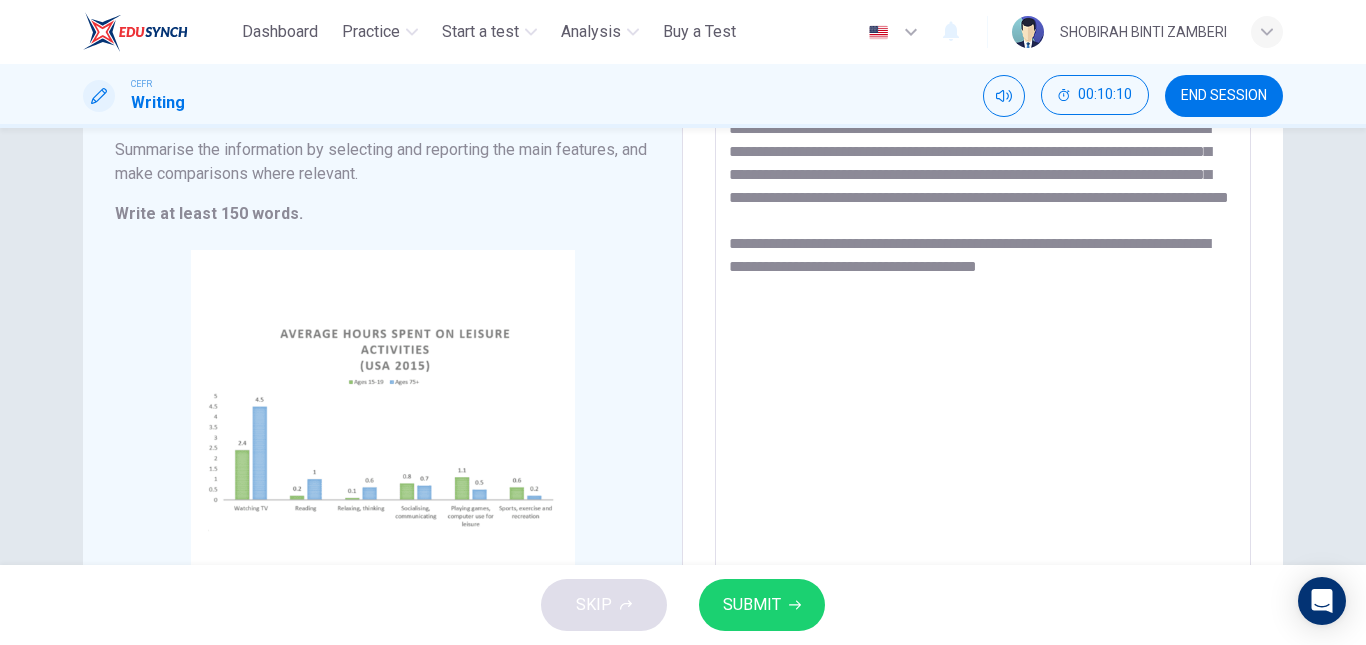 scroll, scrollTop: 229, scrollLeft: 0, axis: vertical 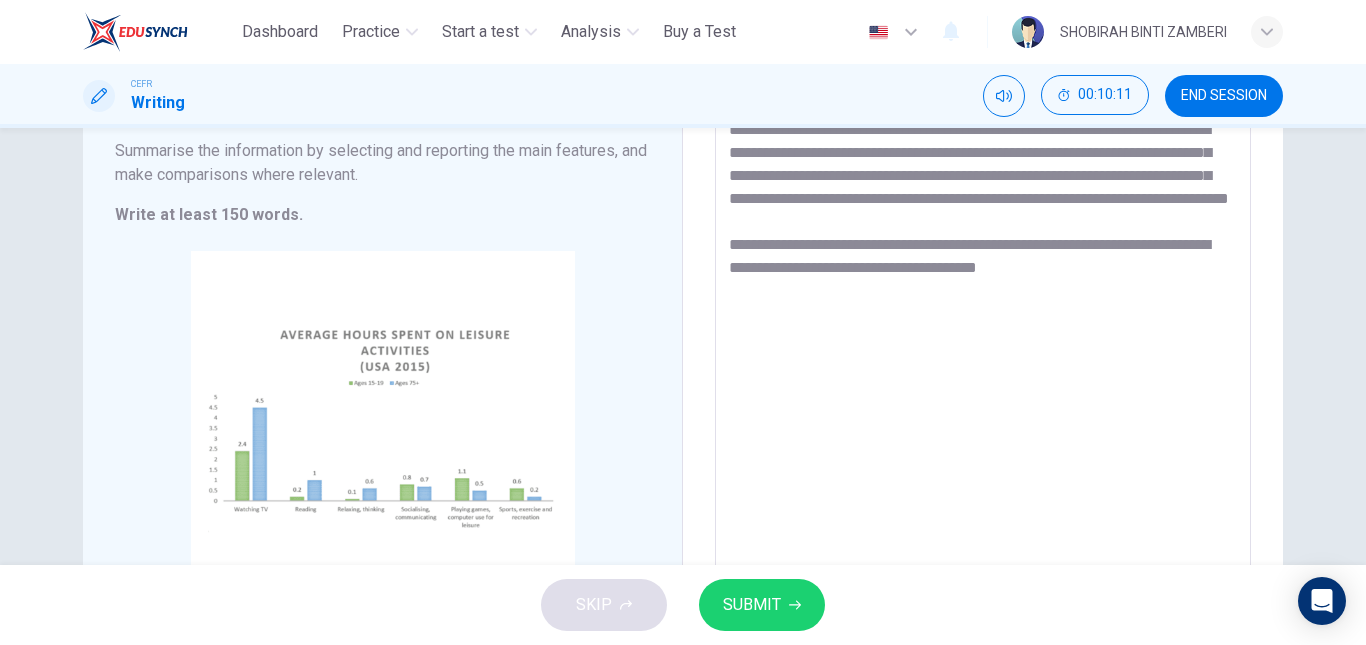 click on "**********" at bounding box center [983, 305] 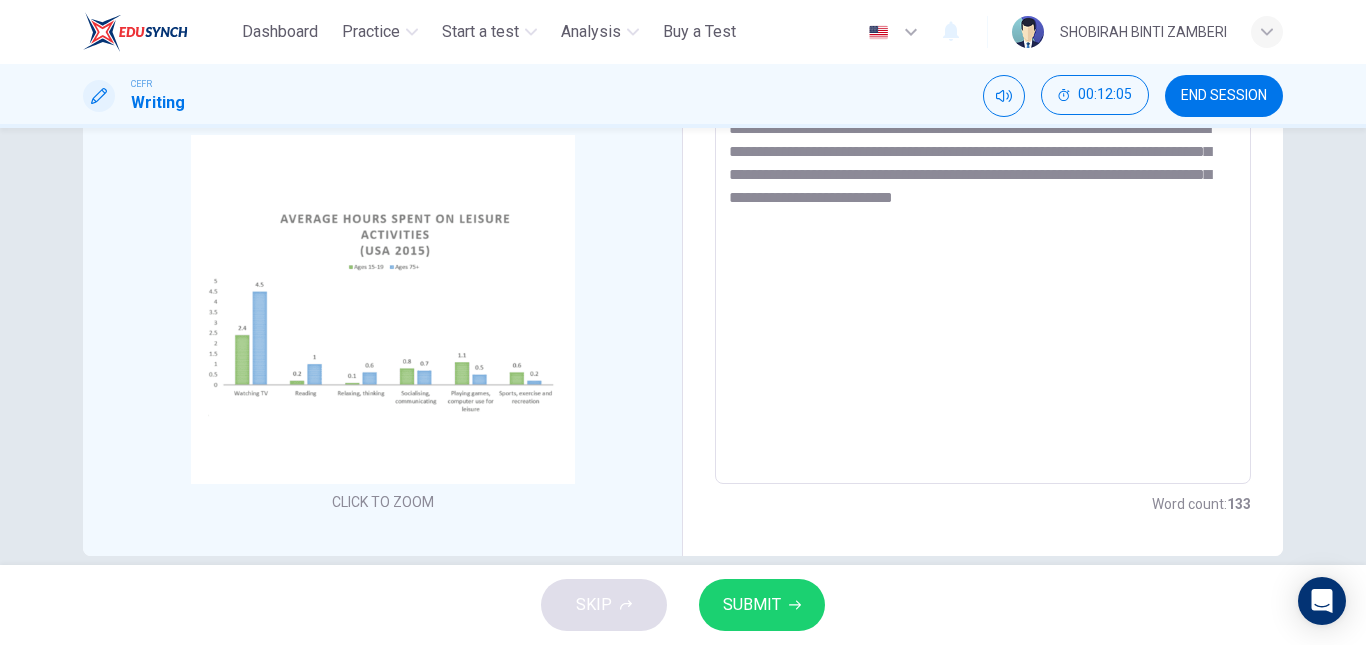 scroll, scrollTop: 37, scrollLeft: 0, axis: vertical 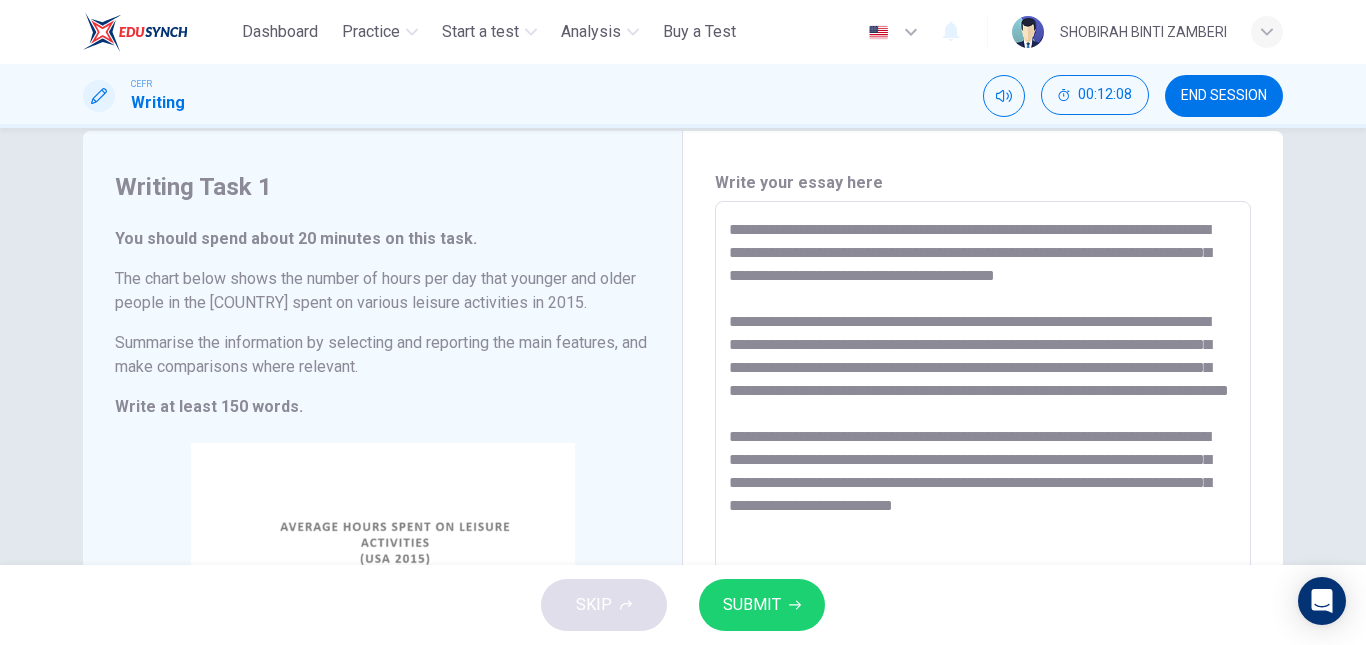click on "**********" at bounding box center [983, 497] 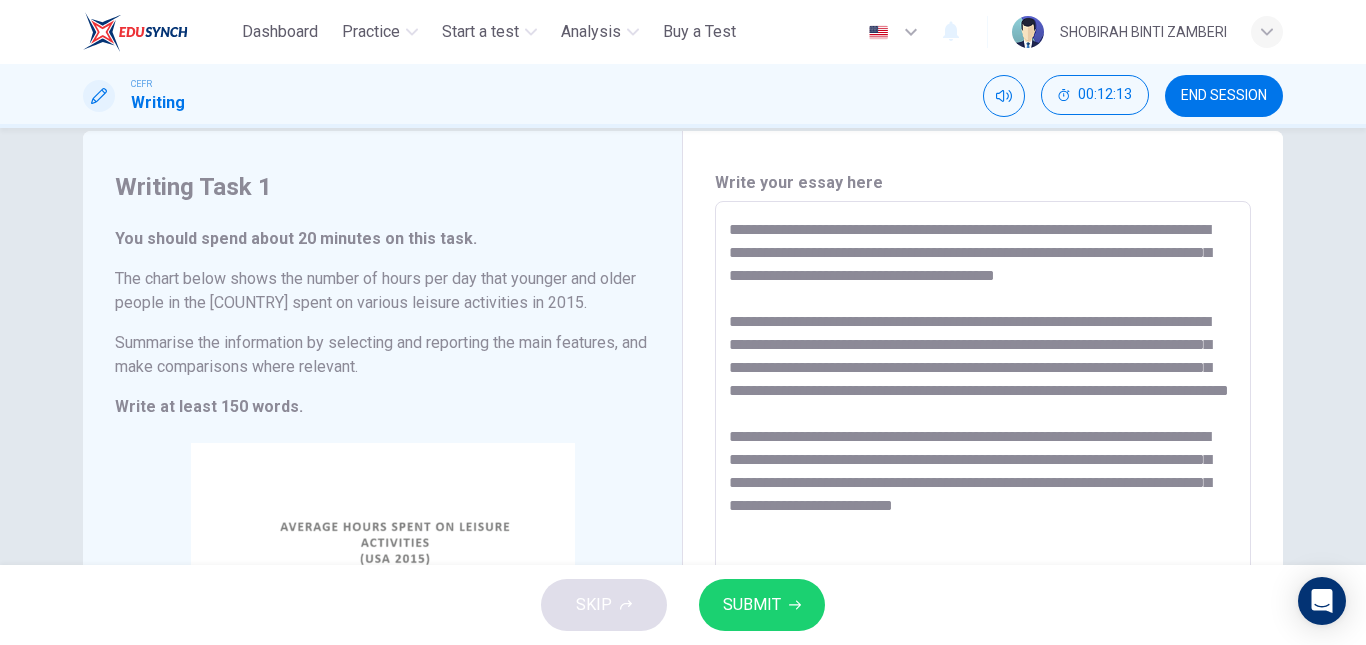 click on "**********" at bounding box center (983, 497) 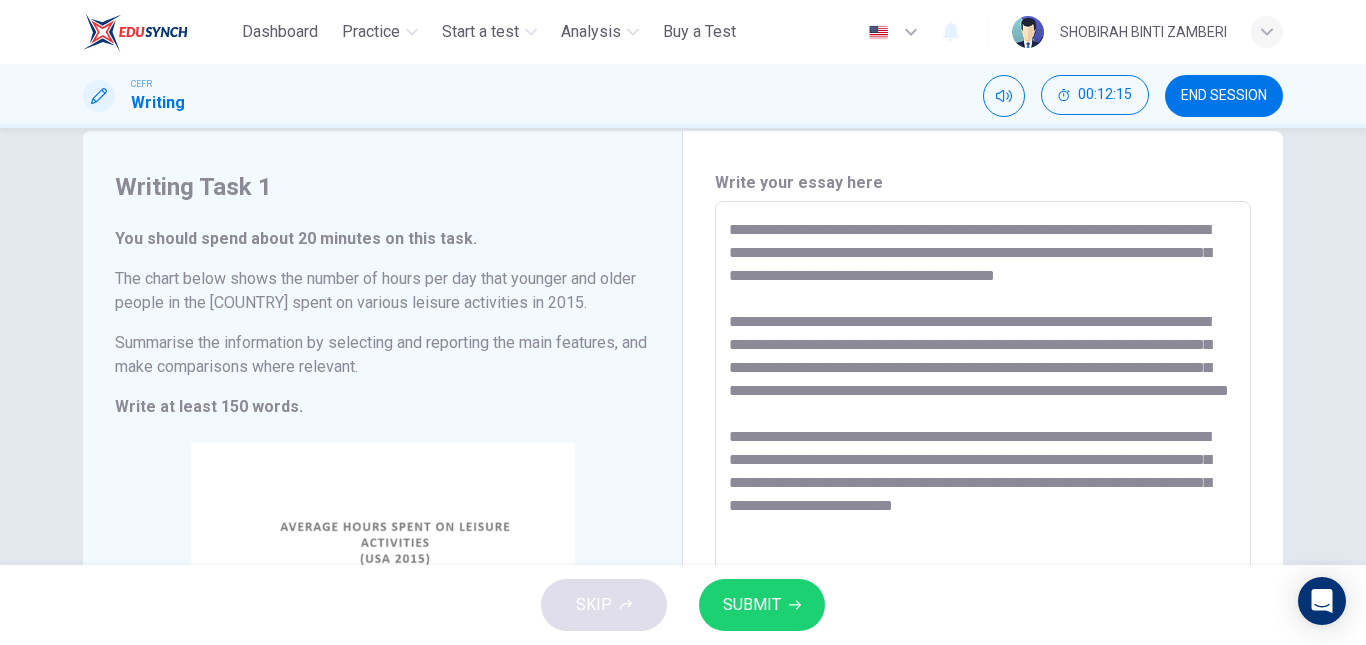 click on "**********" at bounding box center (983, 497) 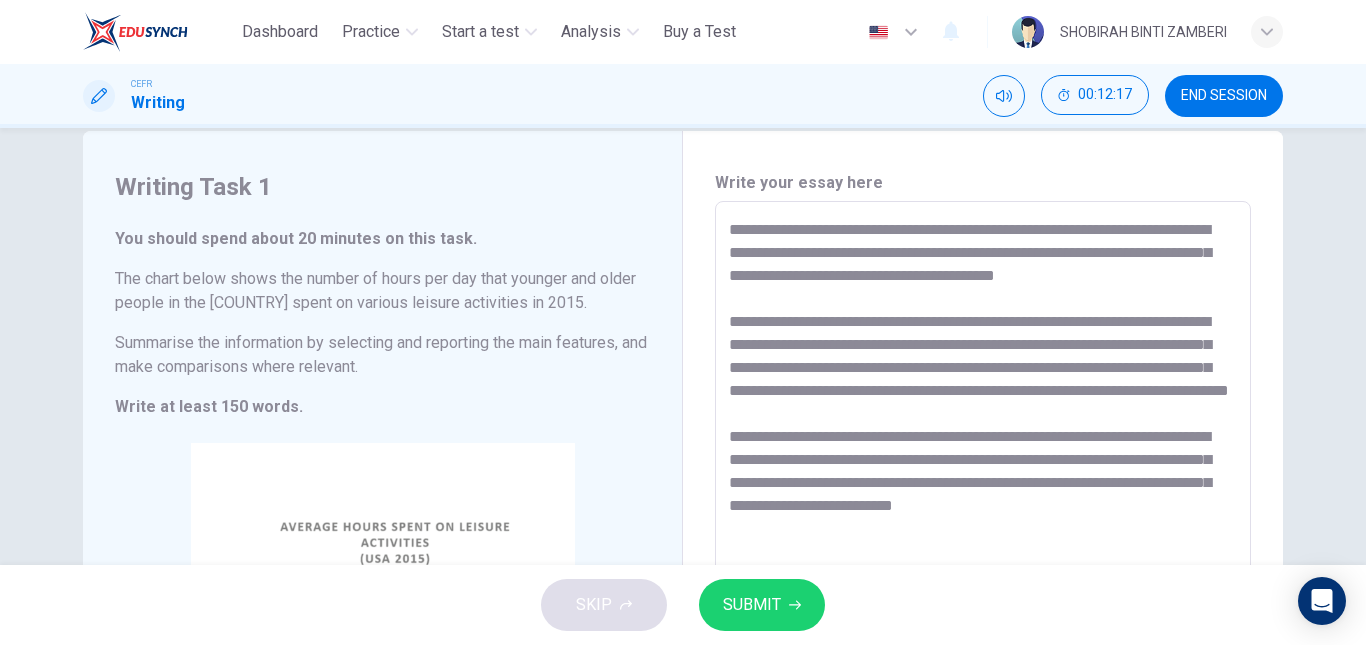 click on "**********" at bounding box center (983, 497) 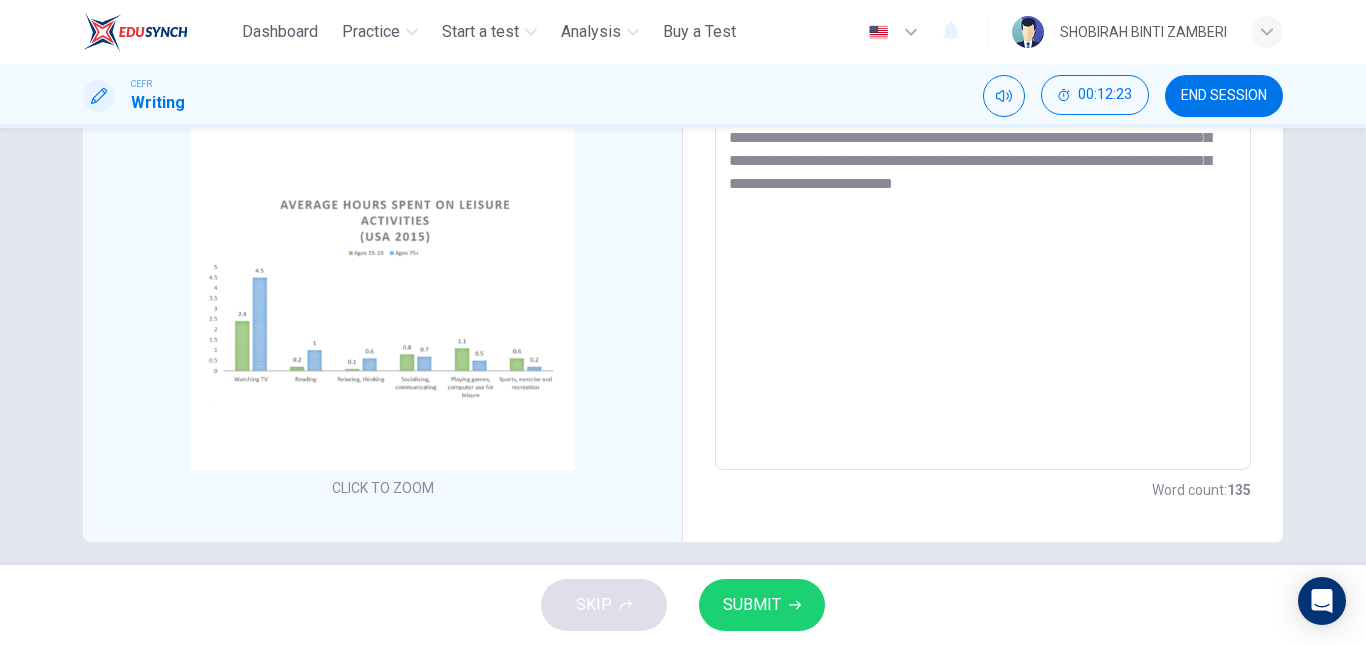 click on "**********" at bounding box center [983, 175] 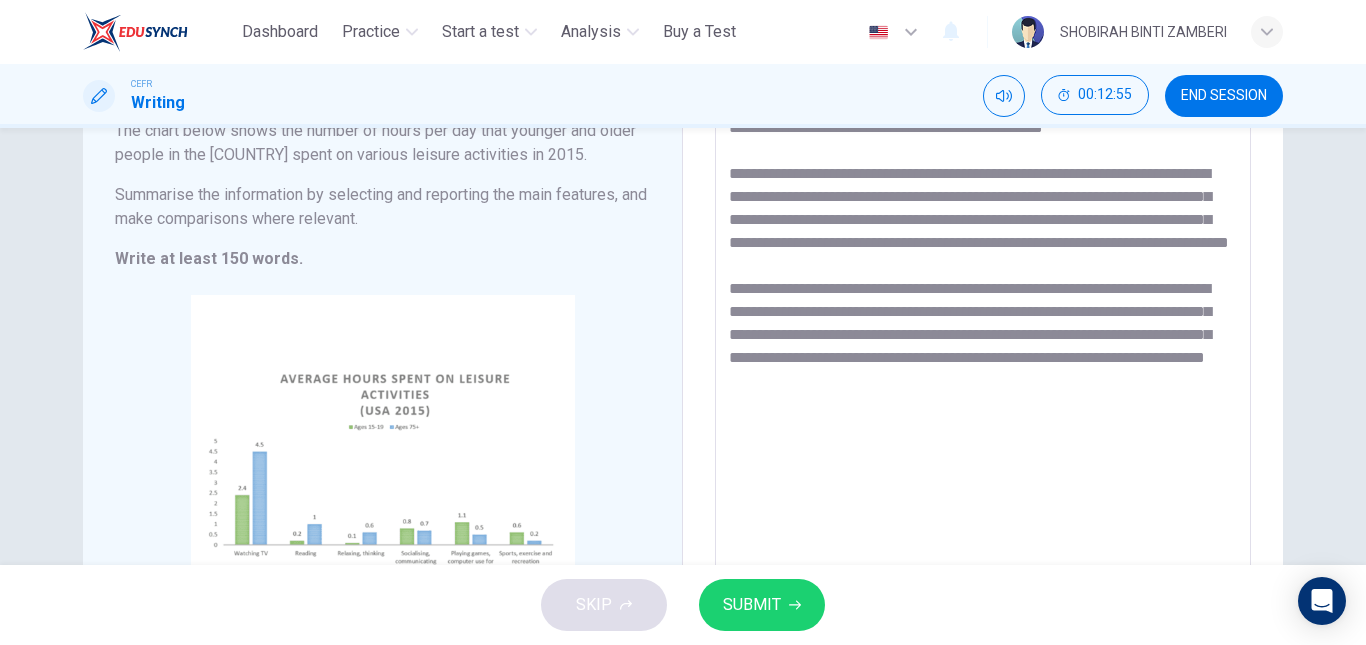 scroll, scrollTop: 225, scrollLeft: 0, axis: vertical 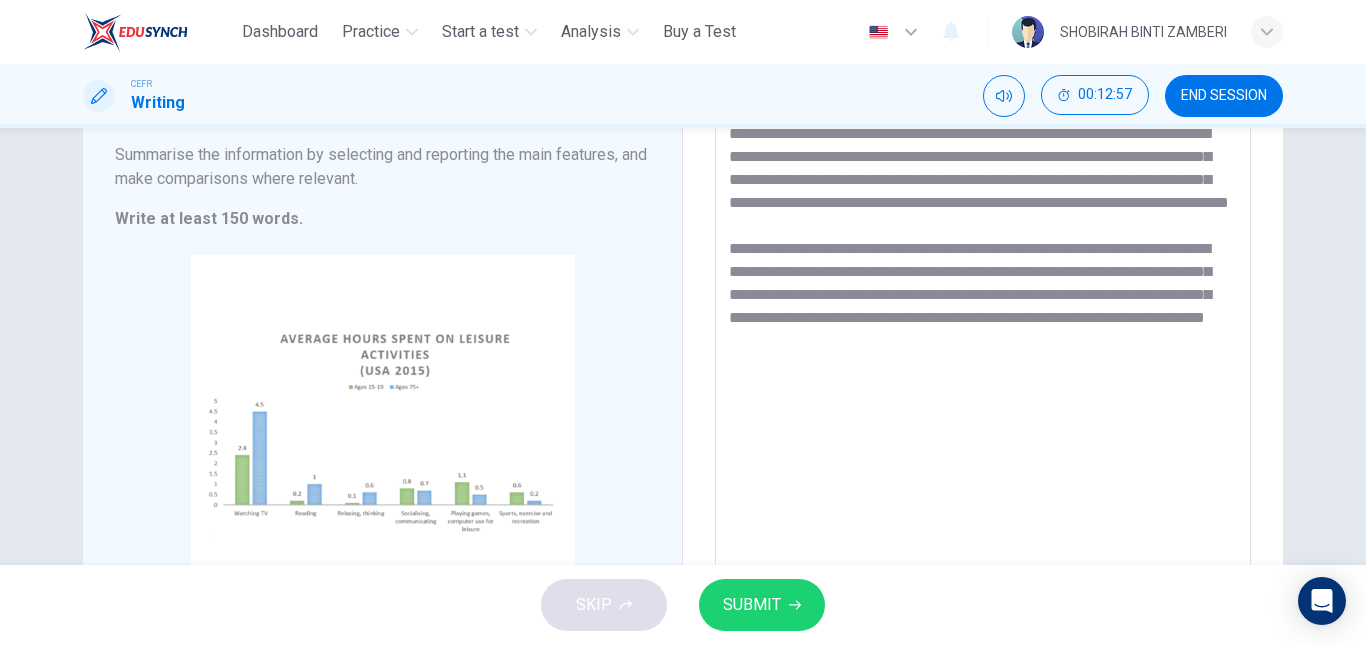 drag, startPoint x: 995, startPoint y: 386, endPoint x: 938, endPoint y: 395, distance: 57.706154 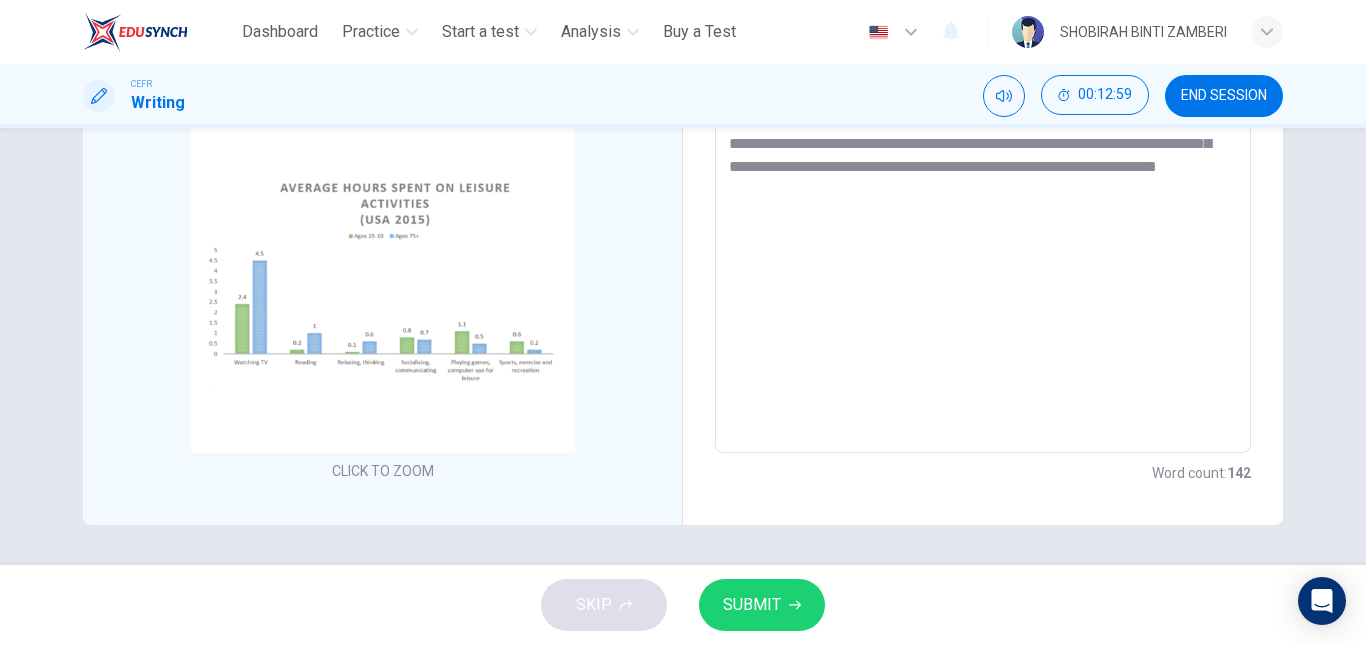 scroll, scrollTop: 326, scrollLeft: 0, axis: vertical 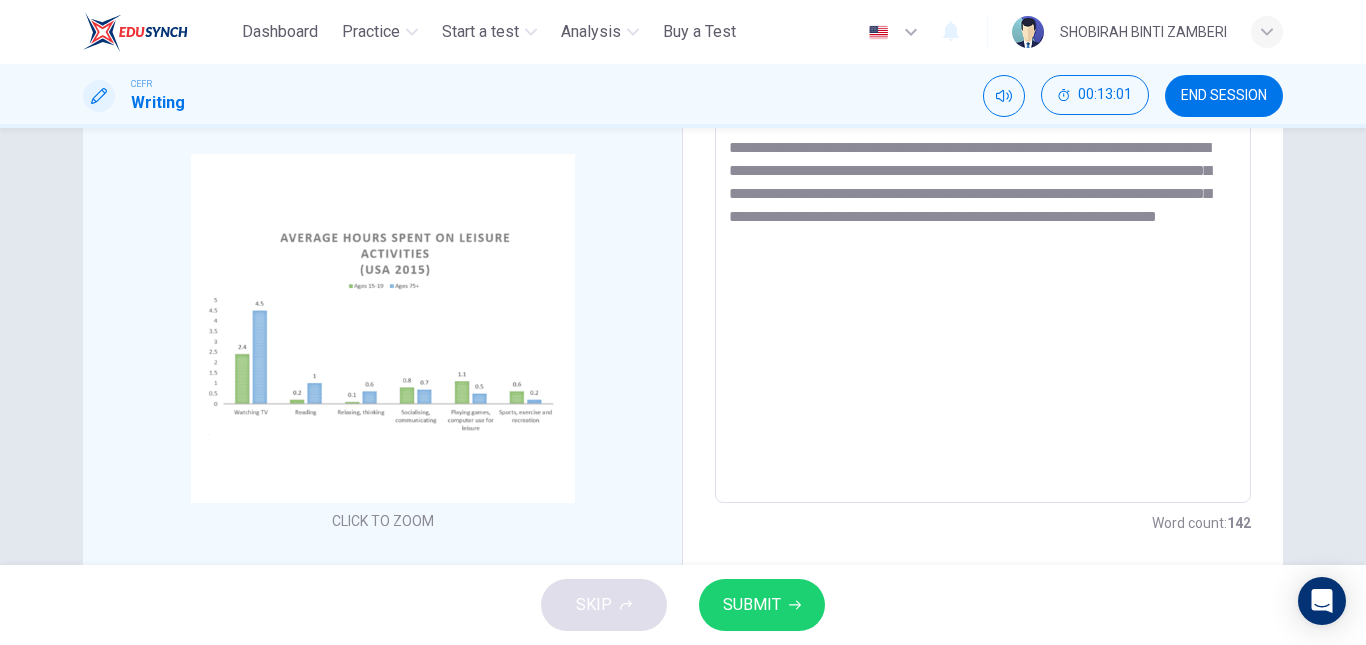 click on "**********" at bounding box center [983, 208] 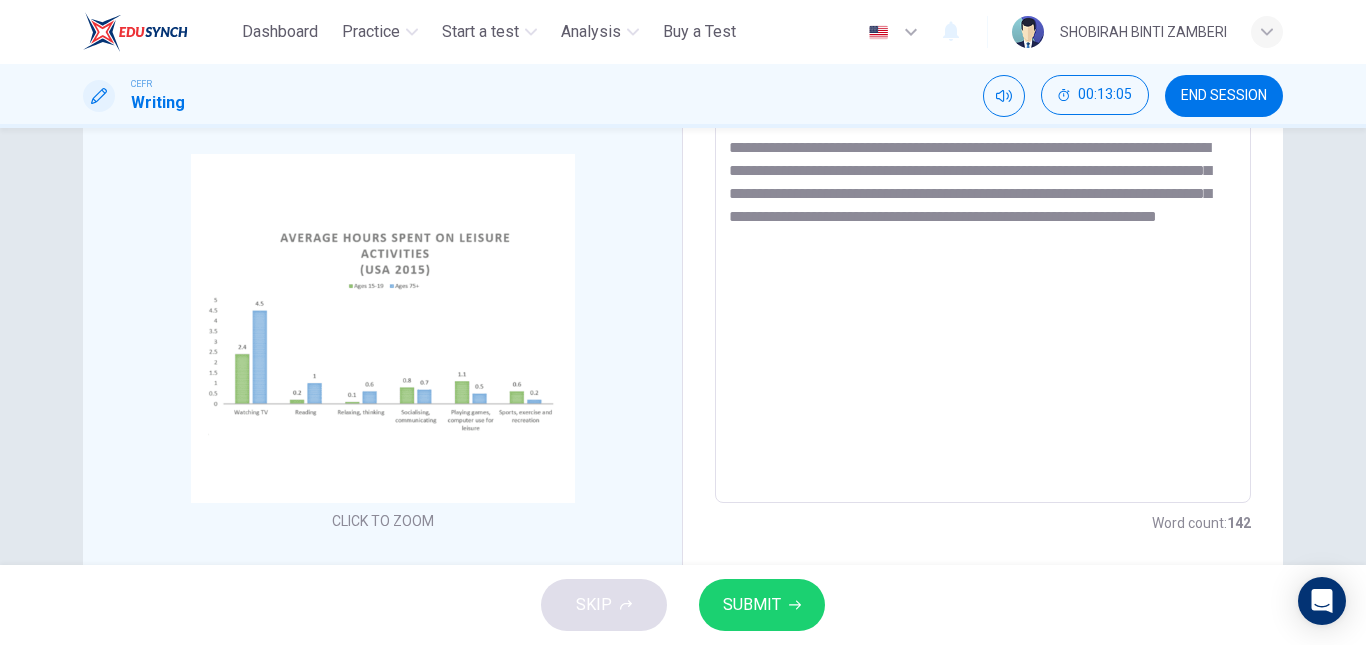 click on "**********" at bounding box center [983, 208] 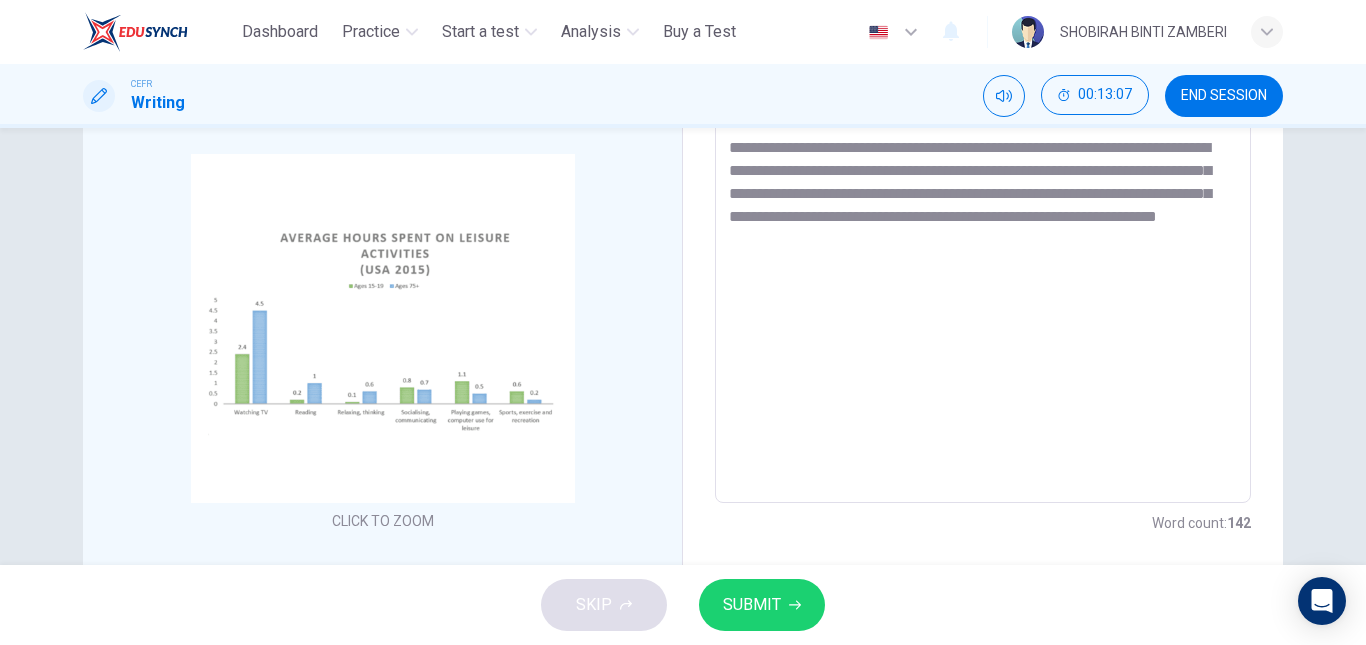 drag, startPoint x: 923, startPoint y: 259, endPoint x: 960, endPoint y: 261, distance: 37.054016 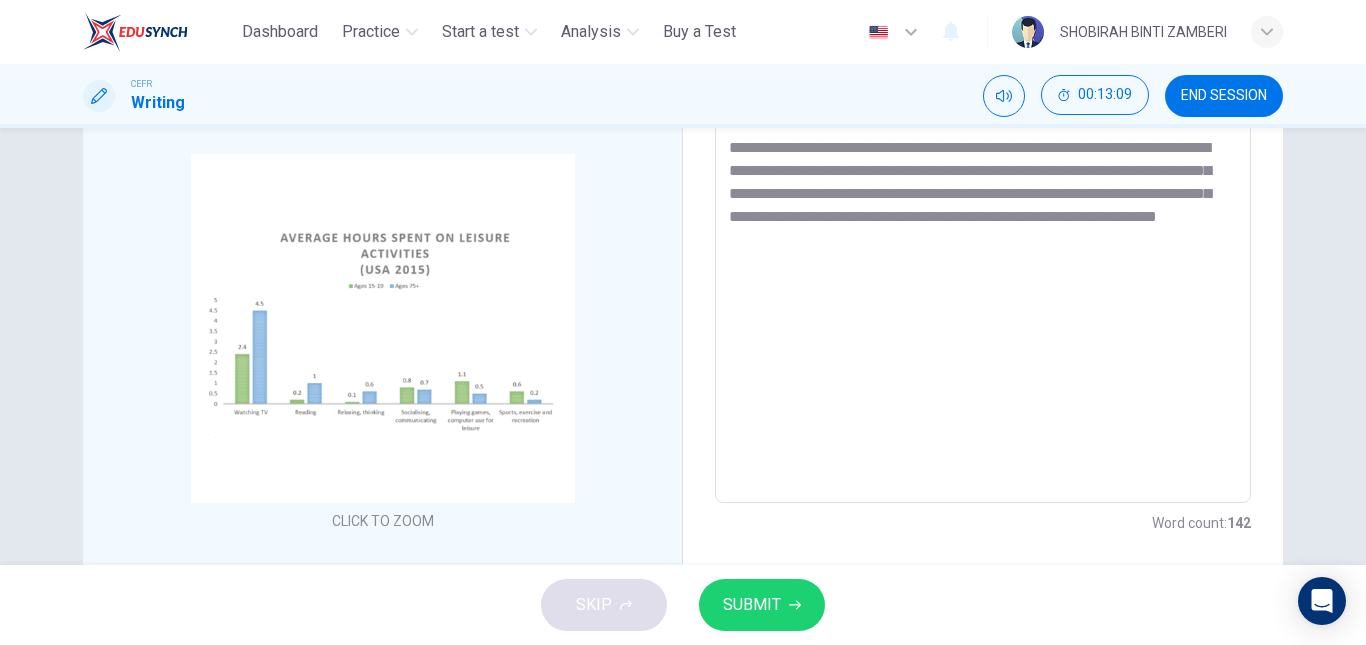 click on "**********" at bounding box center [983, 208] 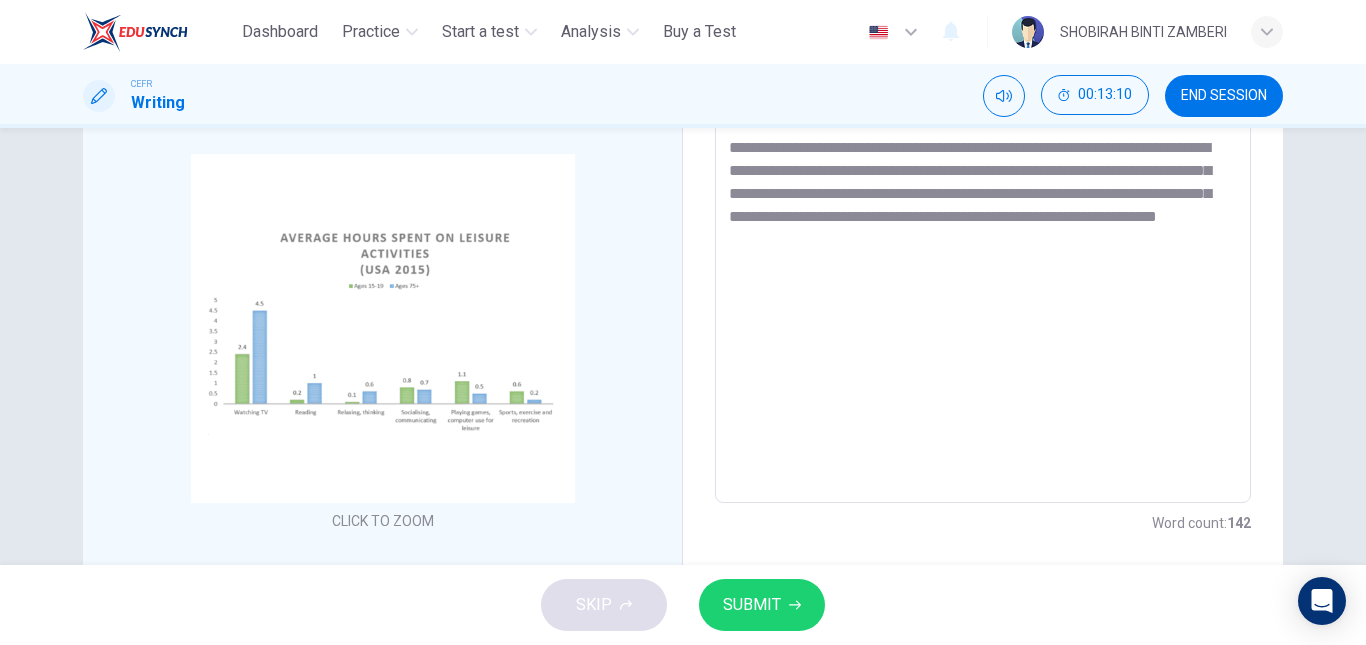 click on "**********" at bounding box center (983, 208) 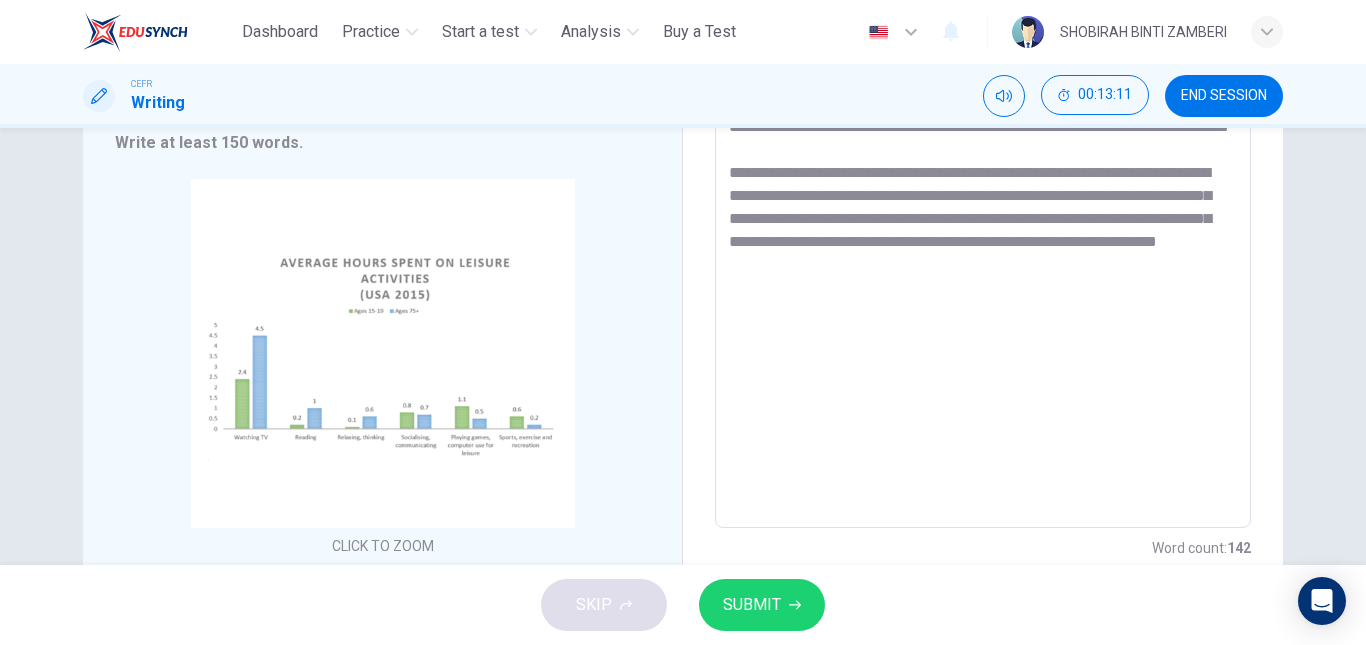 scroll, scrollTop: 295, scrollLeft: 0, axis: vertical 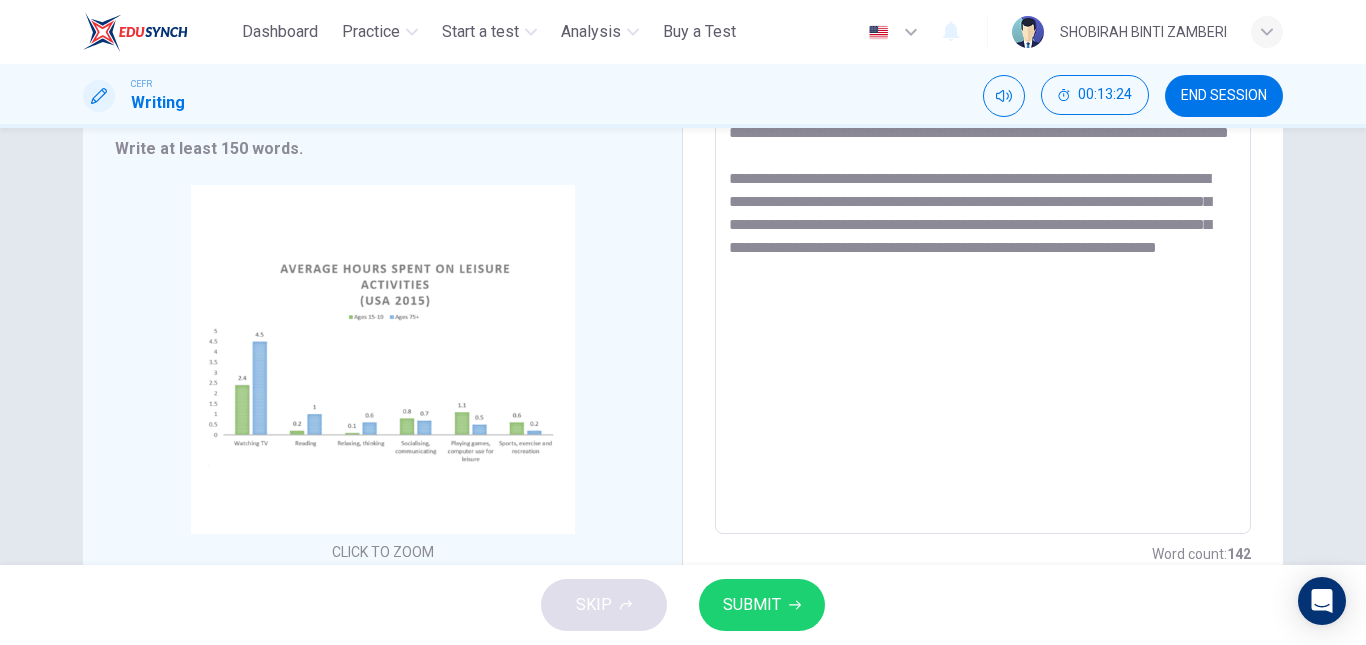 click on "**********" at bounding box center (983, 239) 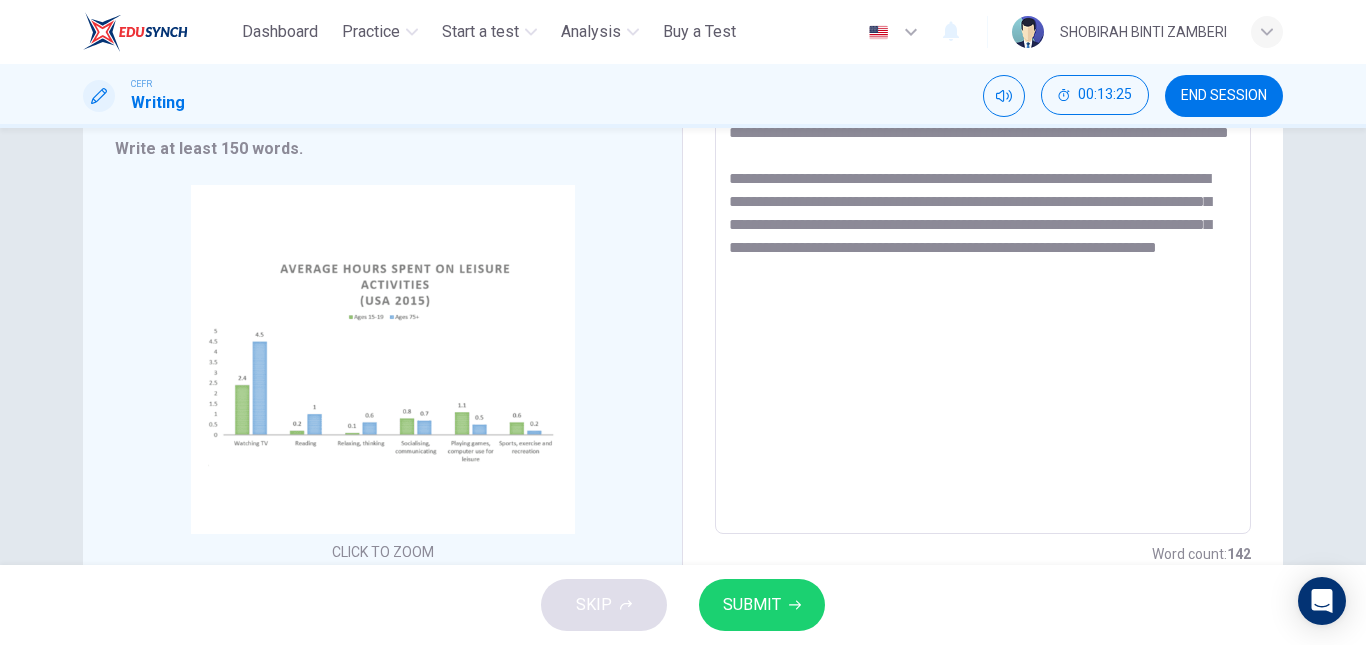 click on "**********" at bounding box center [983, 239] 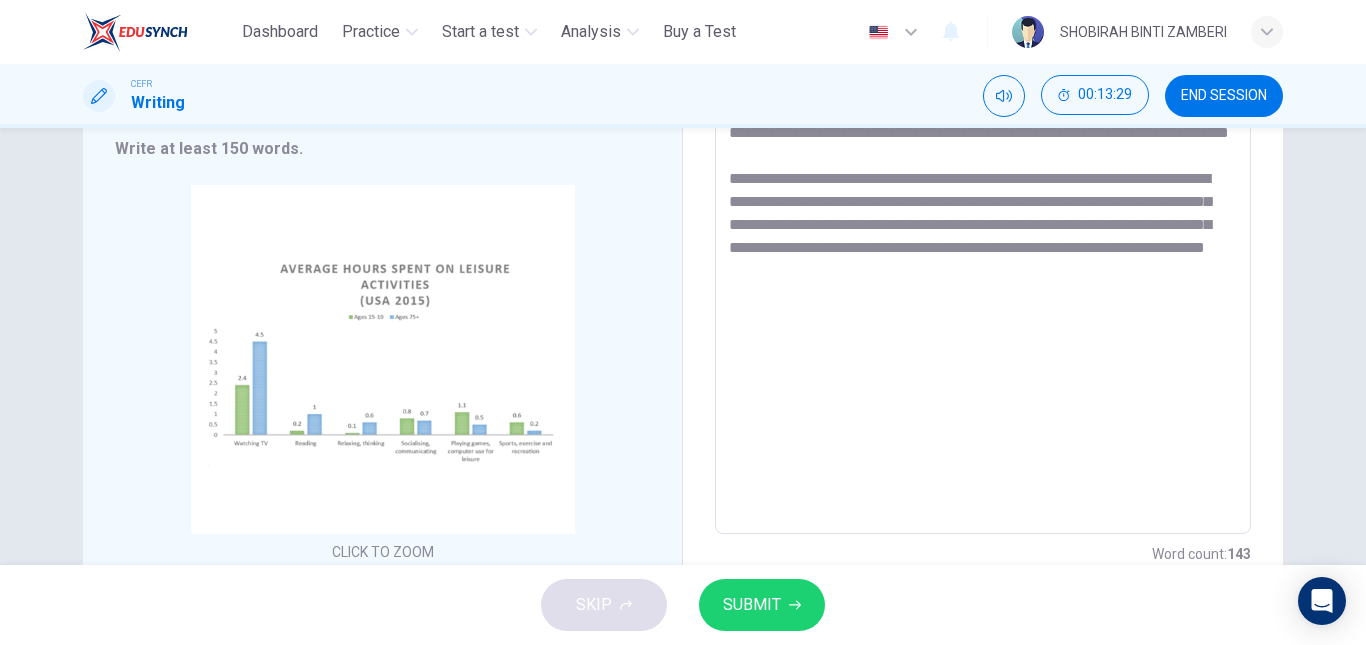 click on "**********" at bounding box center (983, 239) 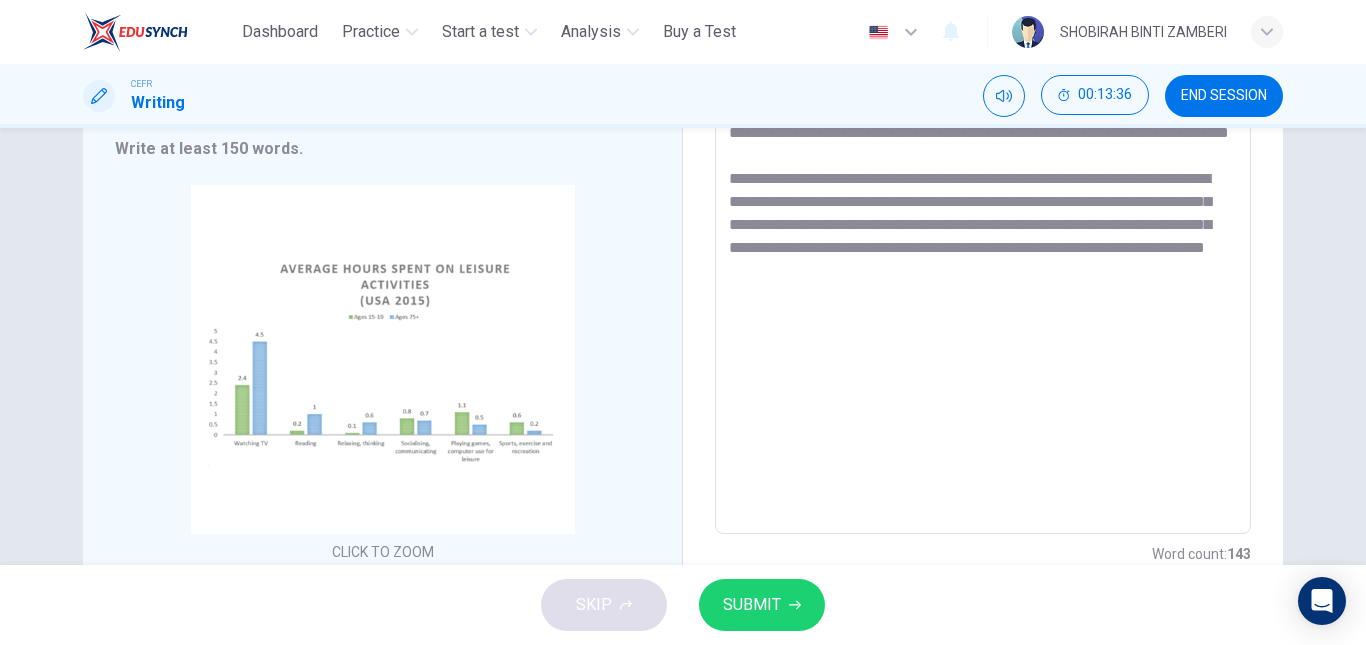 drag, startPoint x: 948, startPoint y: 225, endPoint x: 921, endPoint y: 224, distance: 27.018513 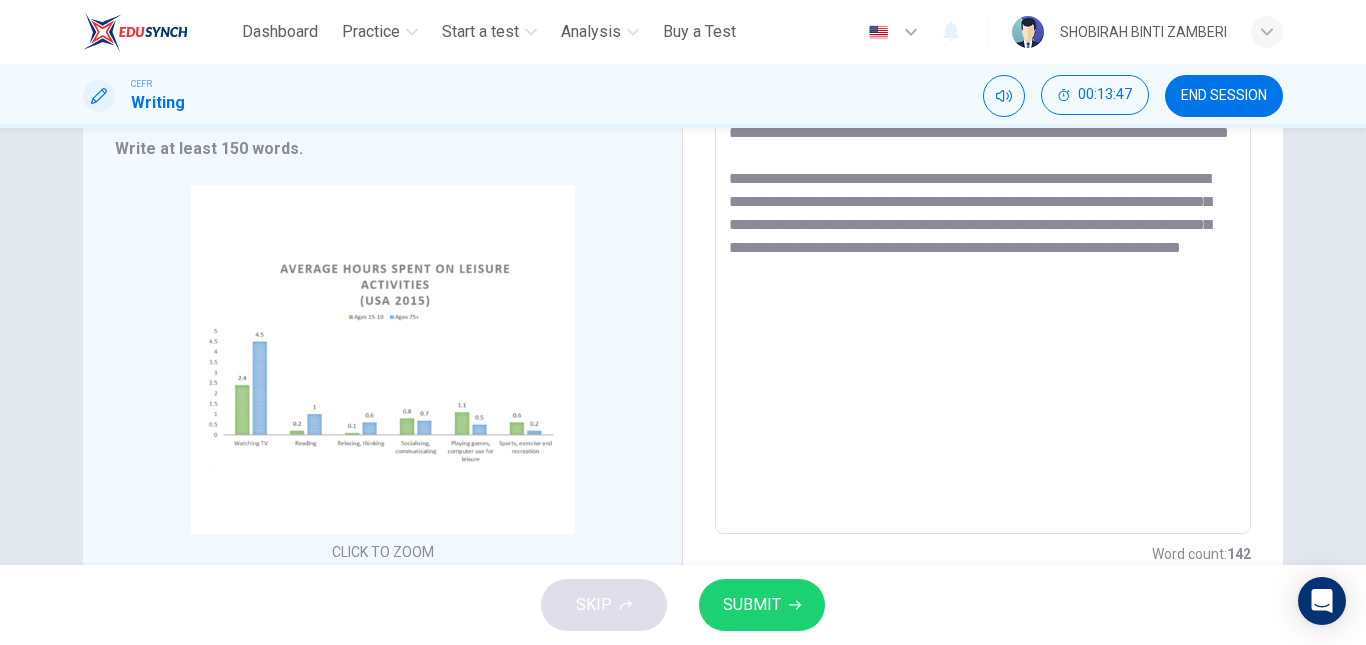drag, startPoint x: 921, startPoint y: 227, endPoint x: 885, endPoint y: 227, distance: 36 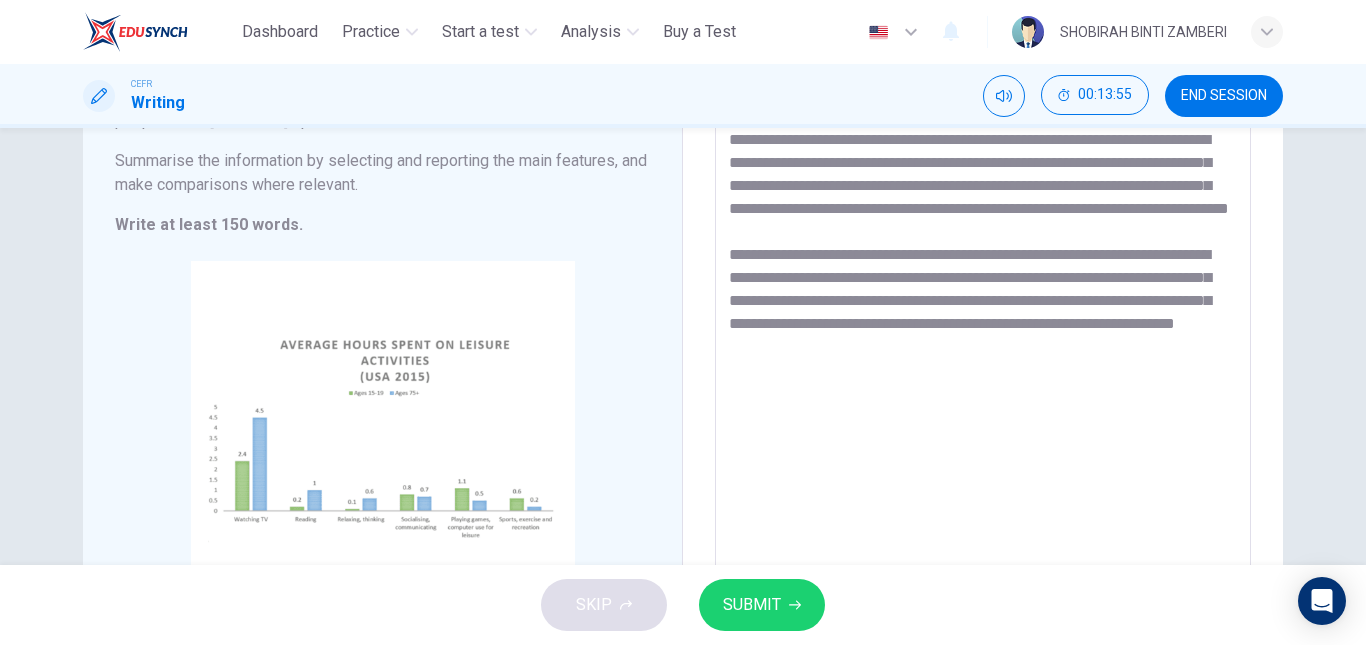 scroll, scrollTop: 249, scrollLeft: 0, axis: vertical 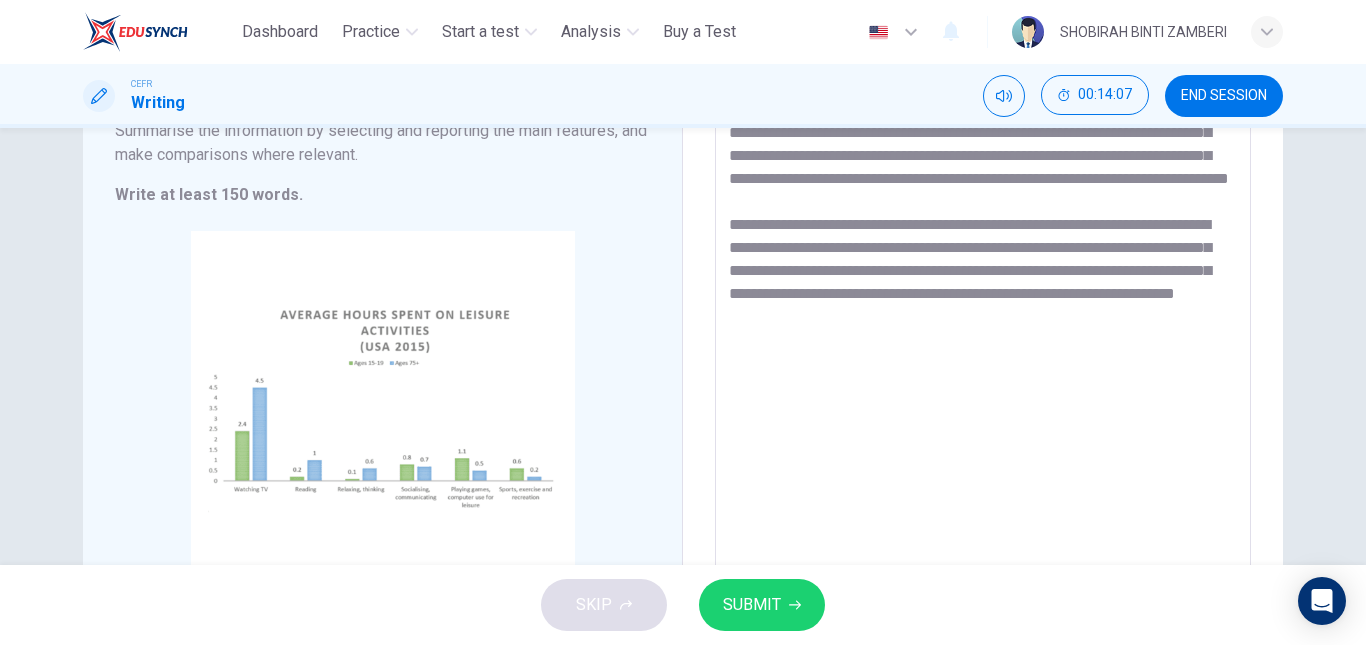 click on "**********" at bounding box center [983, 285] 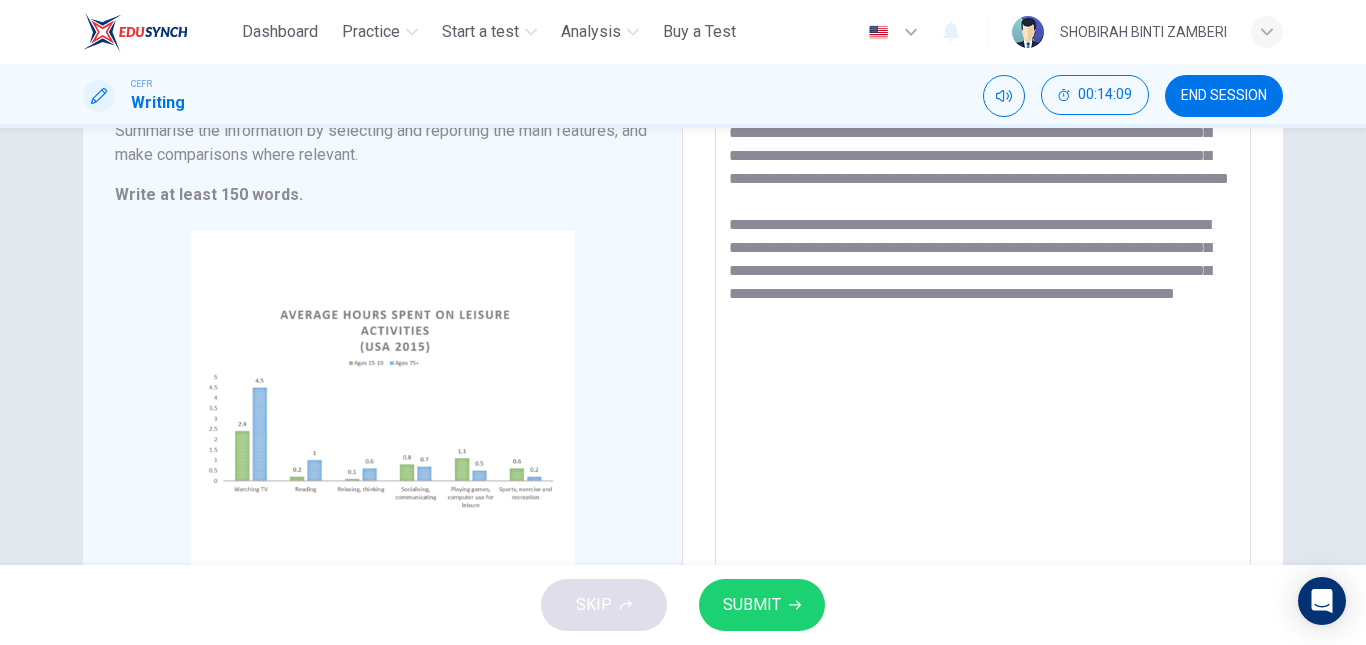 click on "**********" at bounding box center [983, 285] 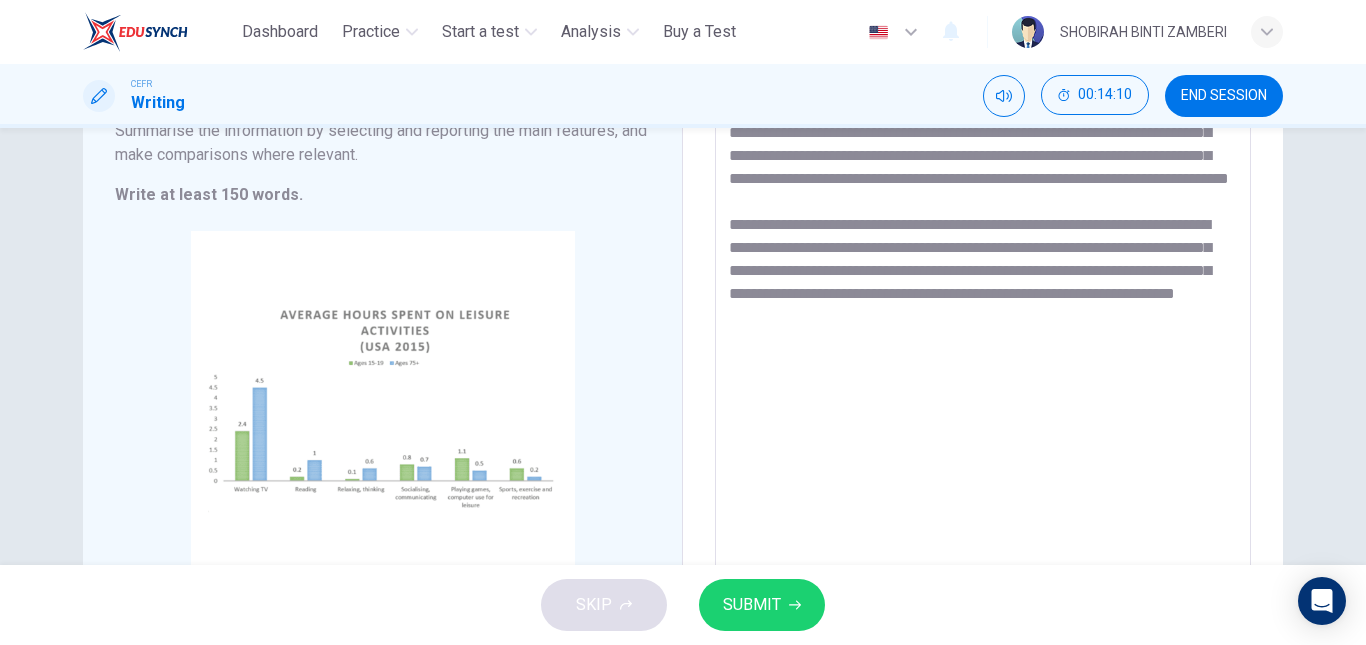 click on "**********" at bounding box center [983, 285] 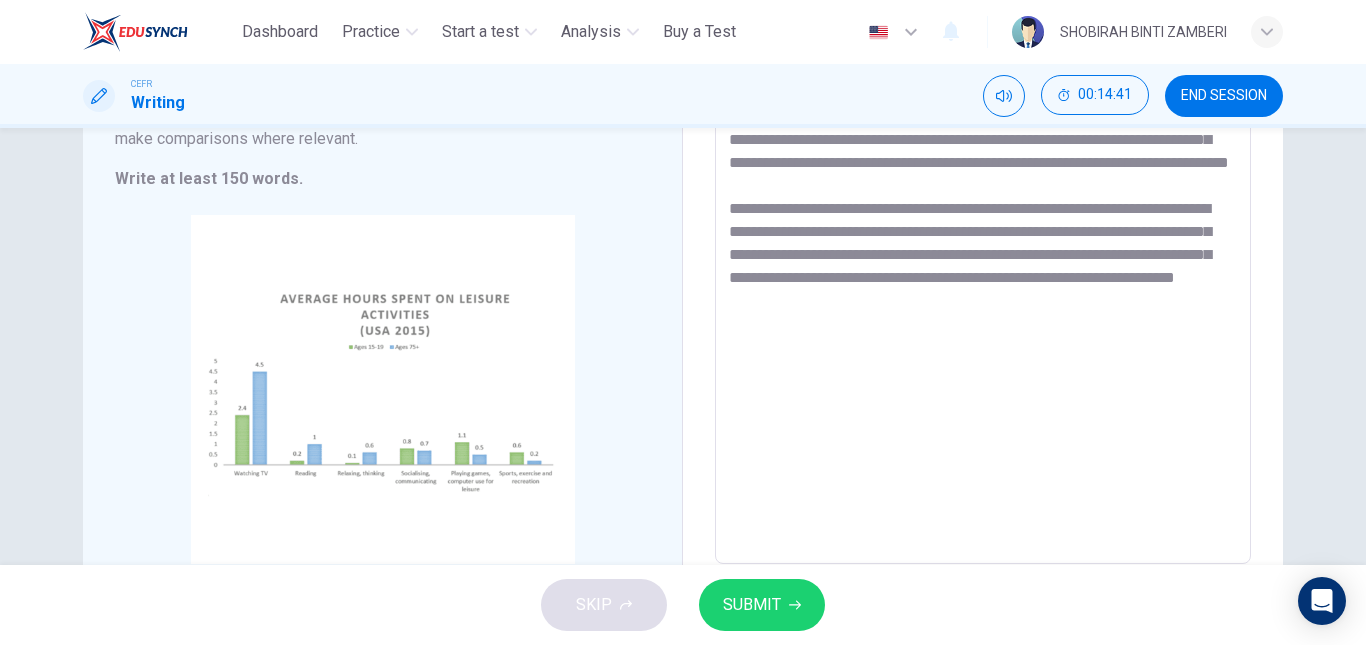 scroll, scrollTop: 376, scrollLeft: 0, axis: vertical 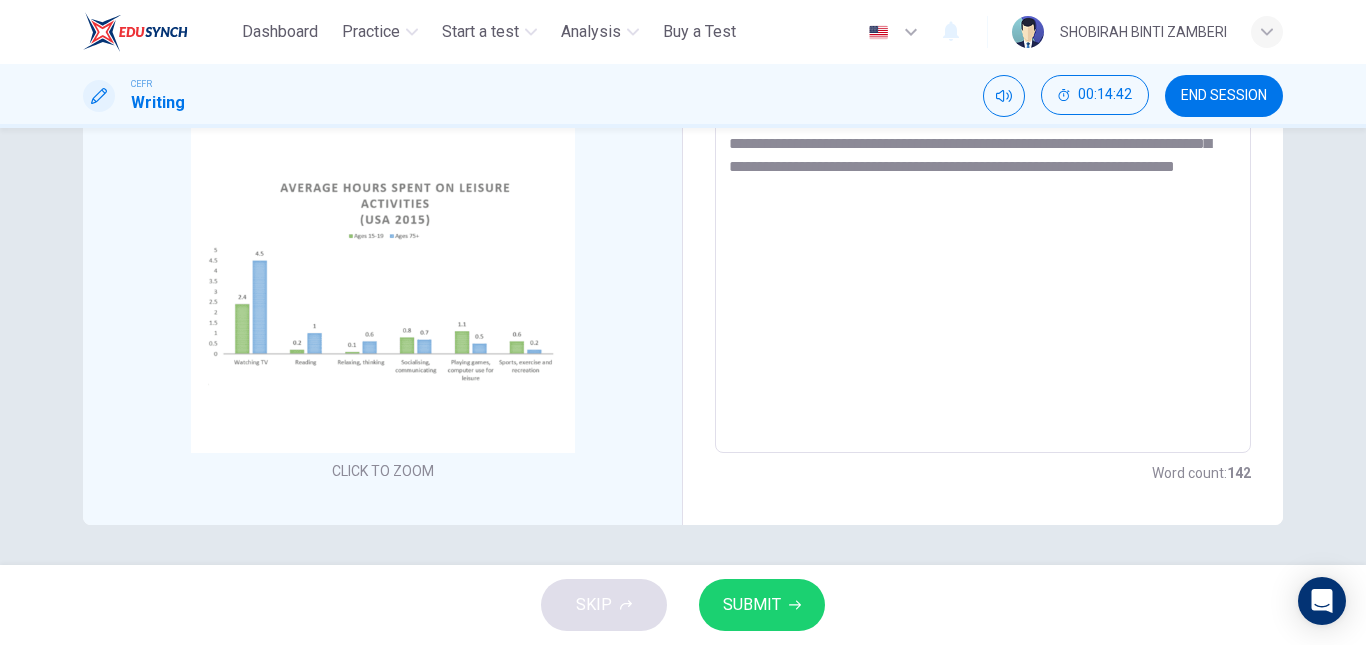 click on "**********" at bounding box center (983, 158) 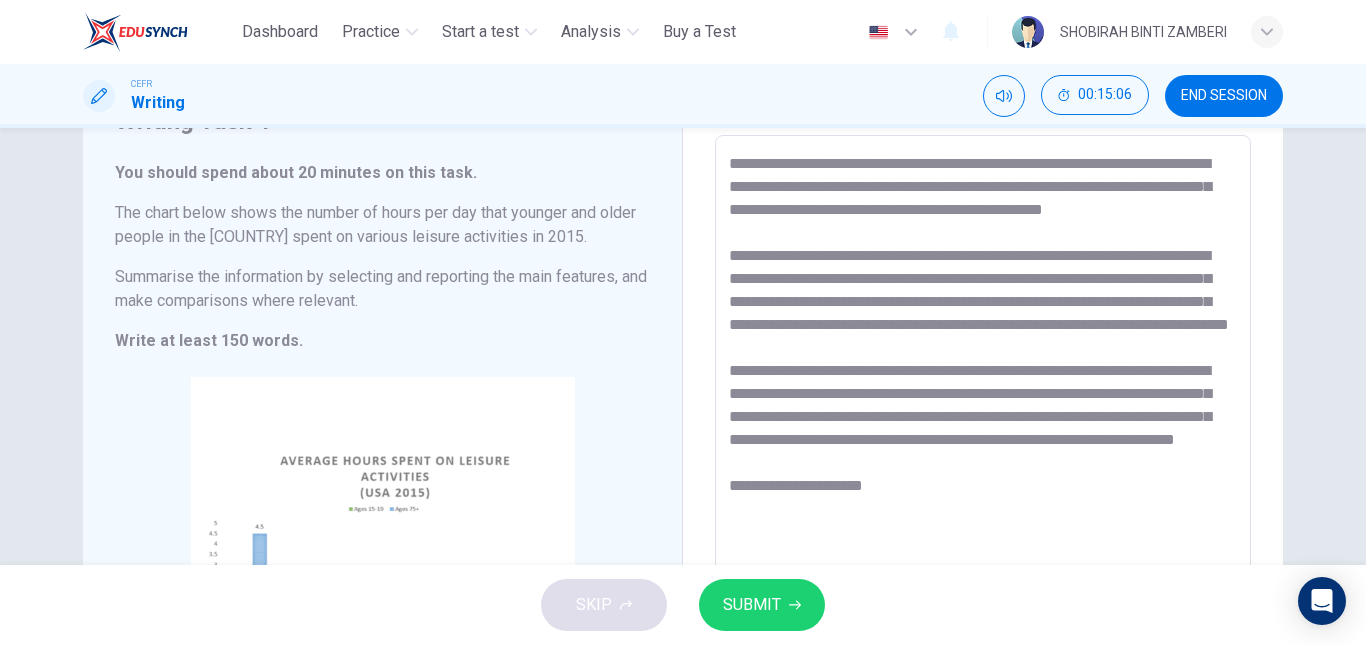 scroll, scrollTop: 102, scrollLeft: 0, axis: vertical 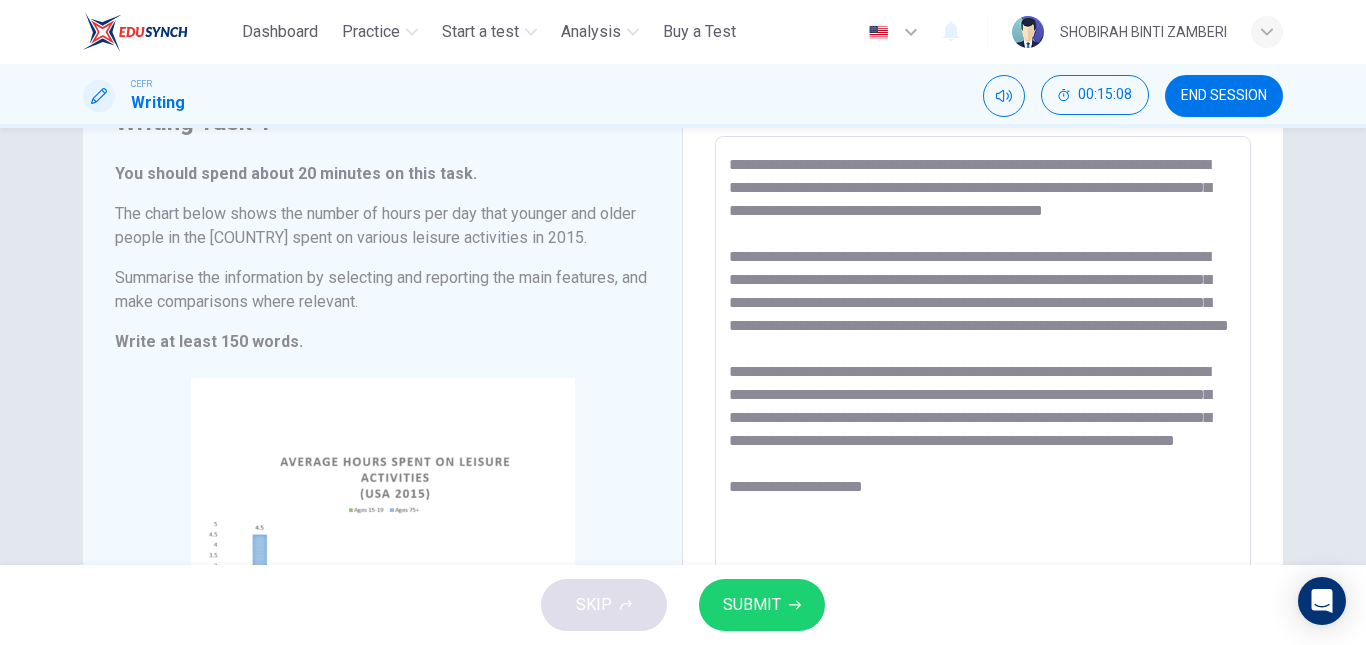 click on "**********" at bounding box center (983, 432) 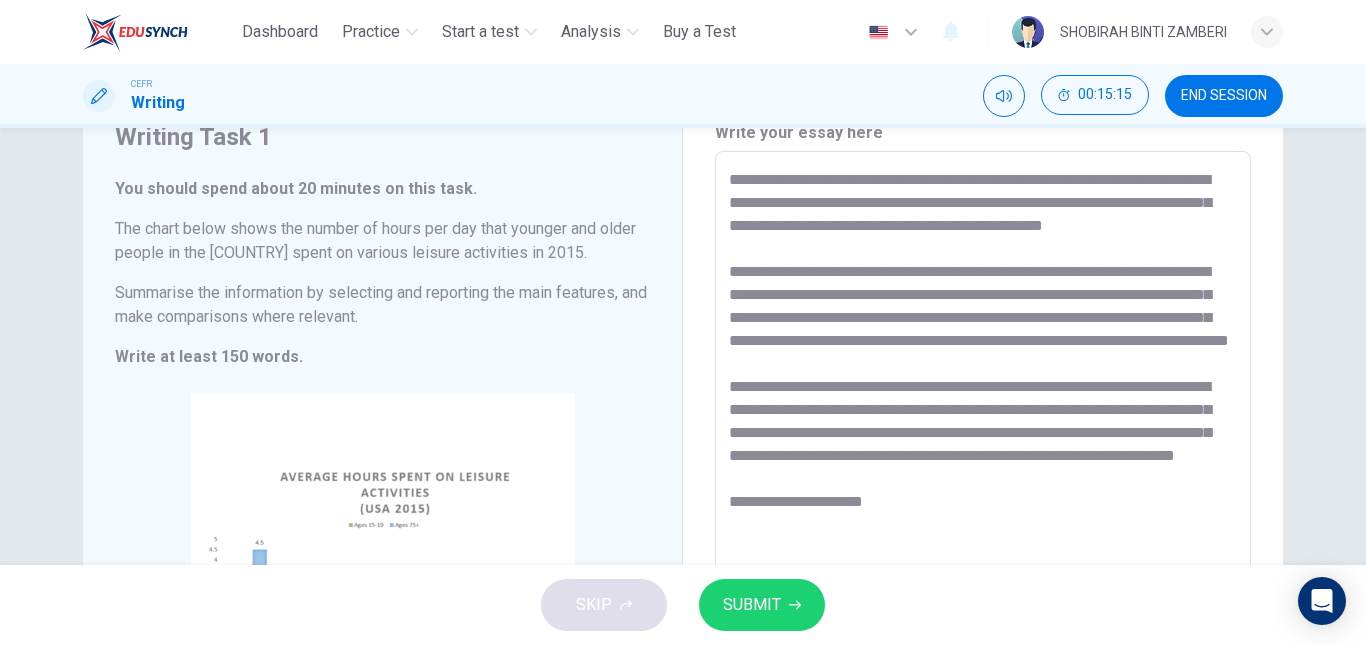 scroll, scrollTop: 85, scrollLeft: 0, axis: vertical 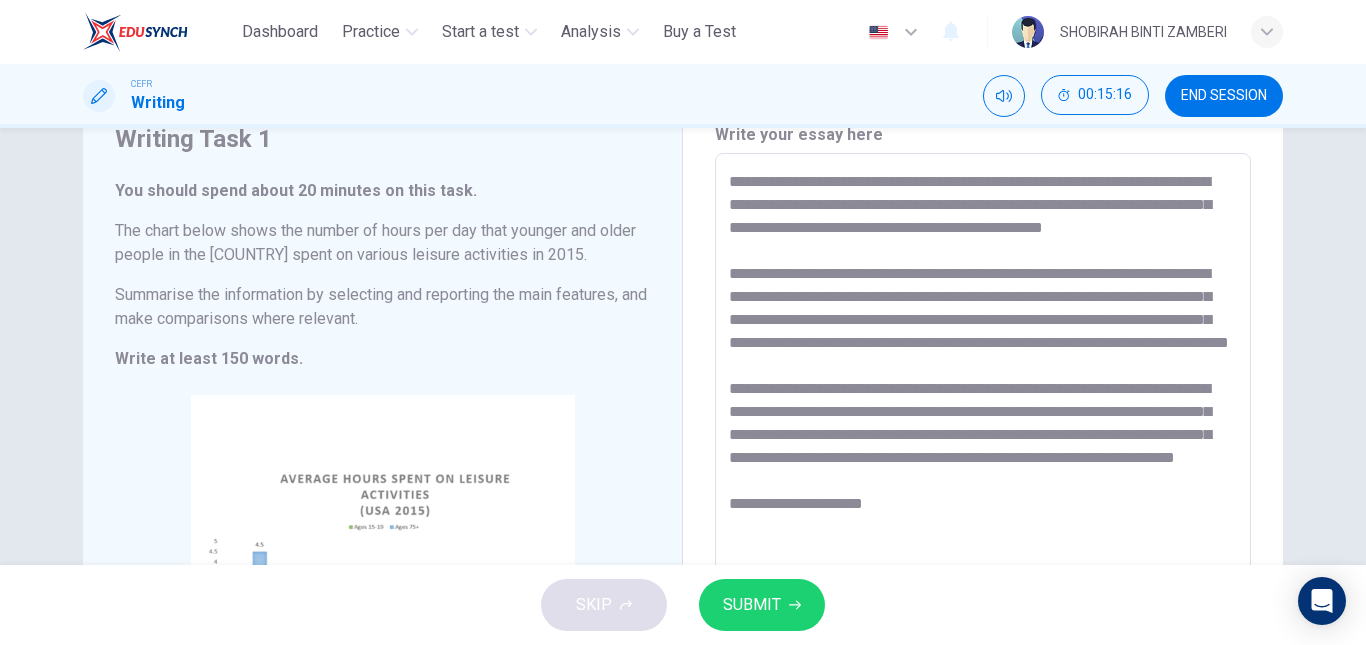 click on "**********" at bounding box center (983, 449) 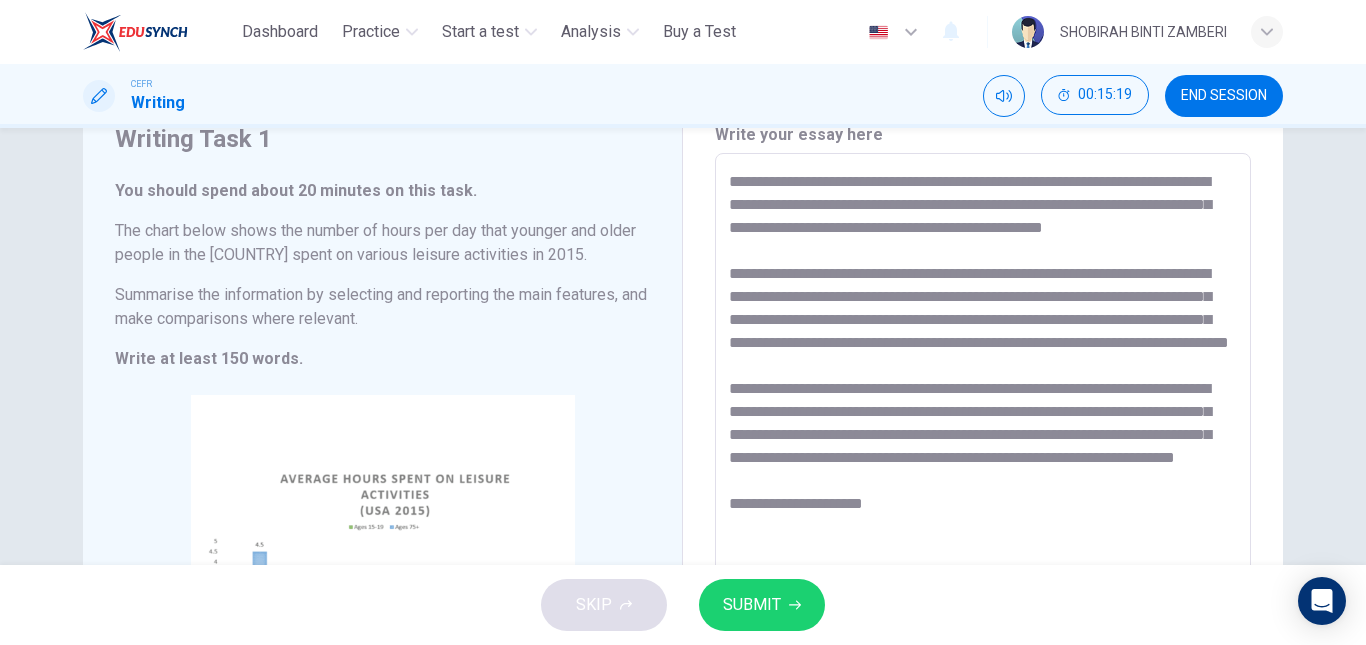 drag, startPoint x: 922, startPoint y: 205, endPoint x: 905, endPoint y: 206, distance: 17.029387 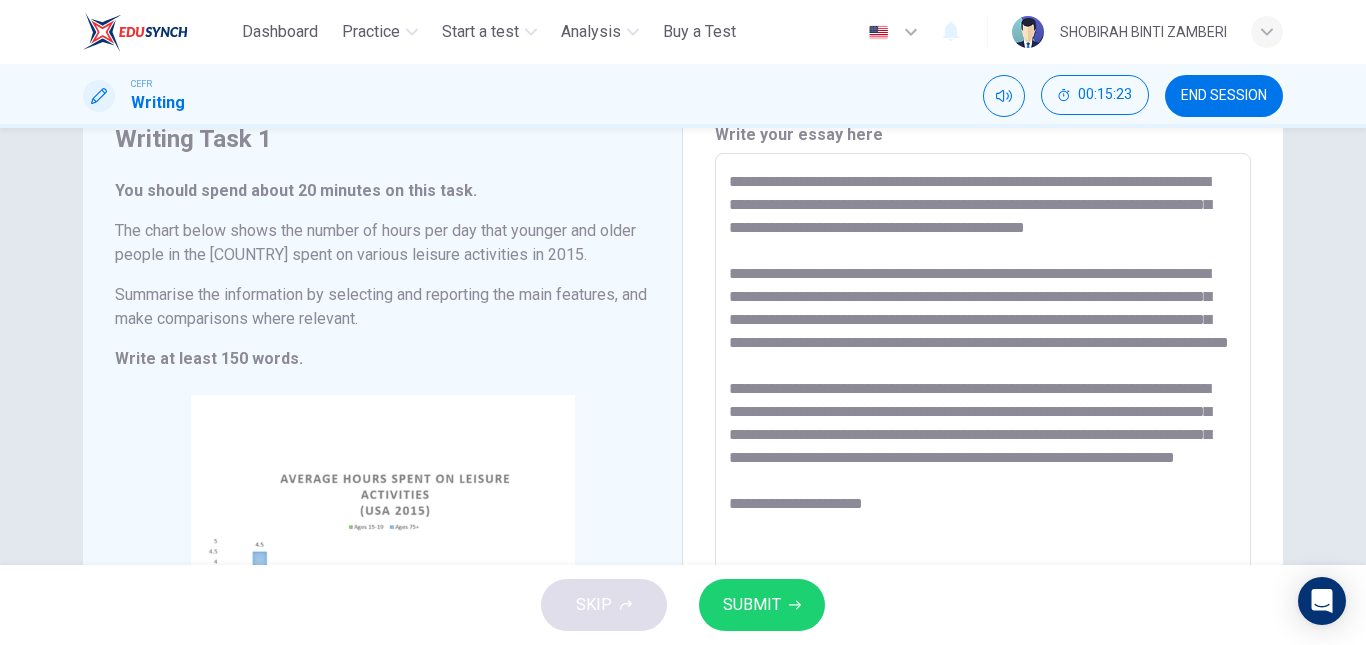 click on "**********" at bounding box center (983, 449) 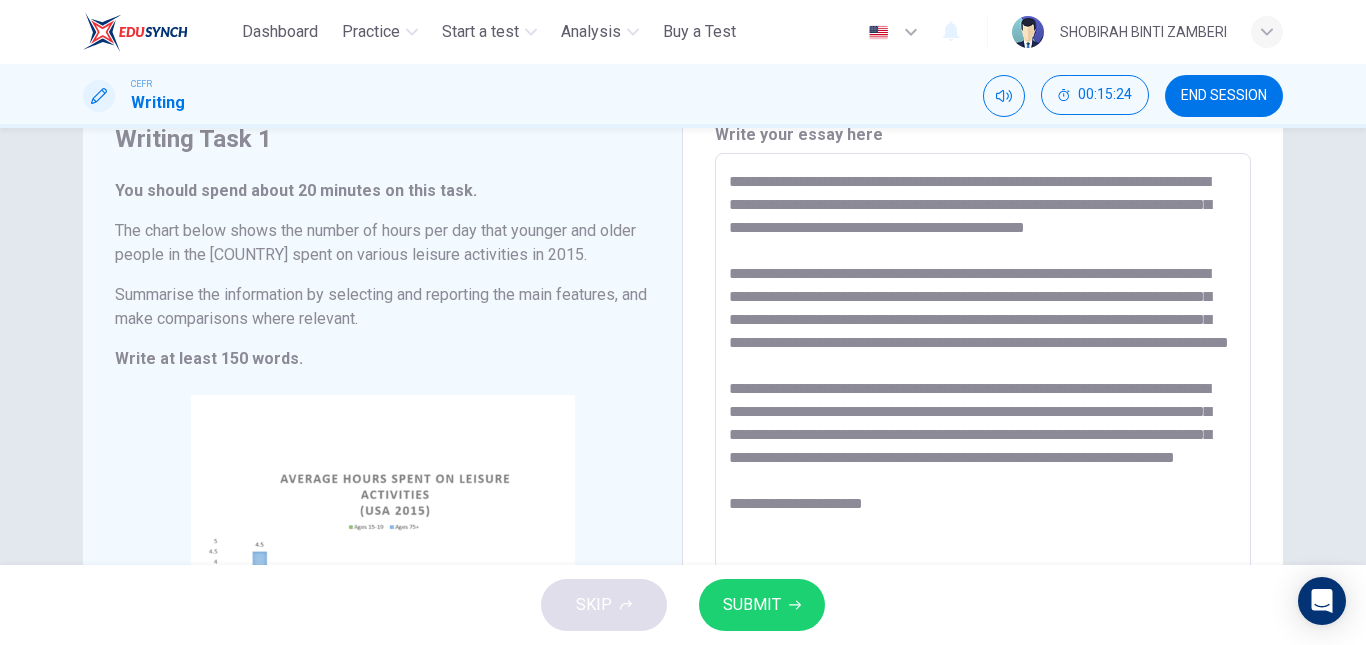 drag, startPoint x: 921, startPoint y: 208, endPoint x: 911, endPoint y: 206, distance: 10.198039 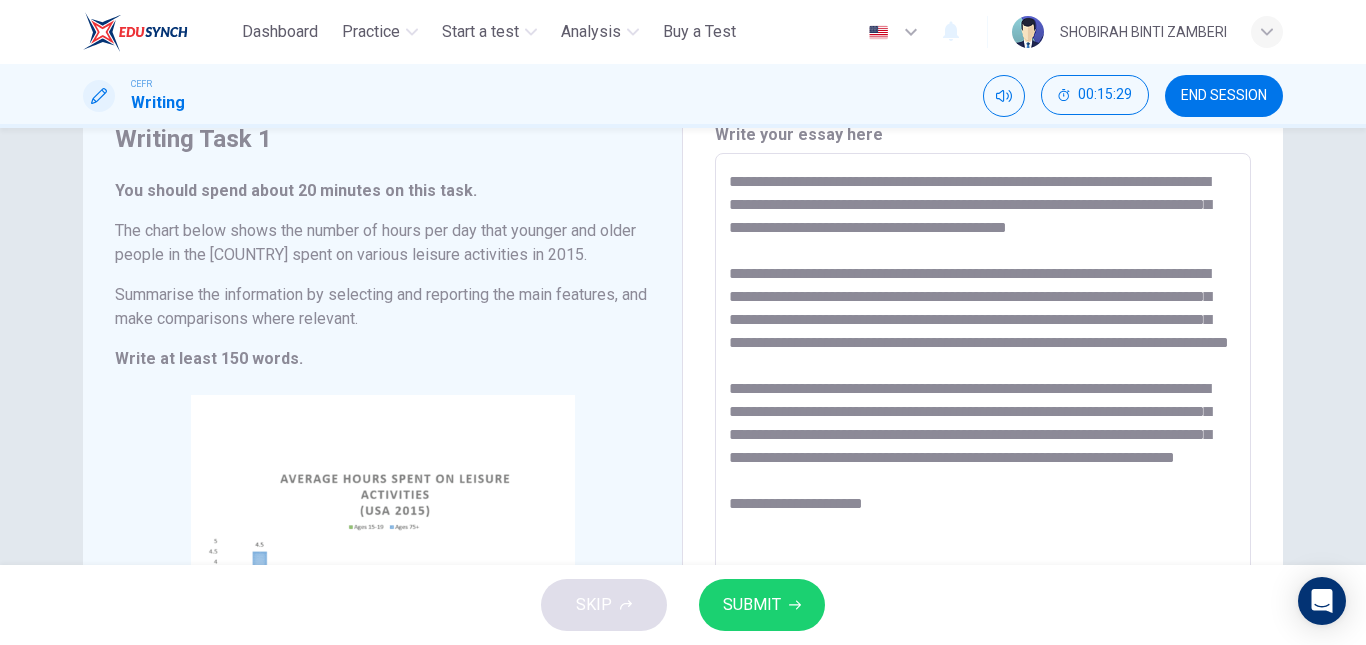 drag, startPoint x: 905, startPoint y: 206, endPoint x: 858, endPoint y: 207, distance: 47.010635 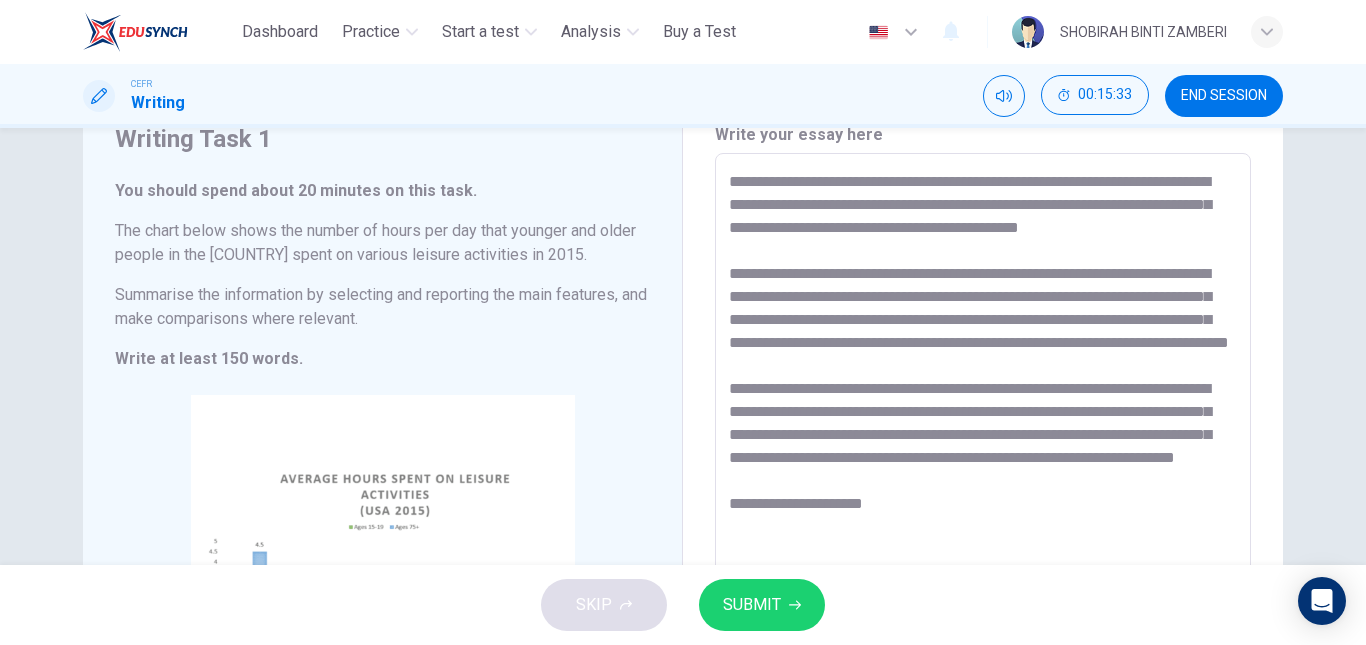 click on "**********" at bounding box center (983, 449) 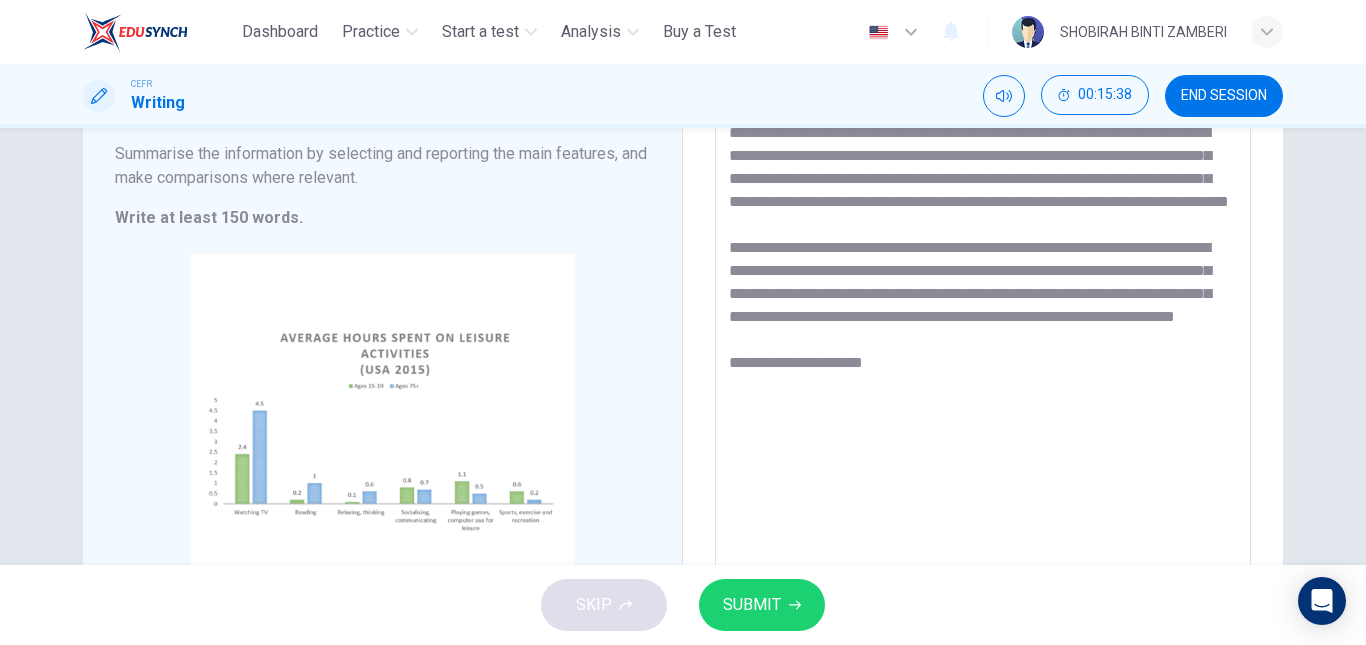 scroll, scrollTop: 227, scrollLeft: 0, axis: vertical 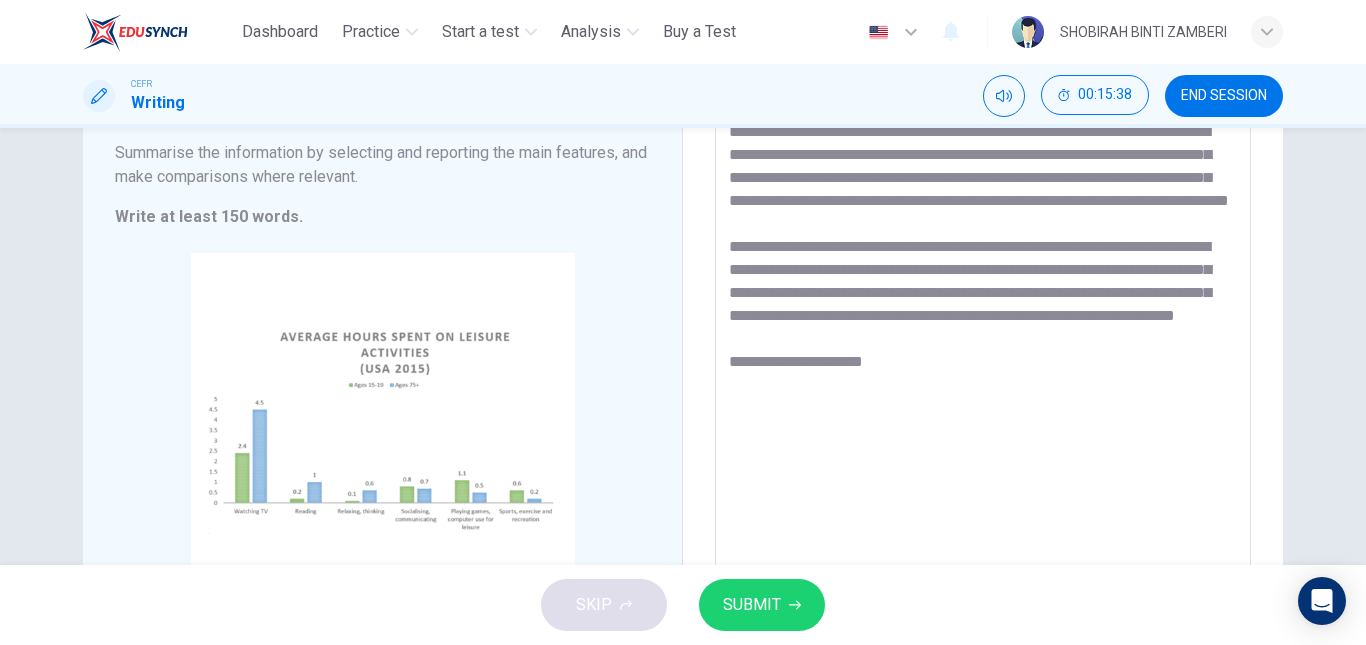 click on "**********" at bounding box center [983, 307] 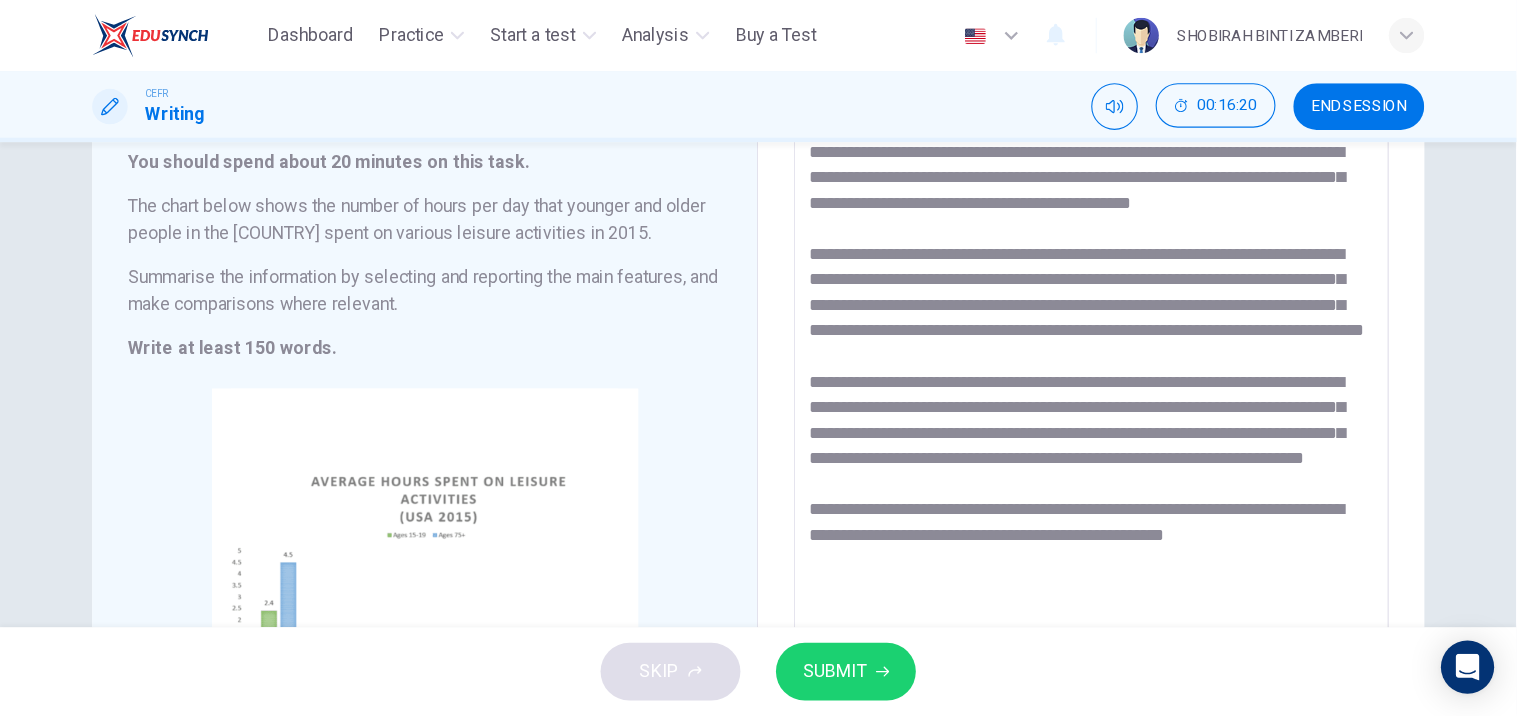 scroll, scrollTop: 130, scrollLeft: 0, axis: vertical 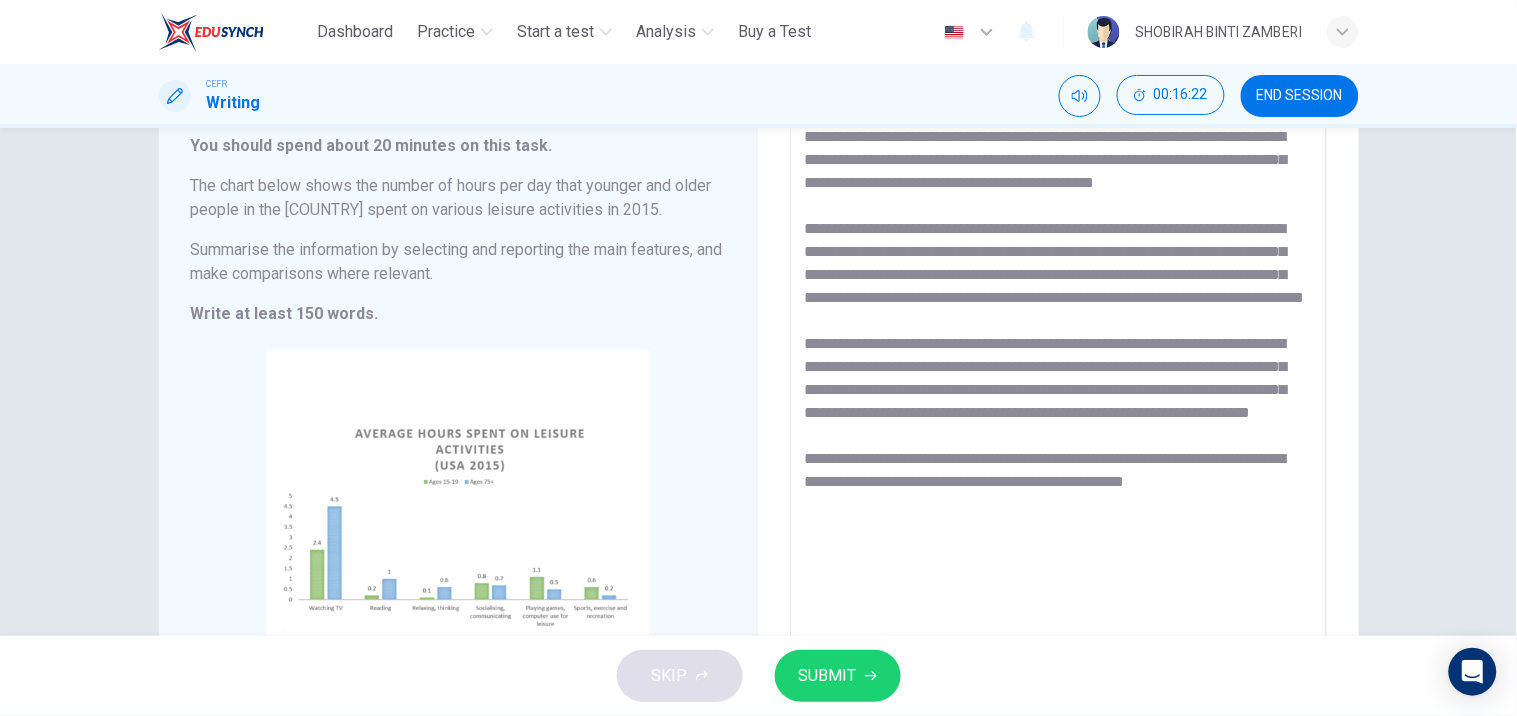 drag, startPoint x: 1365, startPoint y: 0, endPoint x: 1013, endPoint y: 438, distance: 561.9146 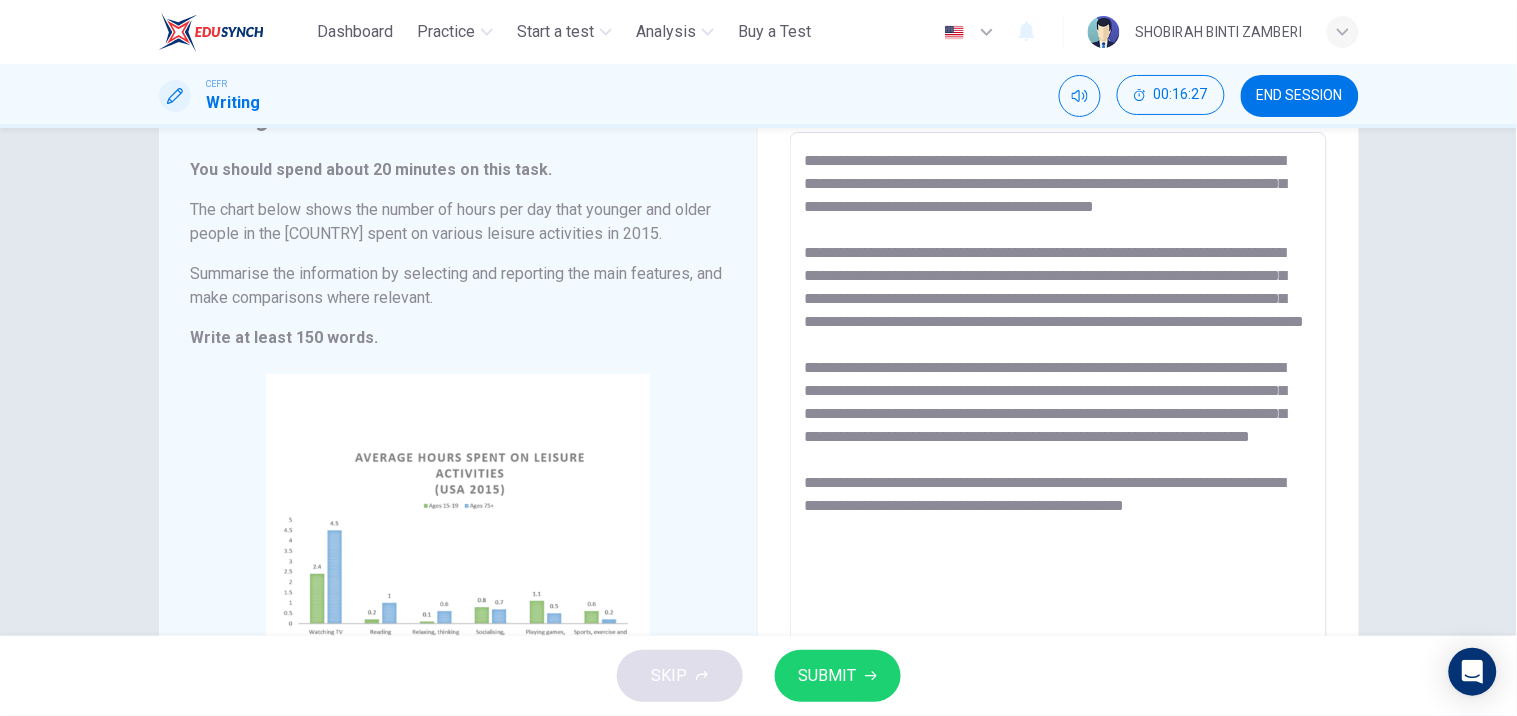 scroll, scrollTop: 105, scrollLeft: 0, axis: vertical 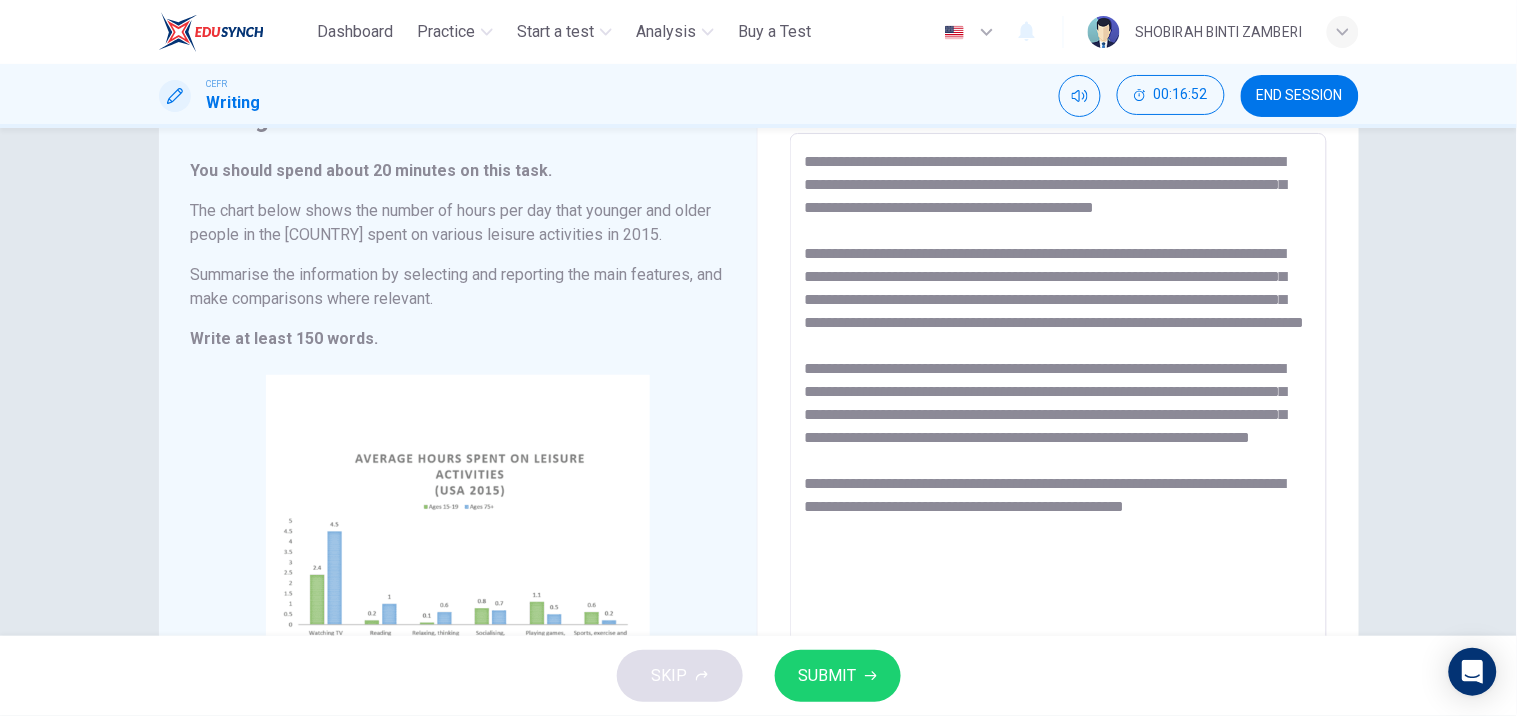 drag, startPoint x: 995, startPoint y: 184, endPoint x: 983, endPoint y: 185, distance: 12.0415945 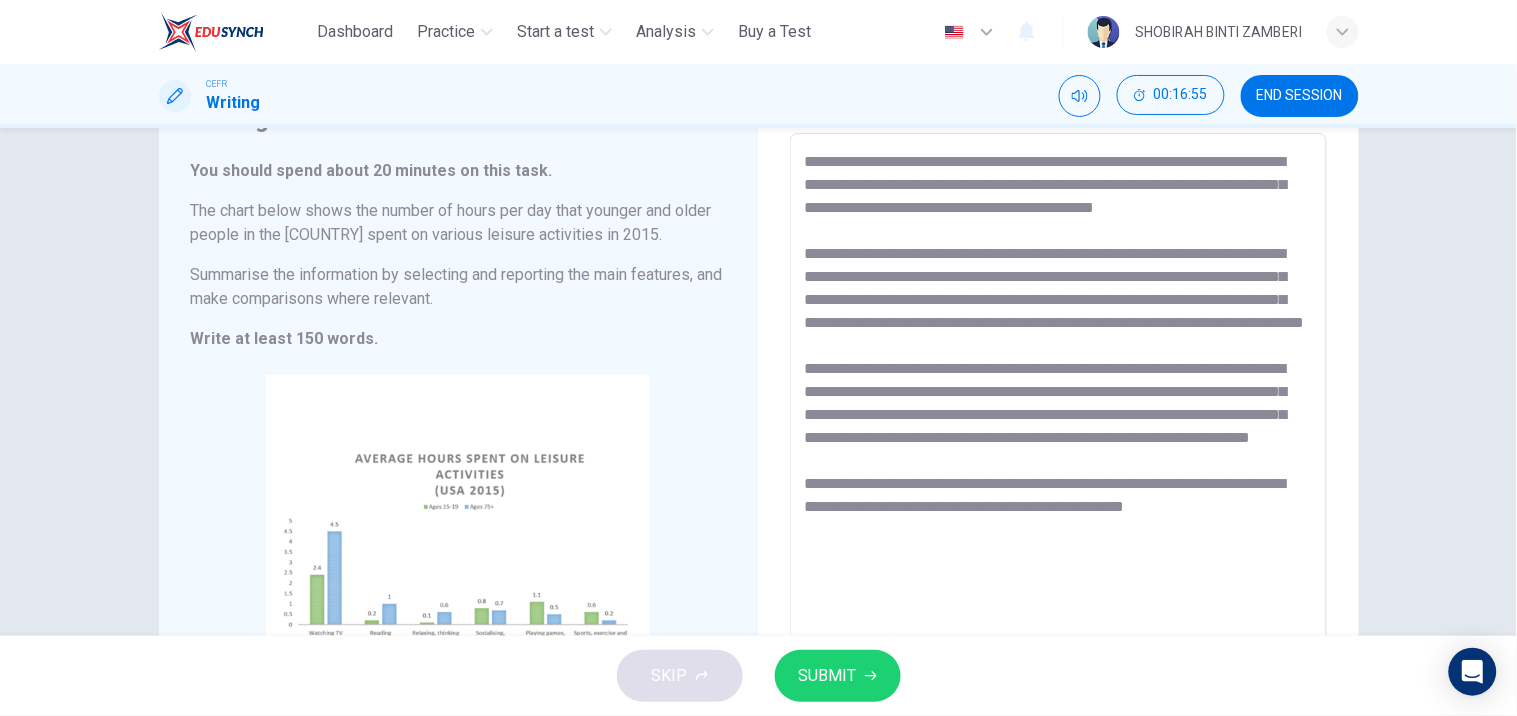 type on "**********" 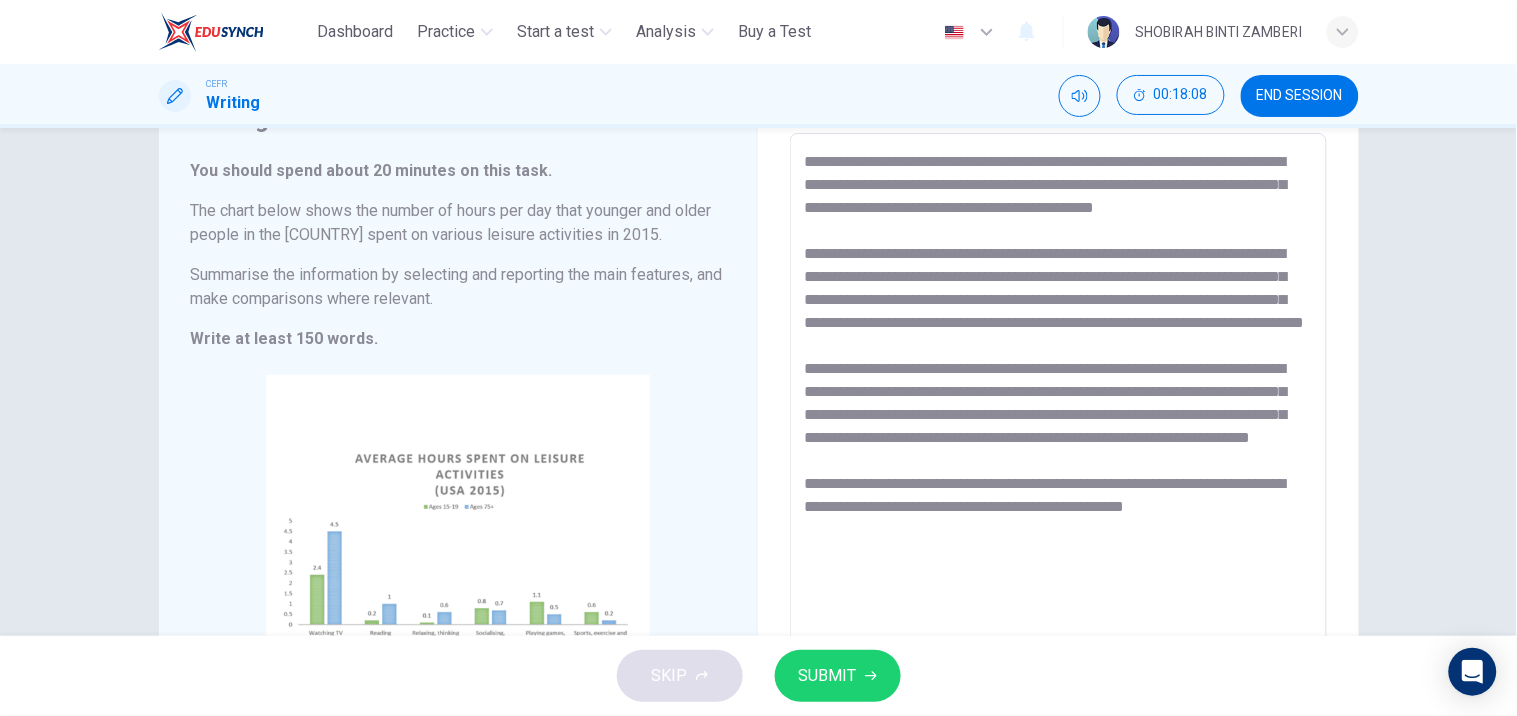 click on "SUBMIT" at bounding box center (828, 676) 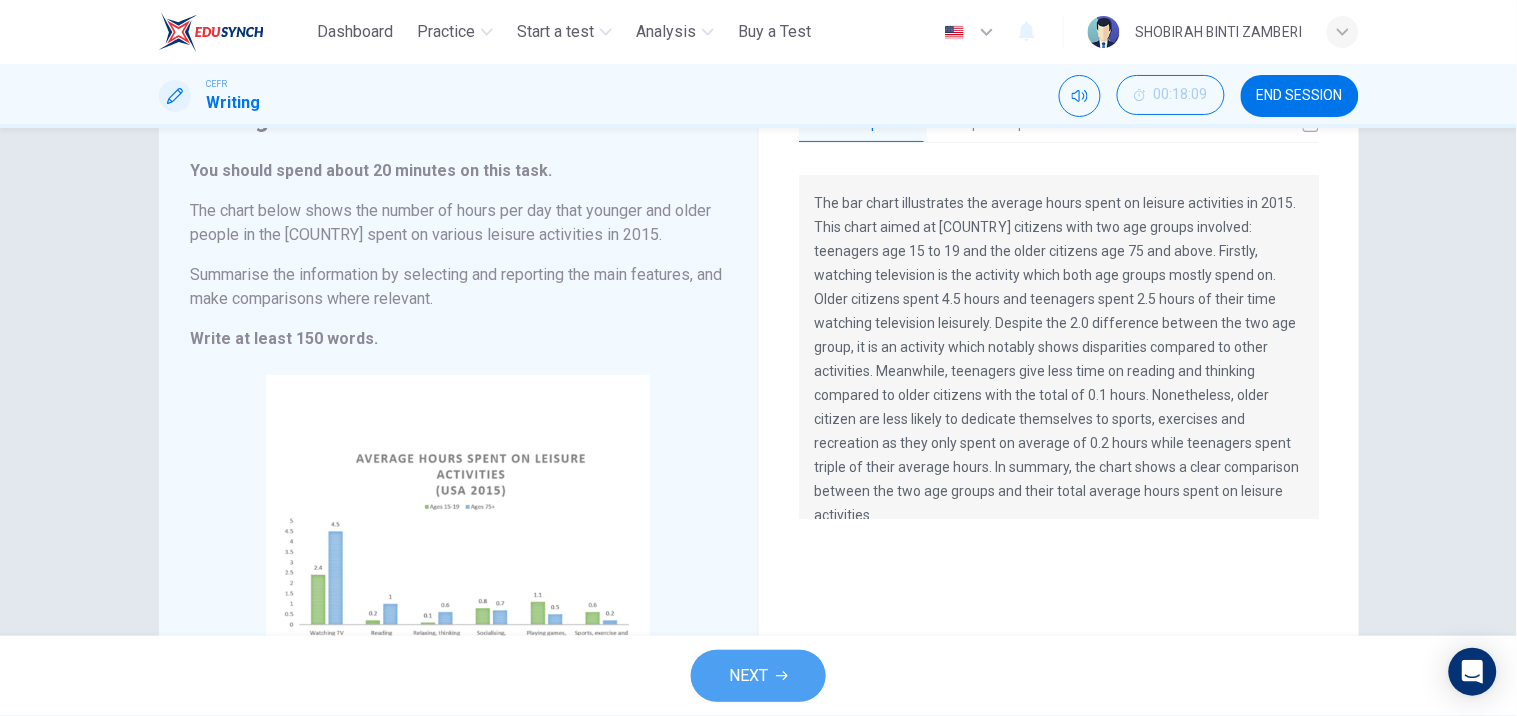click on "NEXT" at bounding box center (758, 676) 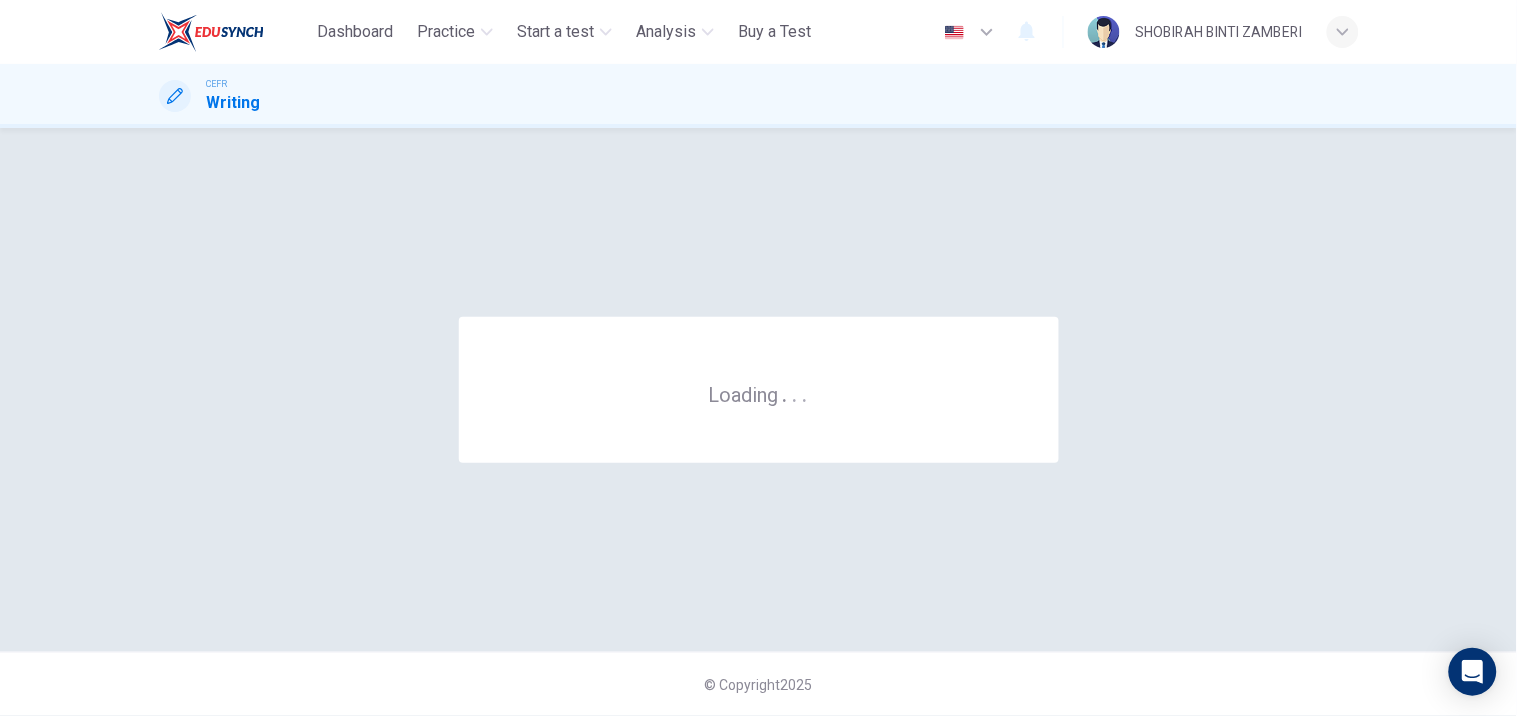 scroll, scrollTop: 0, scrollLeft: 0, axis: both 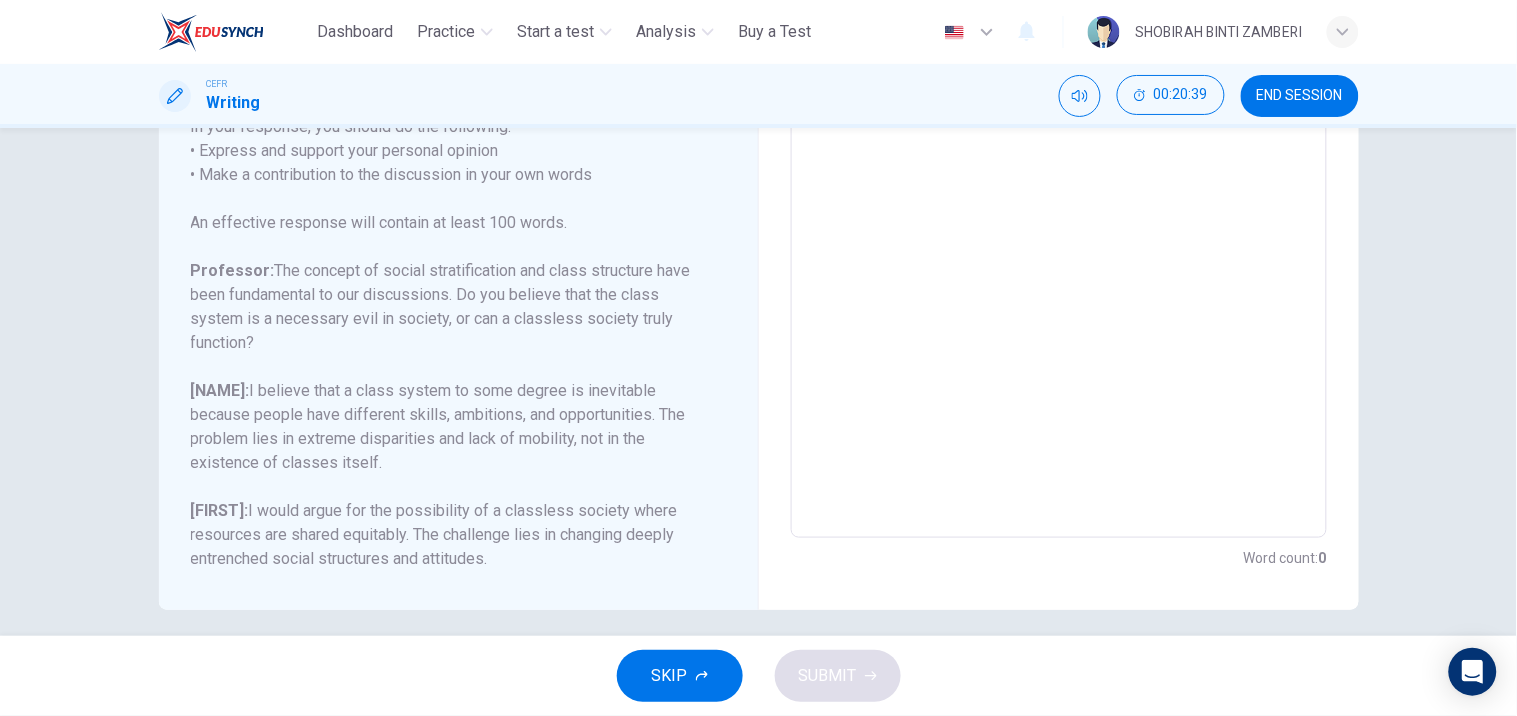 click on "Write your essay here * ​ Word count :  0" at bounding box center (1059, 205) 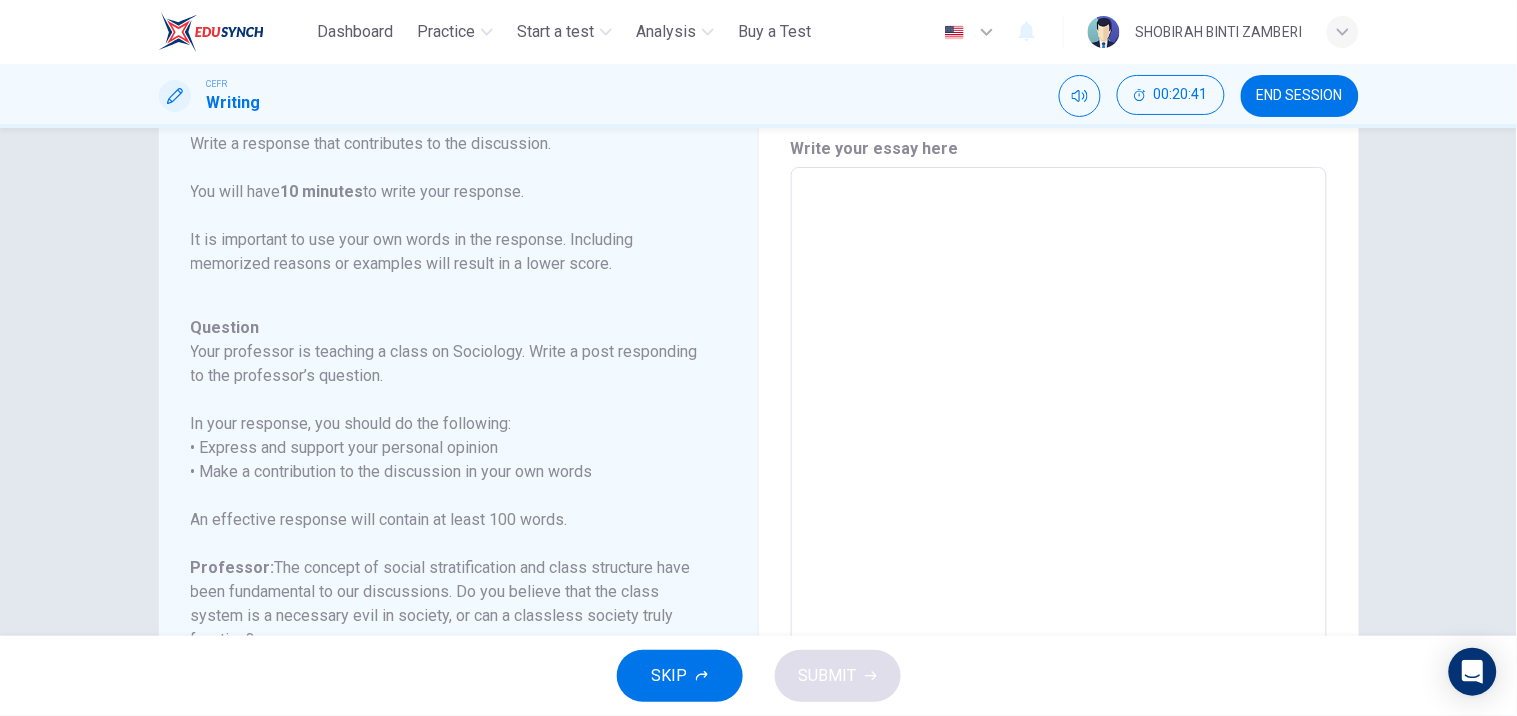 scroll, scrollTop: 0, scrollLeft: 0, axis: both 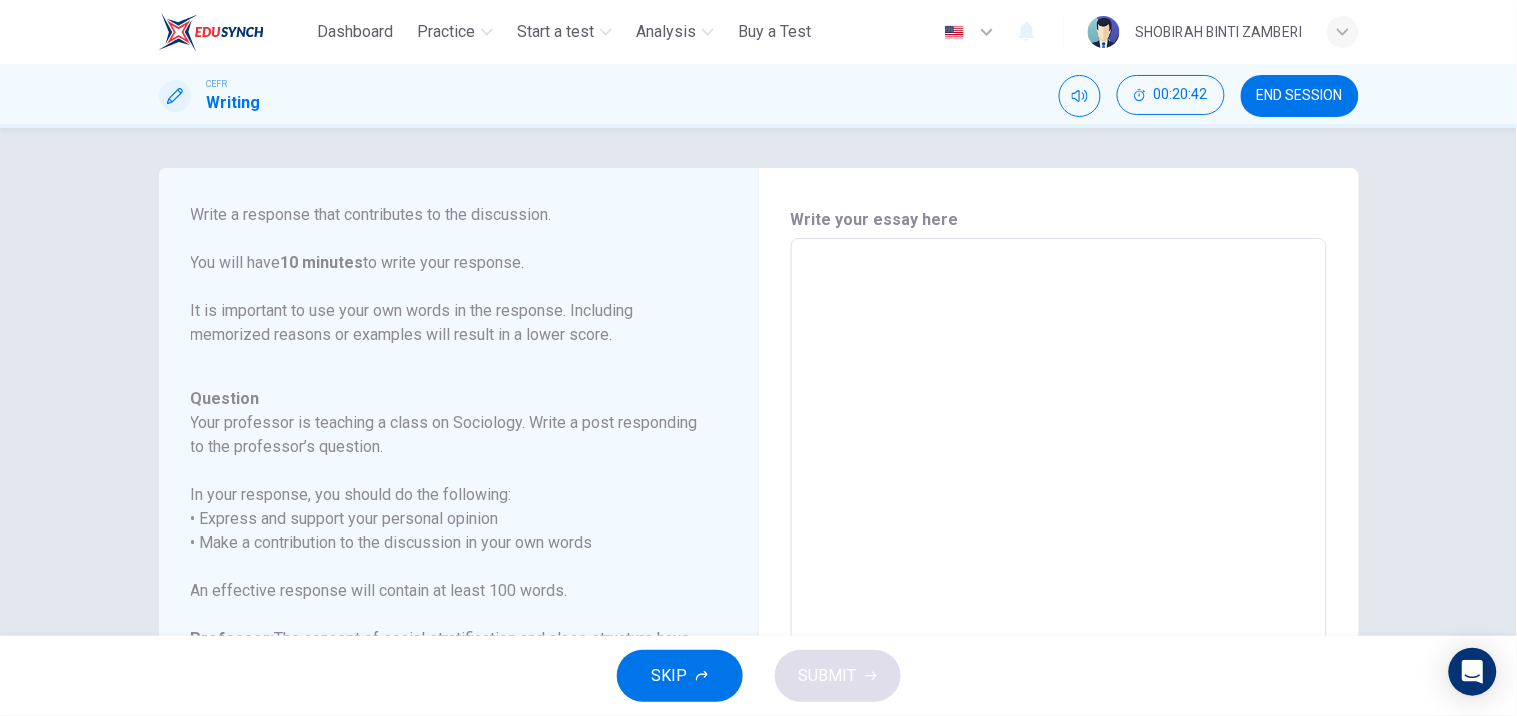click at bounding box center [1059, 572] 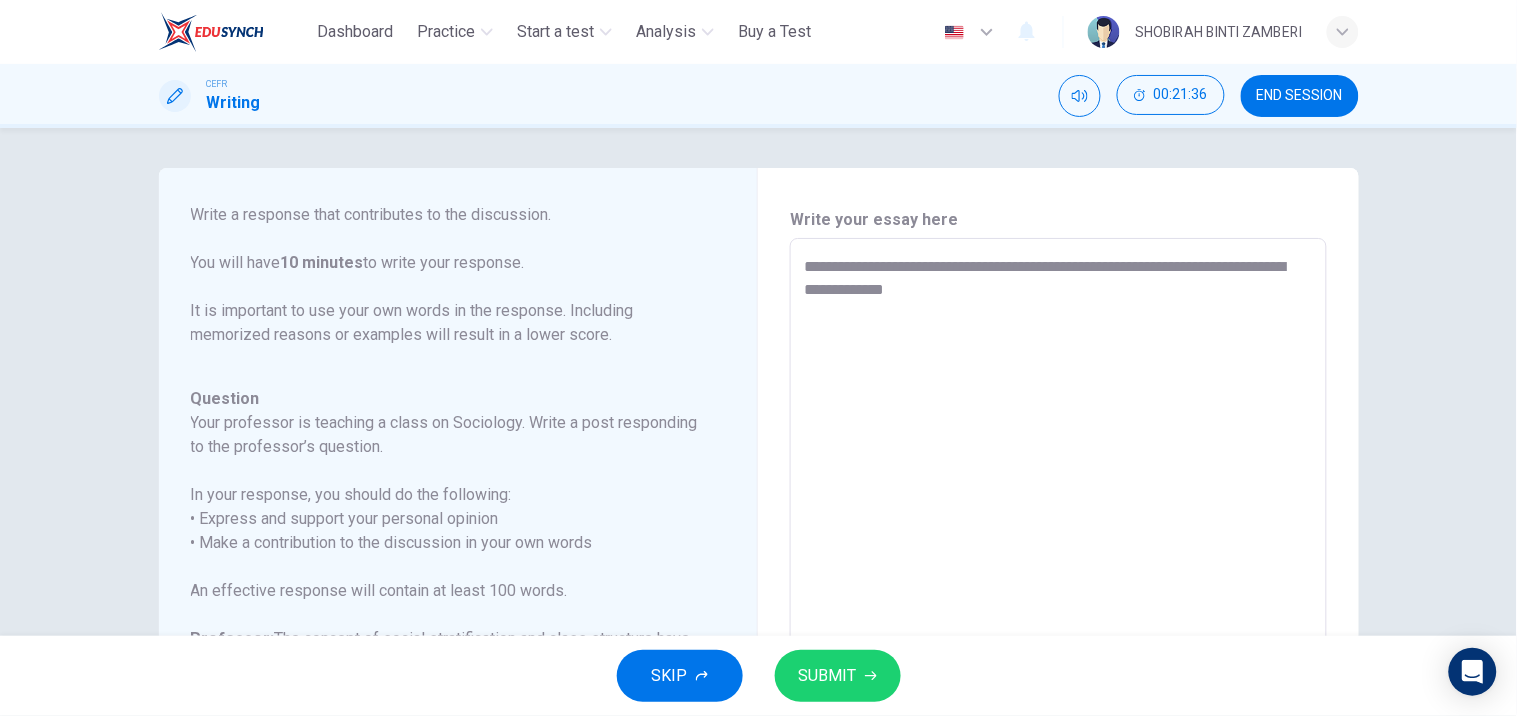 click on "**********" at bounding box center (1058, 572) 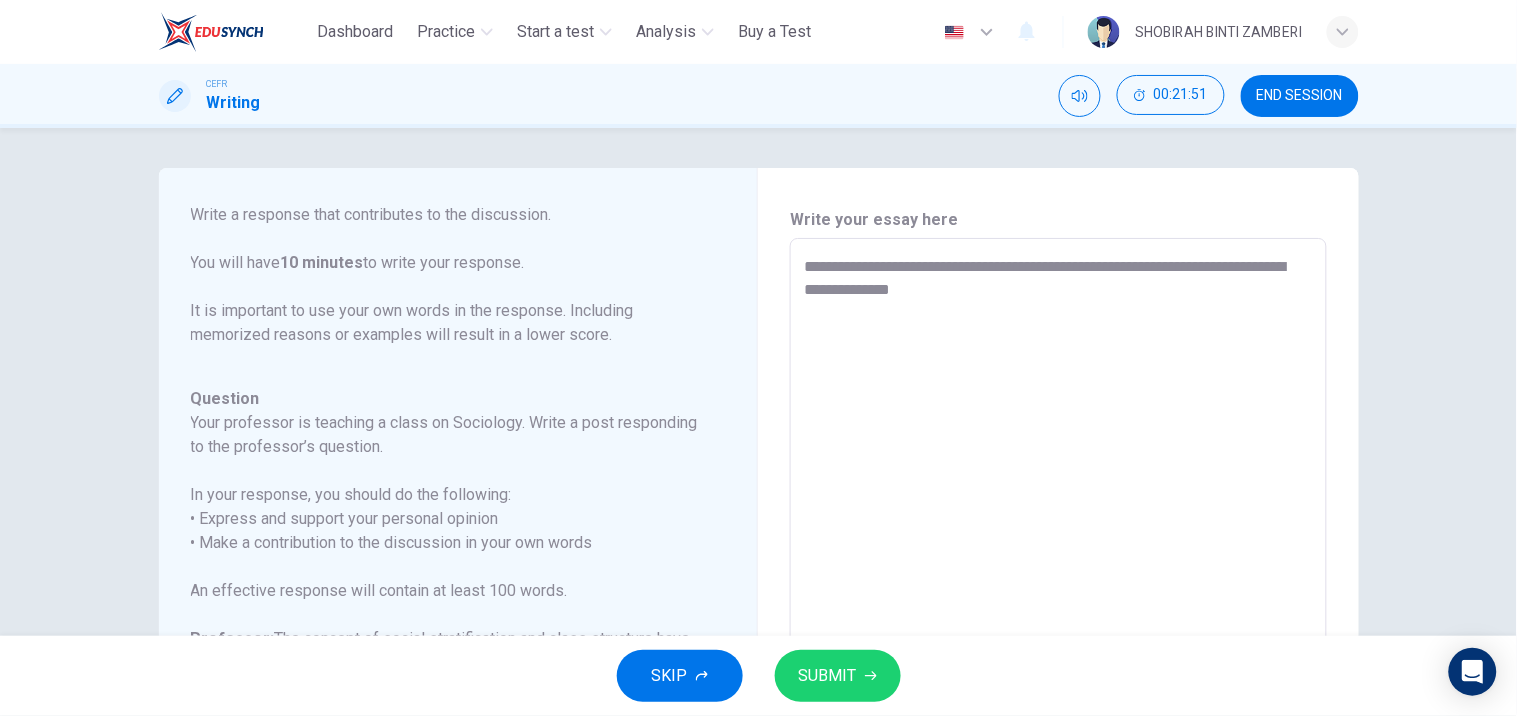 click on "**********" at bounding box center [1058, 572] 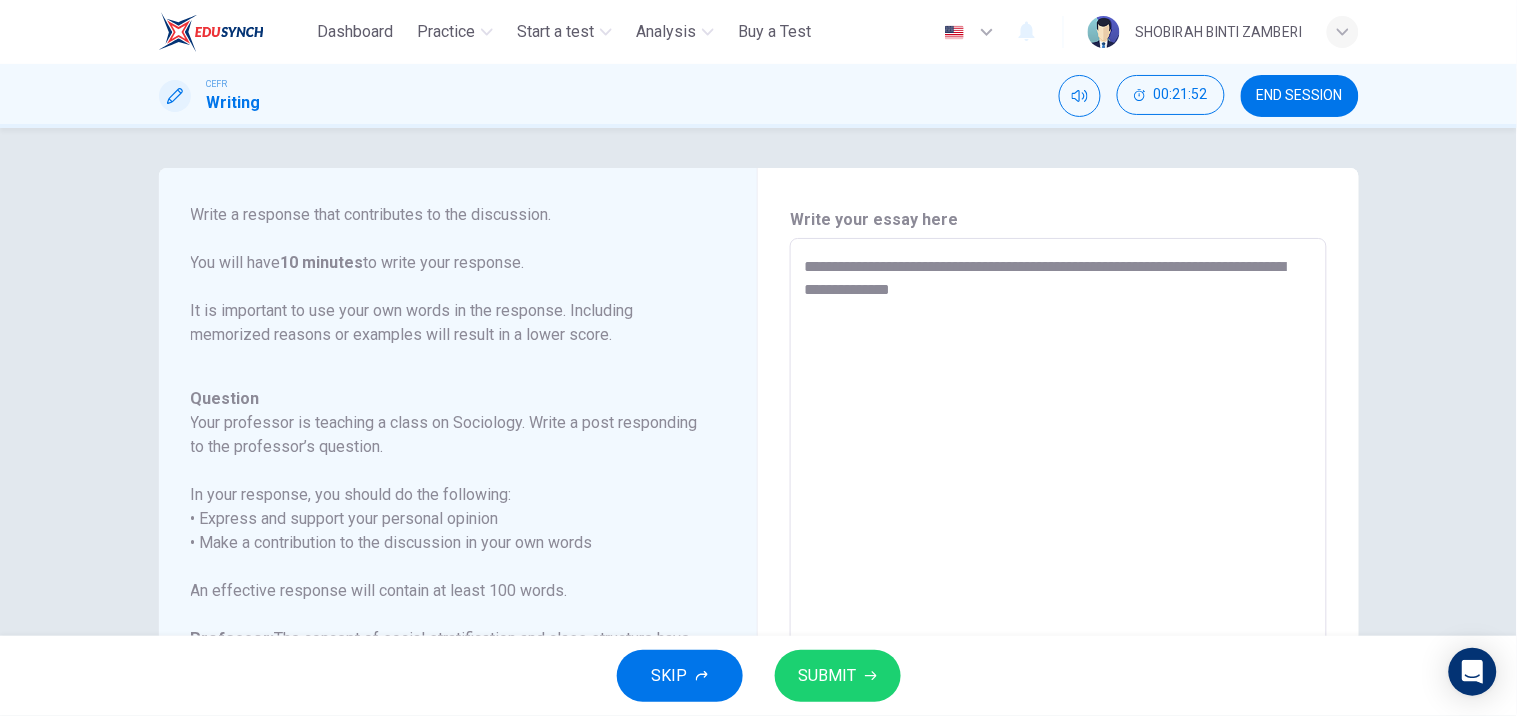 click on "**********" at bounding box center [1058, 572] 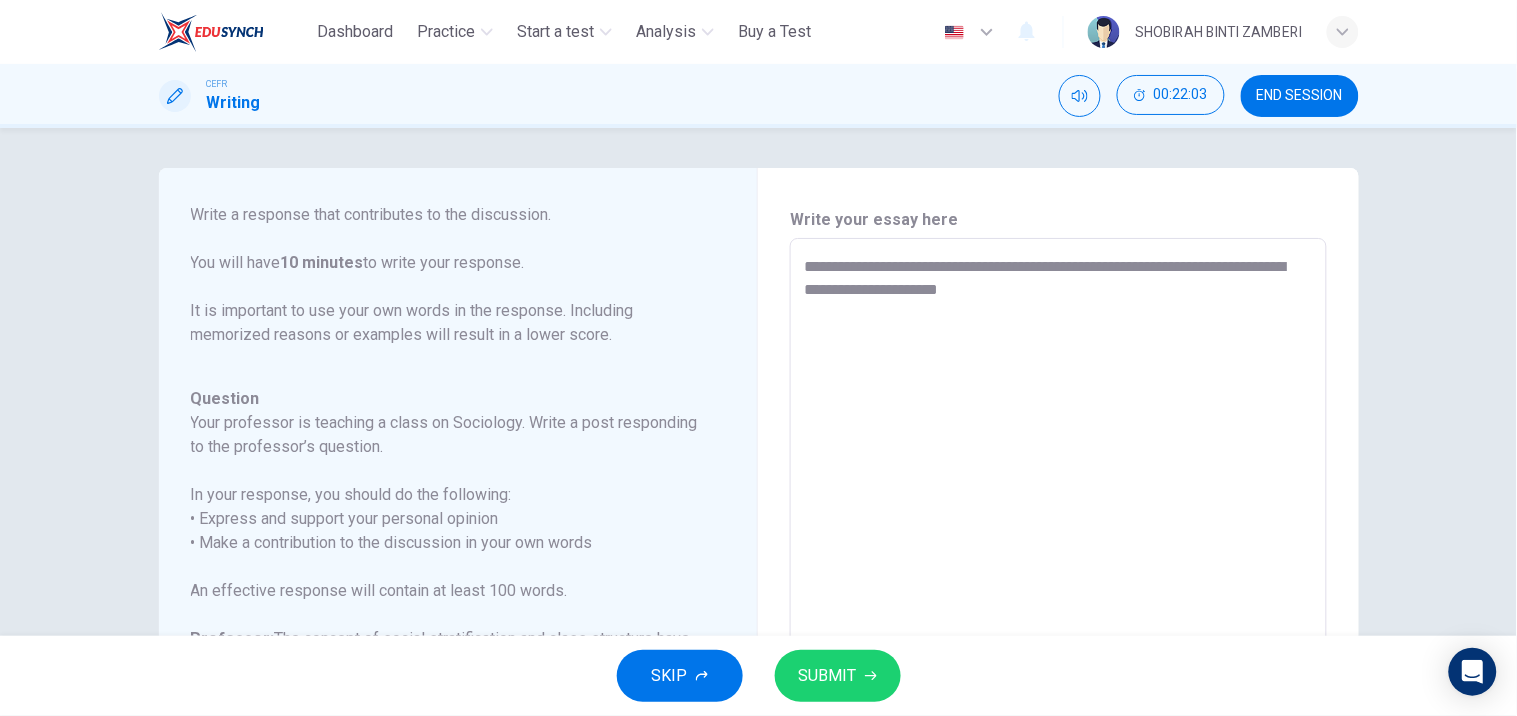 click on "**********" at bounding box center [1058, 572] 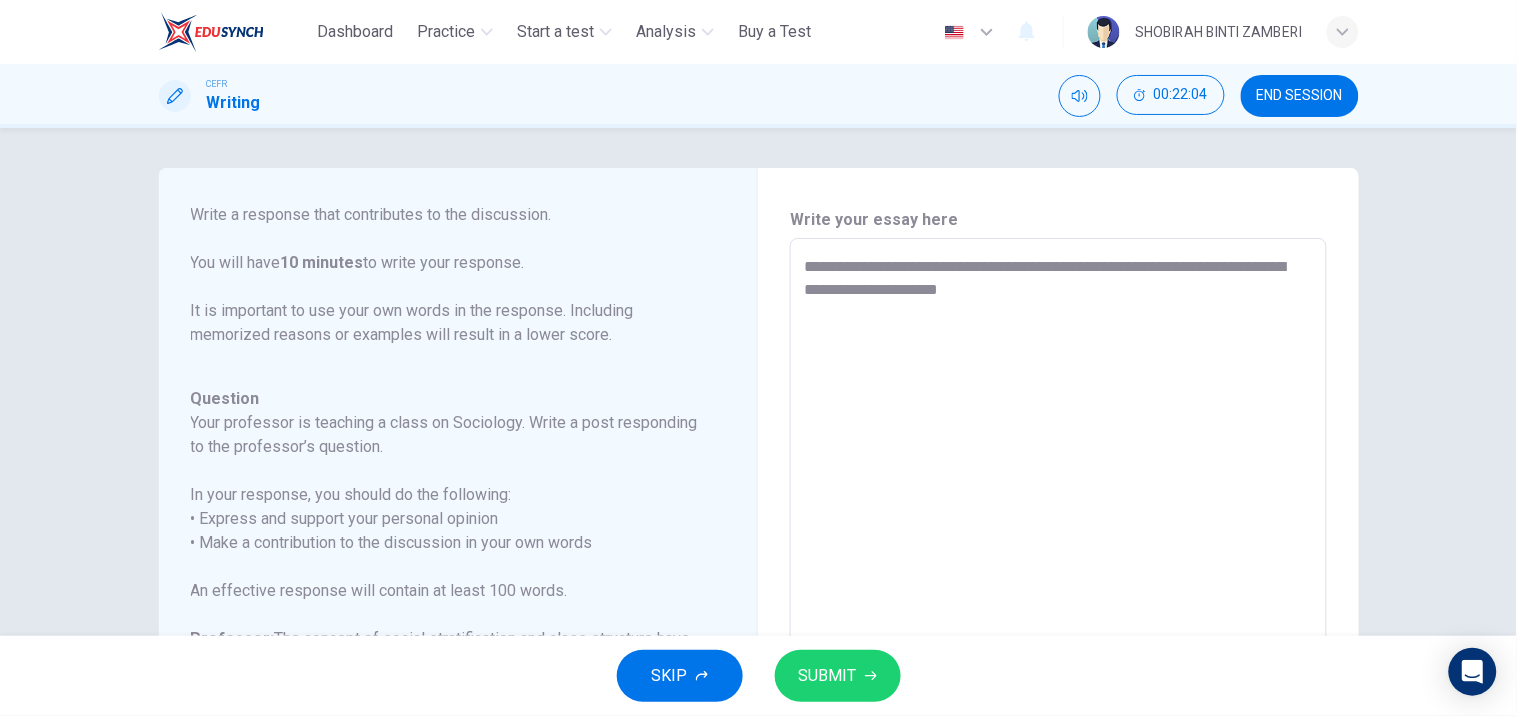 drag, startPoint x: 933, startPoint y: 305, endPoint x: 945, endPoint y: 301, distance: 12.649111 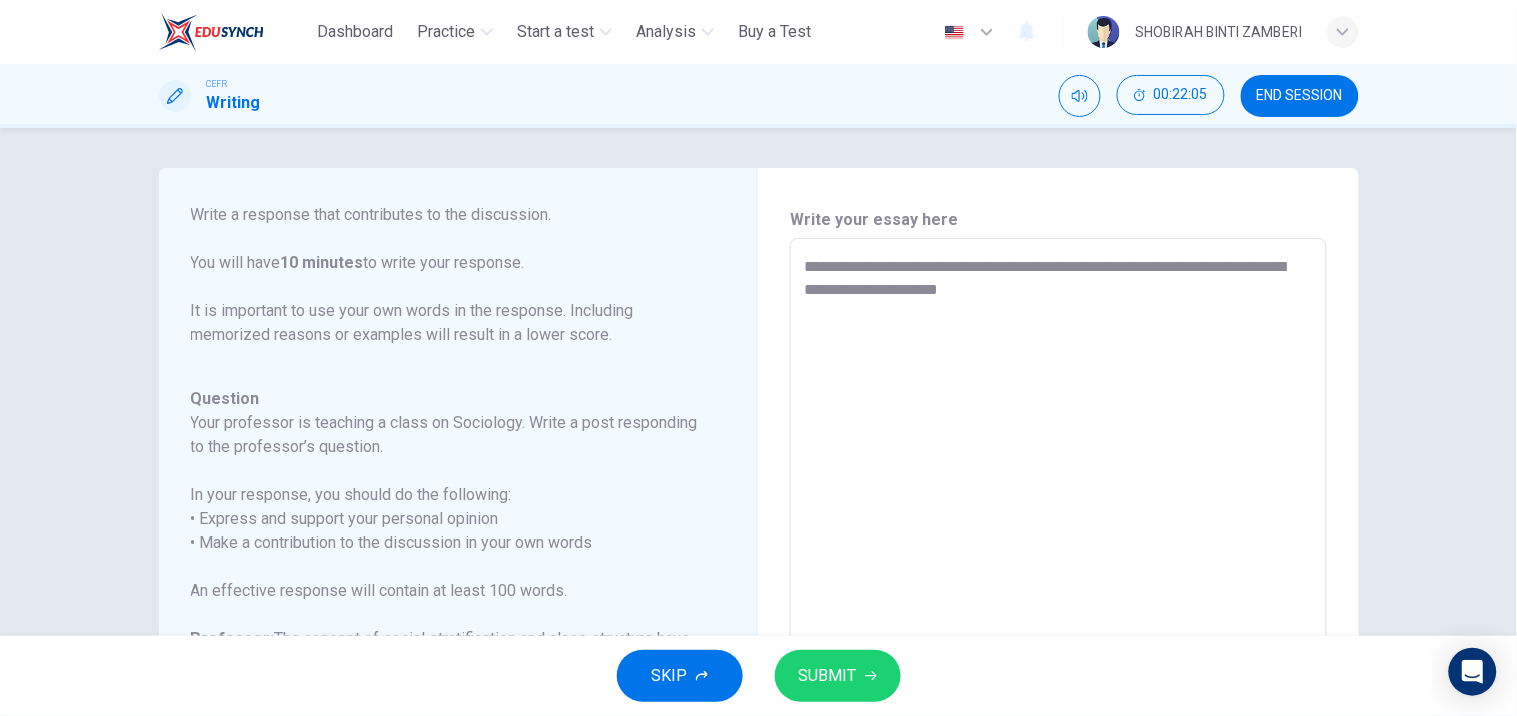 click on "**********" at bounding box center (1058, 572) 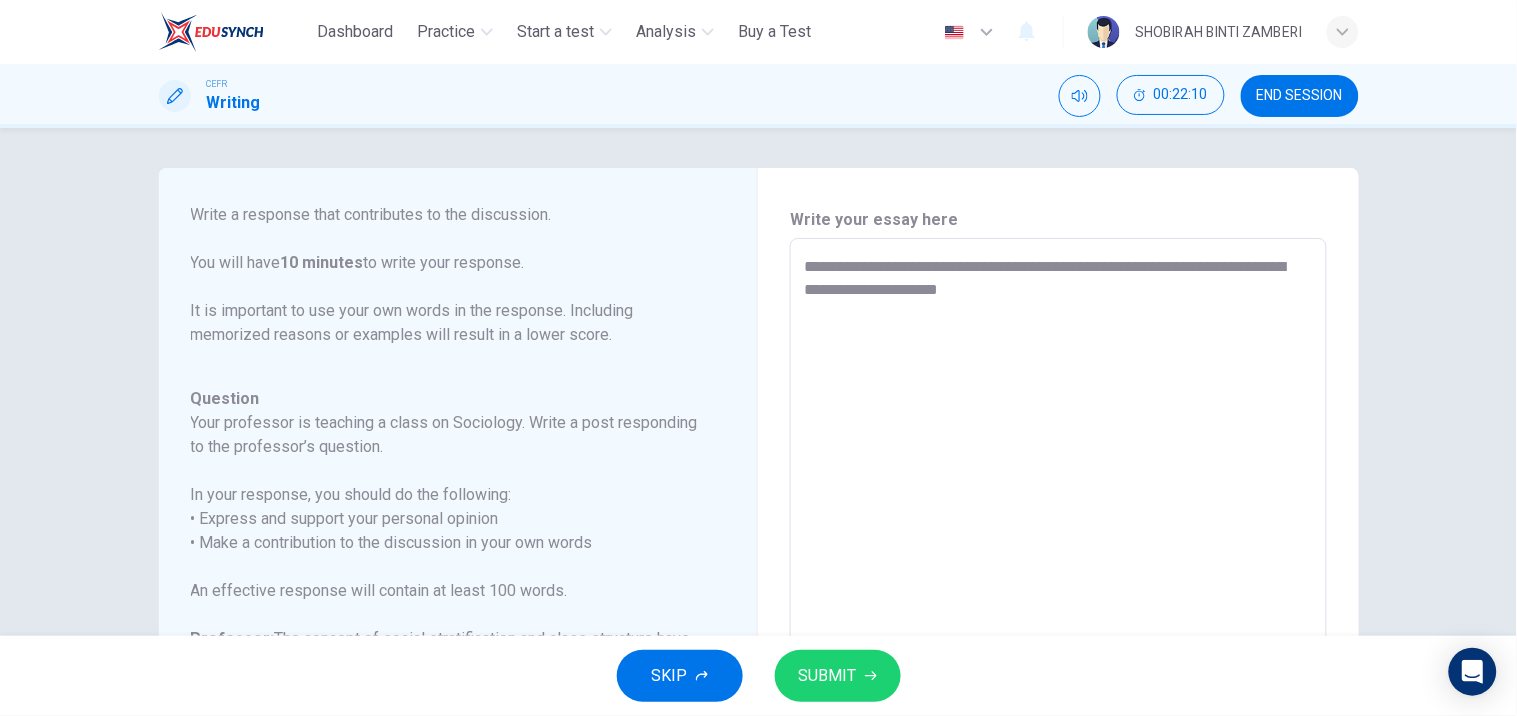 click on "**********" at bounding box center [1058, 572] 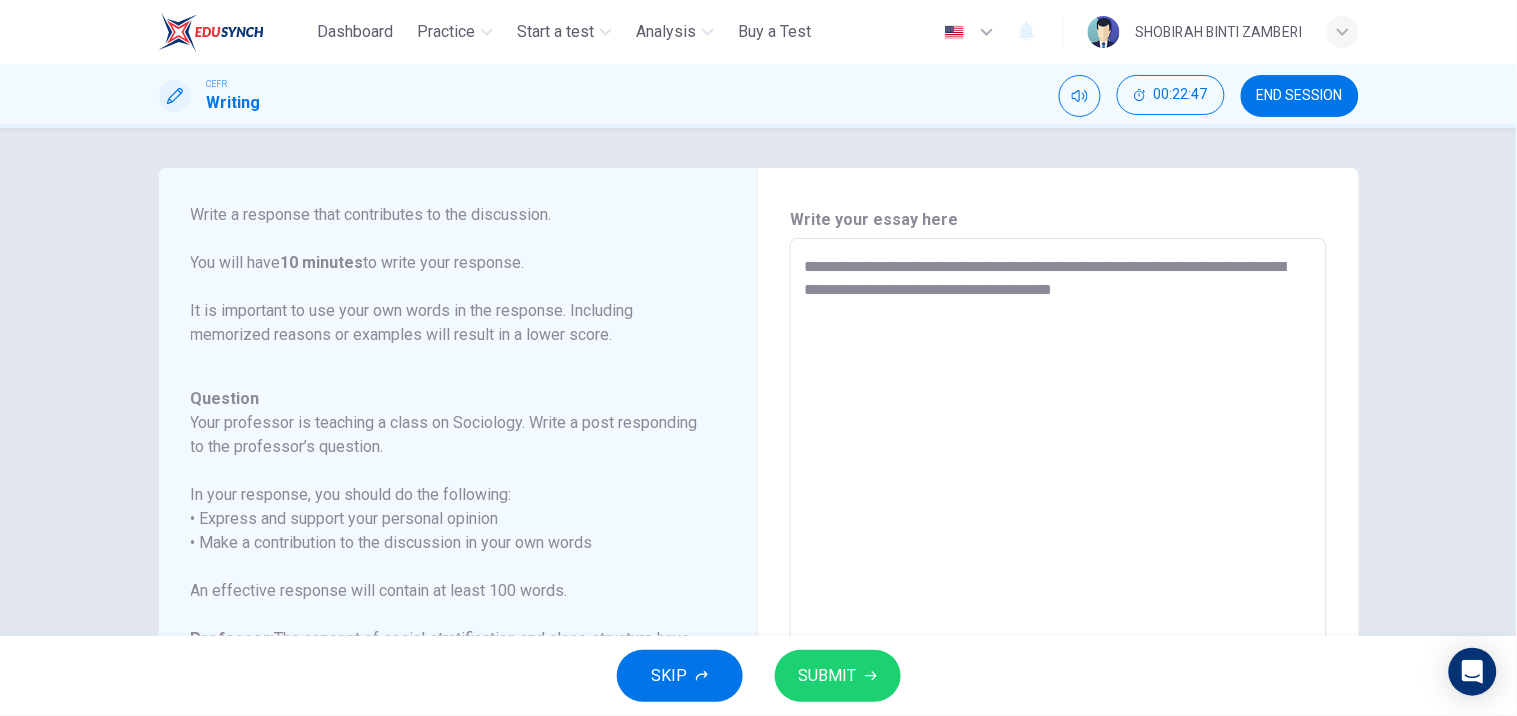 click on "**********" at bounding box center (1058, 572) 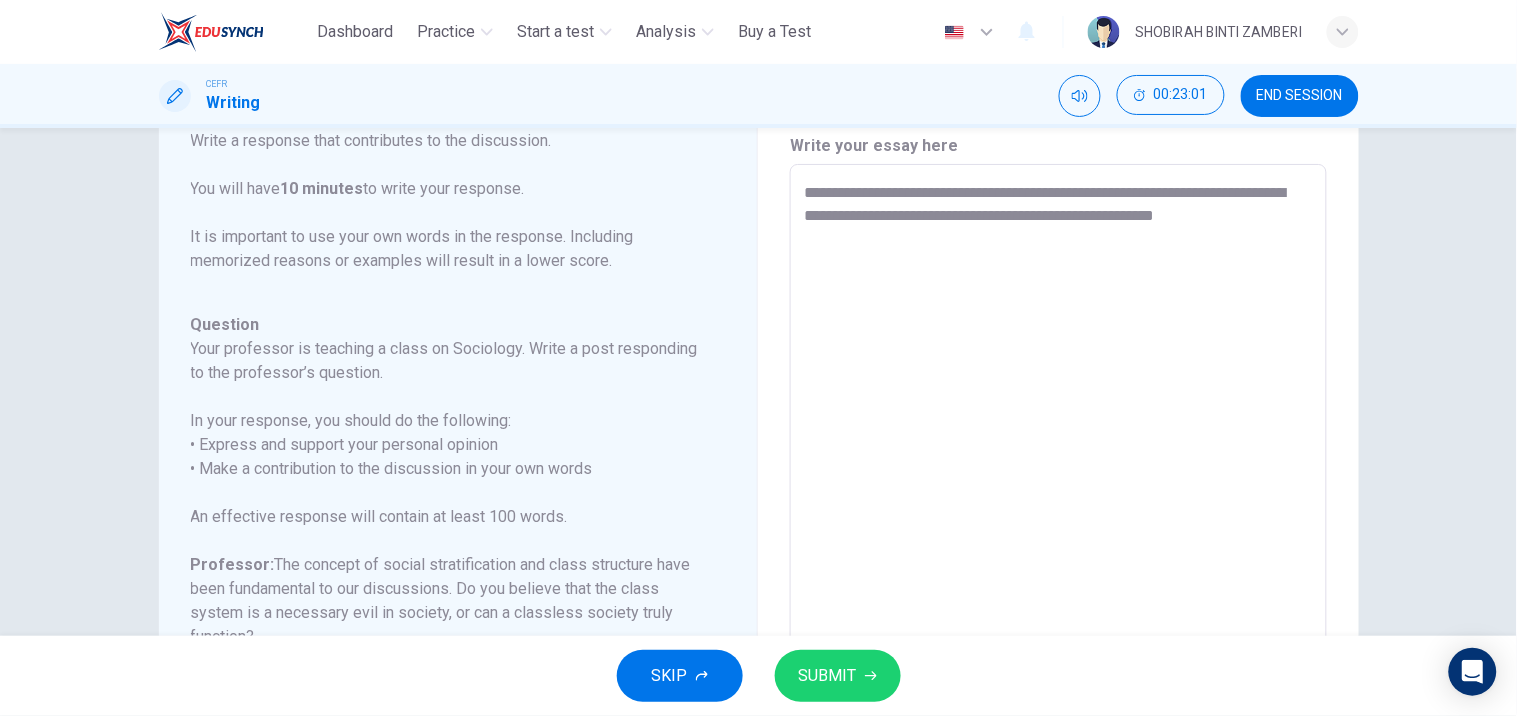 scroll, scrollTop: 30, scrollLeft: 0, axis: vertical 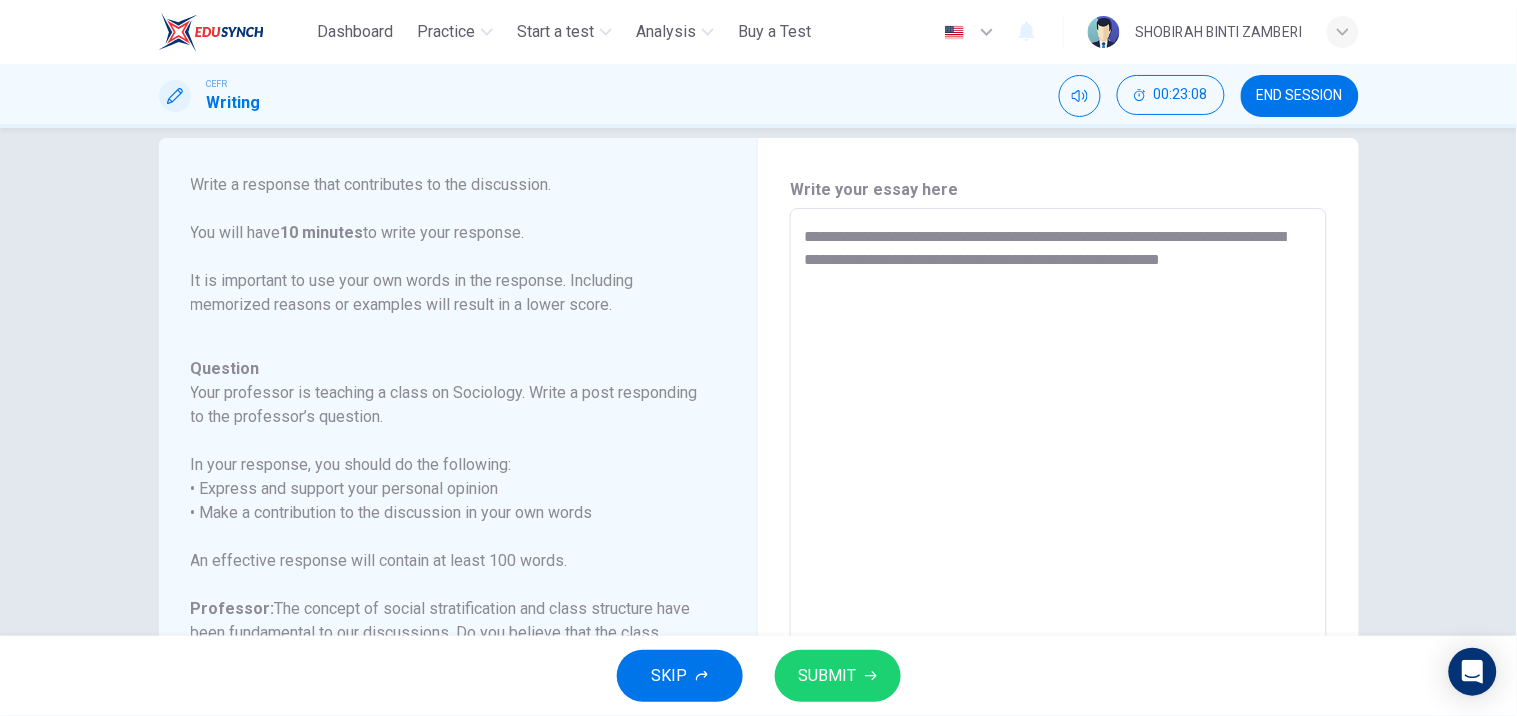click on "**********" at bounding box center [1058, 542] 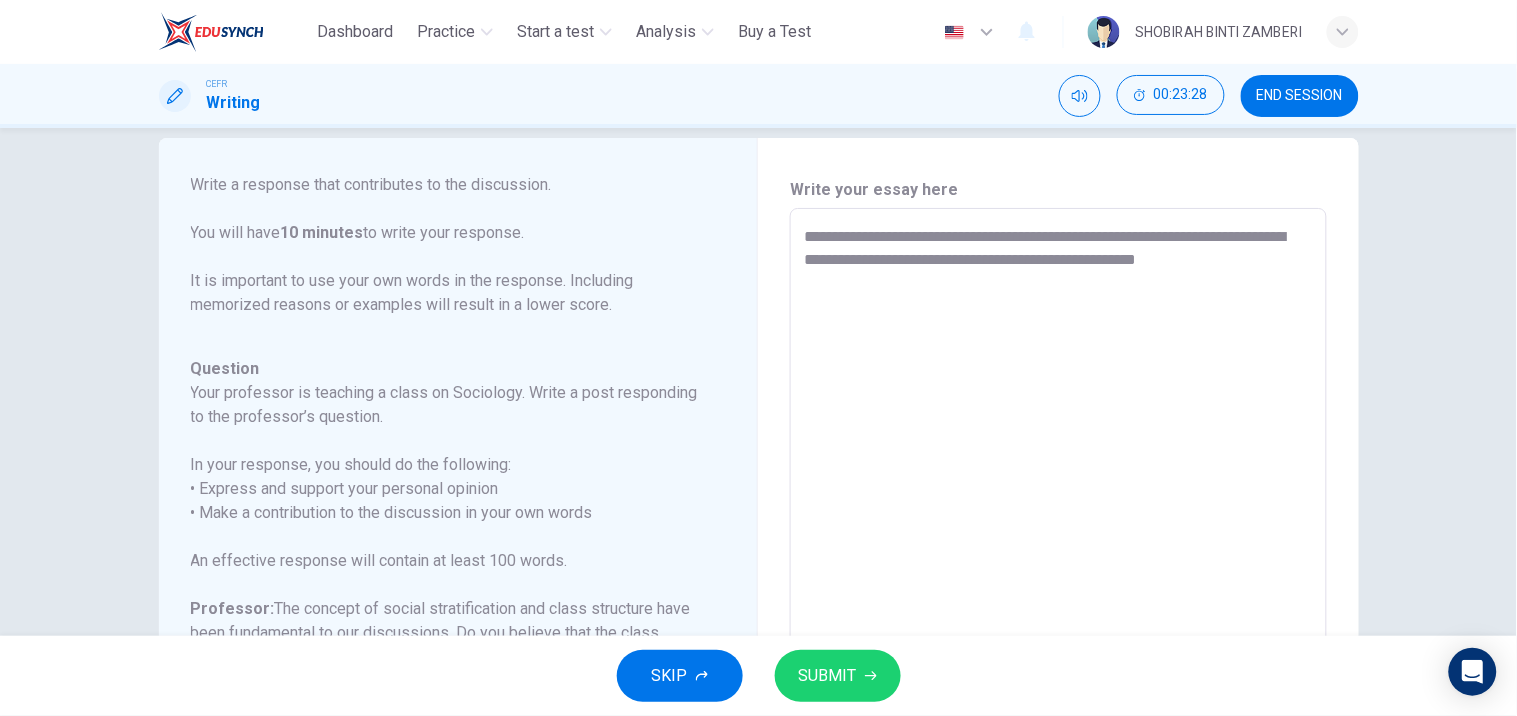 click on "**********" at bounding box center (1058, 542) 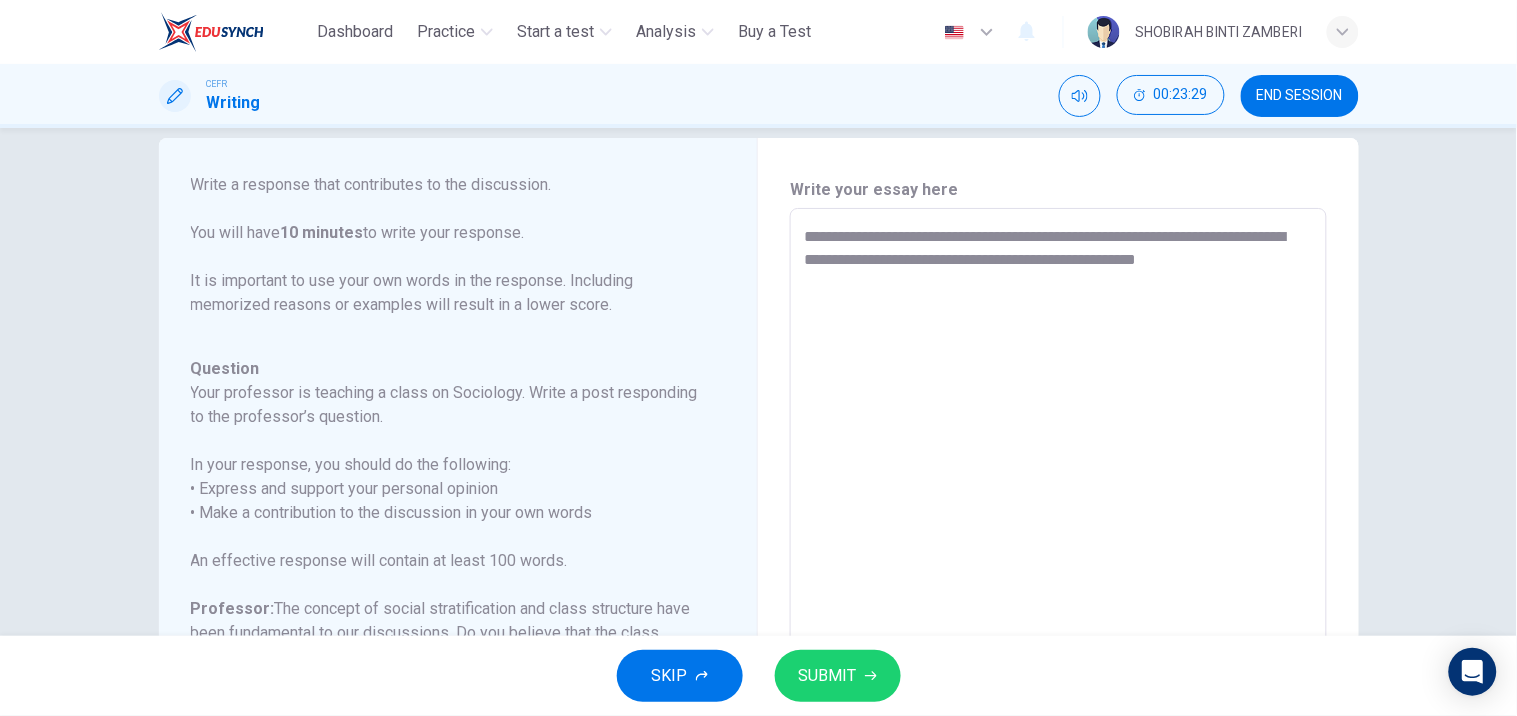 click on "**********" at bounding box center (1058, 542) 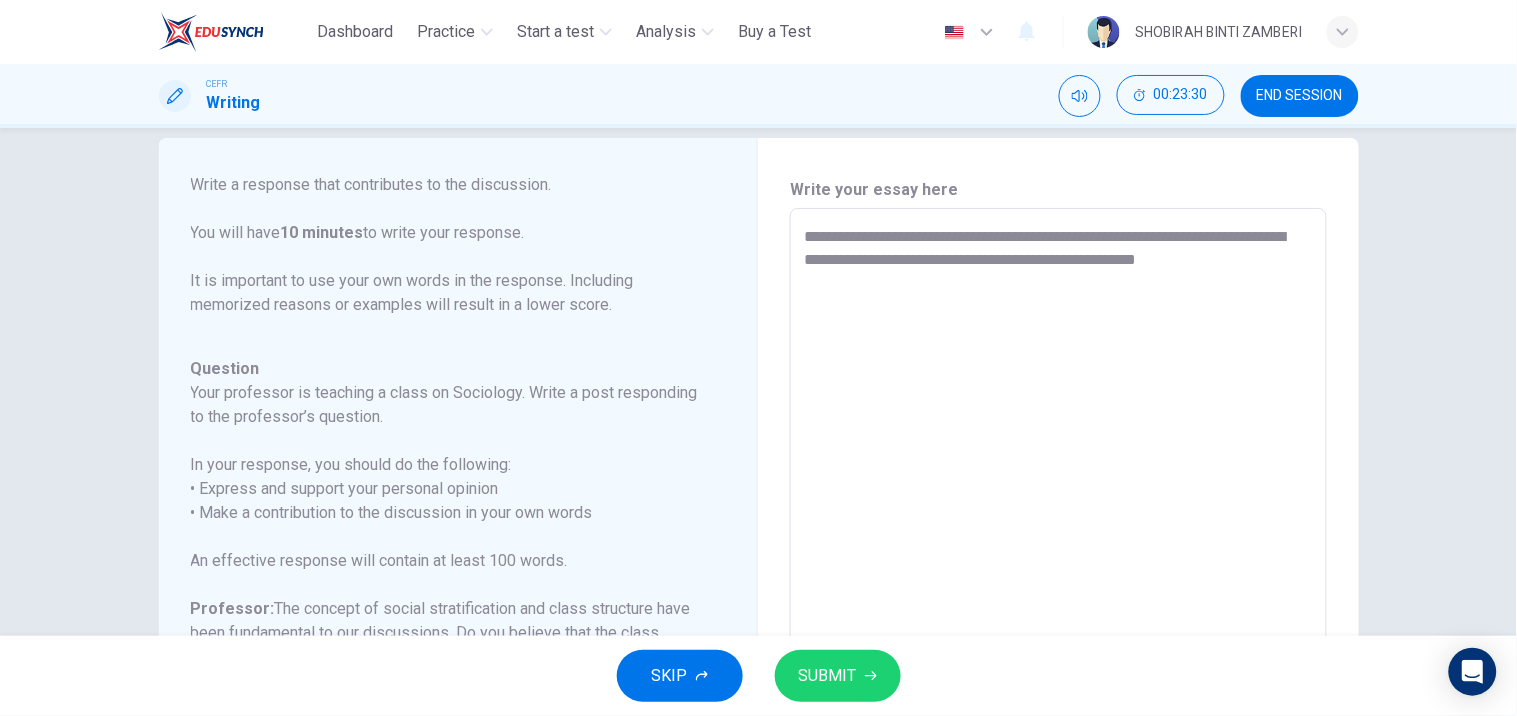 click on "**********" at bounding box center (1058, 542) 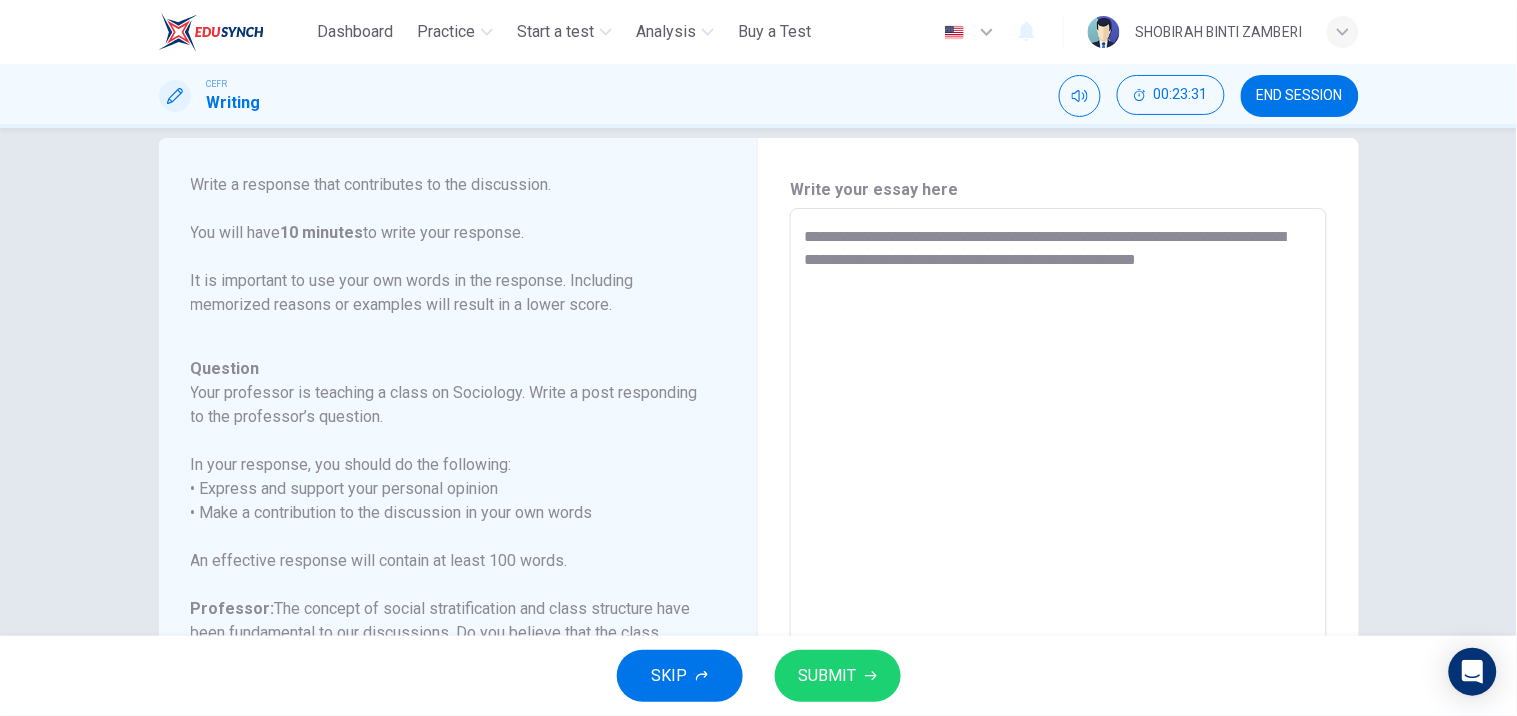 click on "**********" at bounding box center (1058, 542) 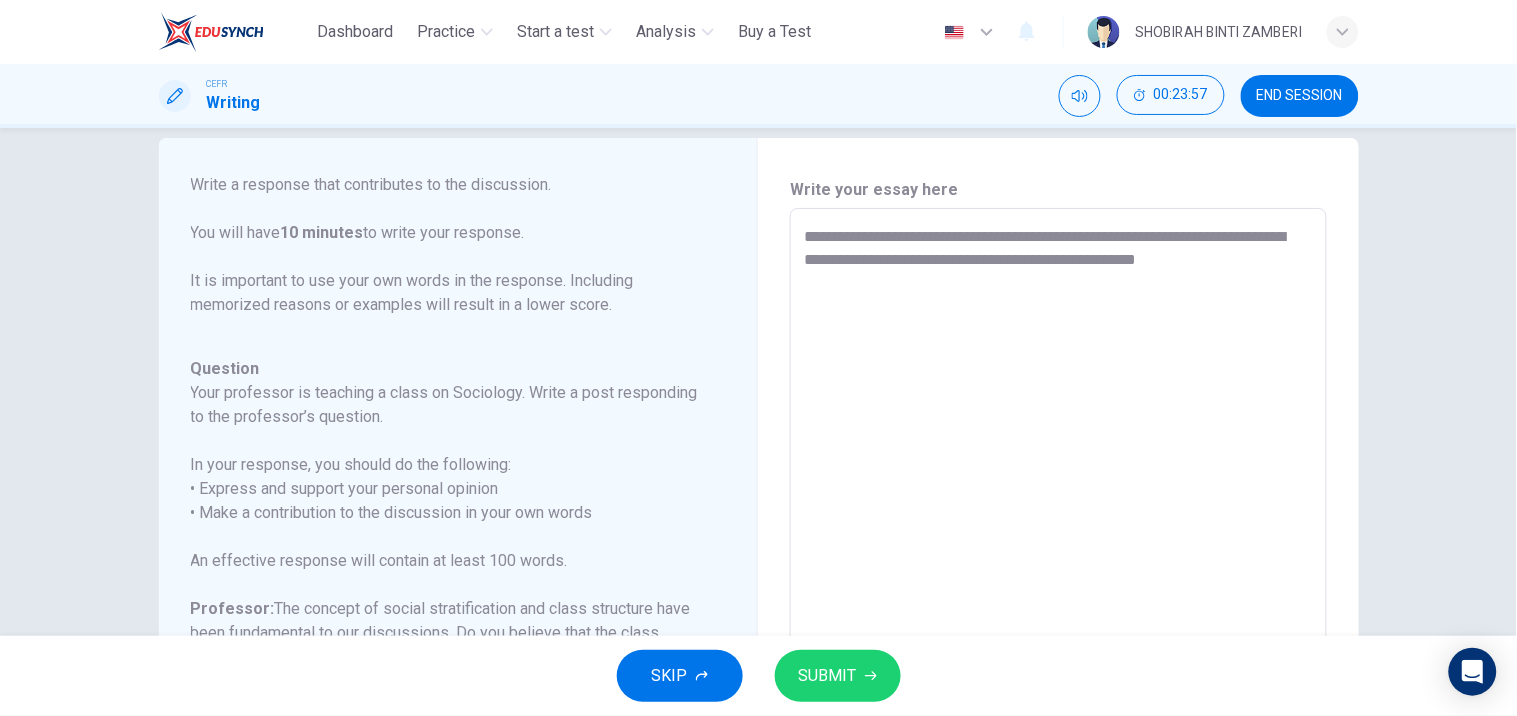 drag, startPoint x: 1097, startPoint y: 231, endPoint x: 1178, endPoint y: 245, distance: 82.20097 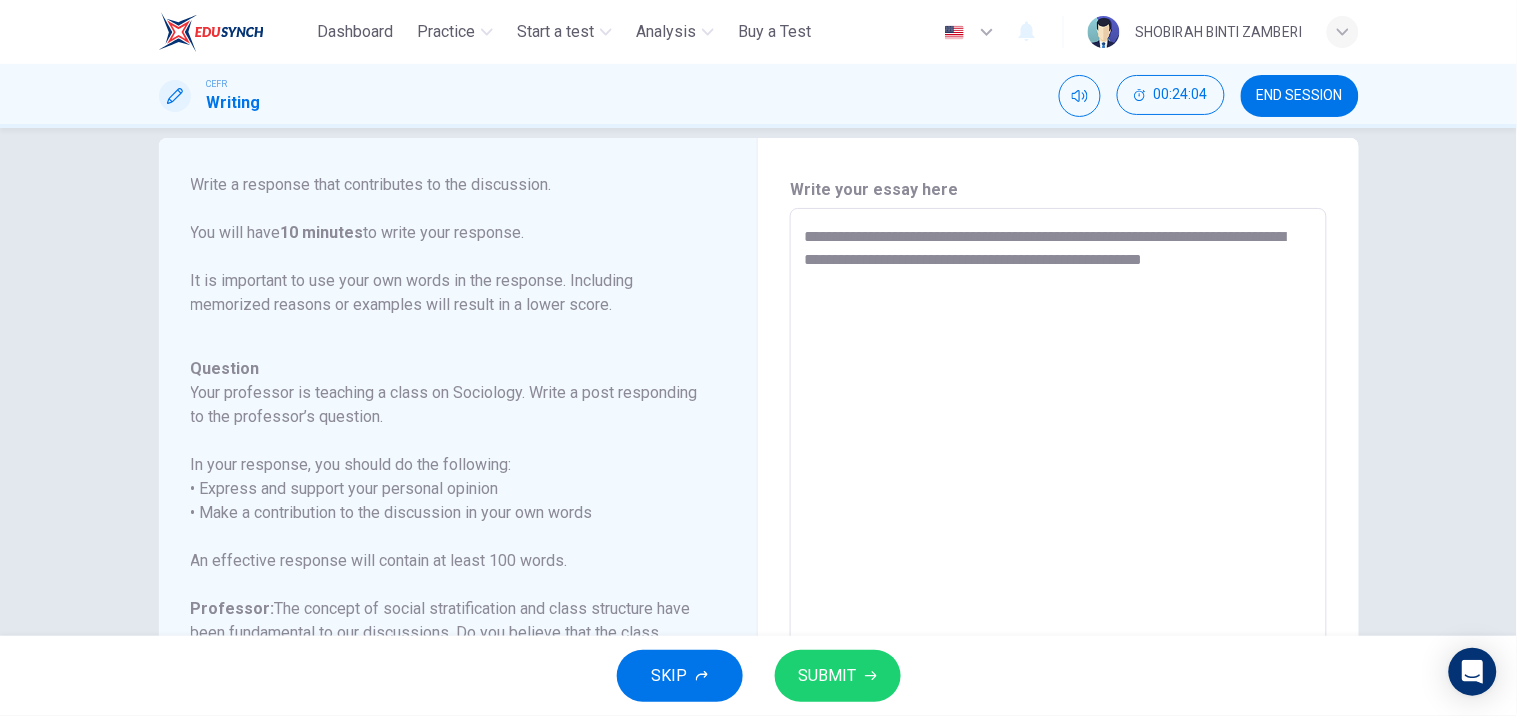 drag, startPoint x: 1181, startPoint y: 232, endPoint x: 817, endPoint y: 257, distance: 364.8575 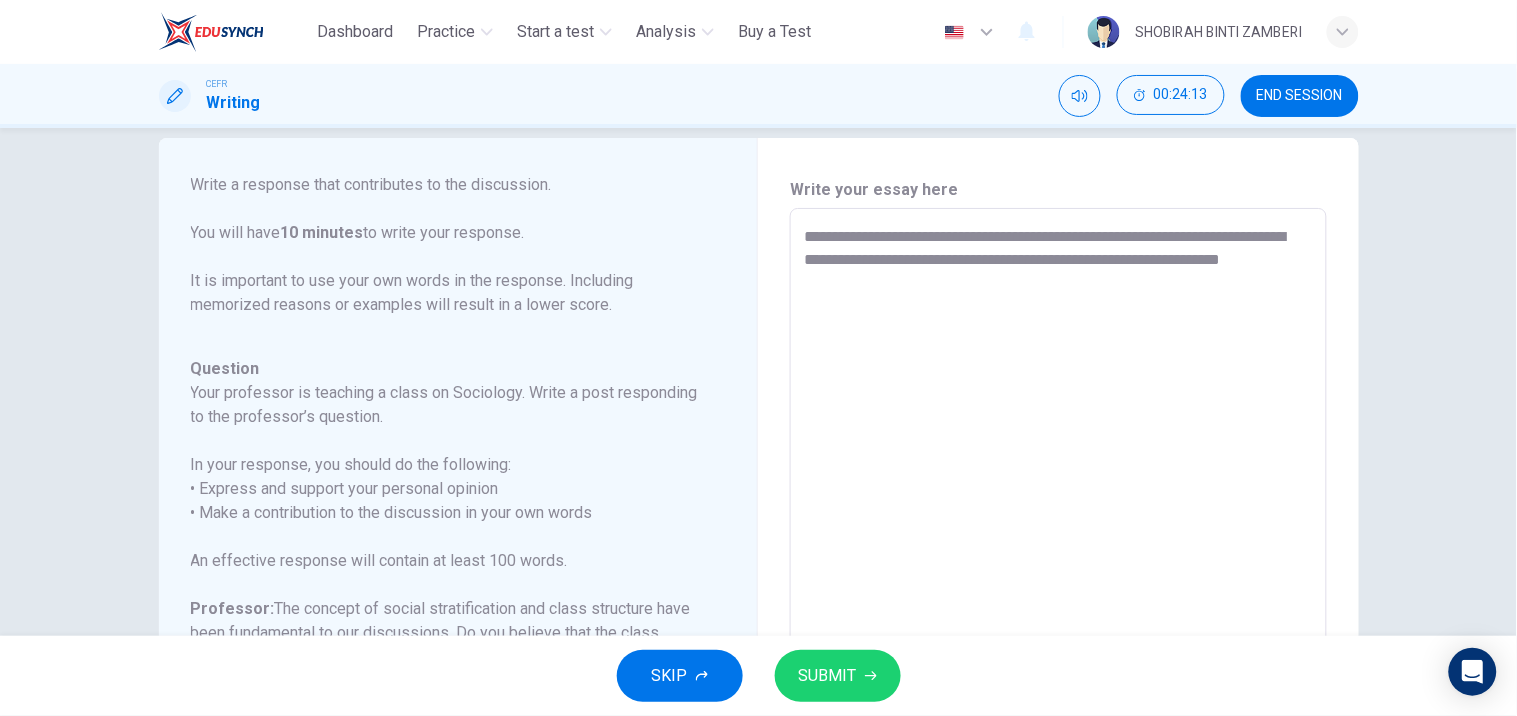 click on "**********" at bounding box center [1058, 542] 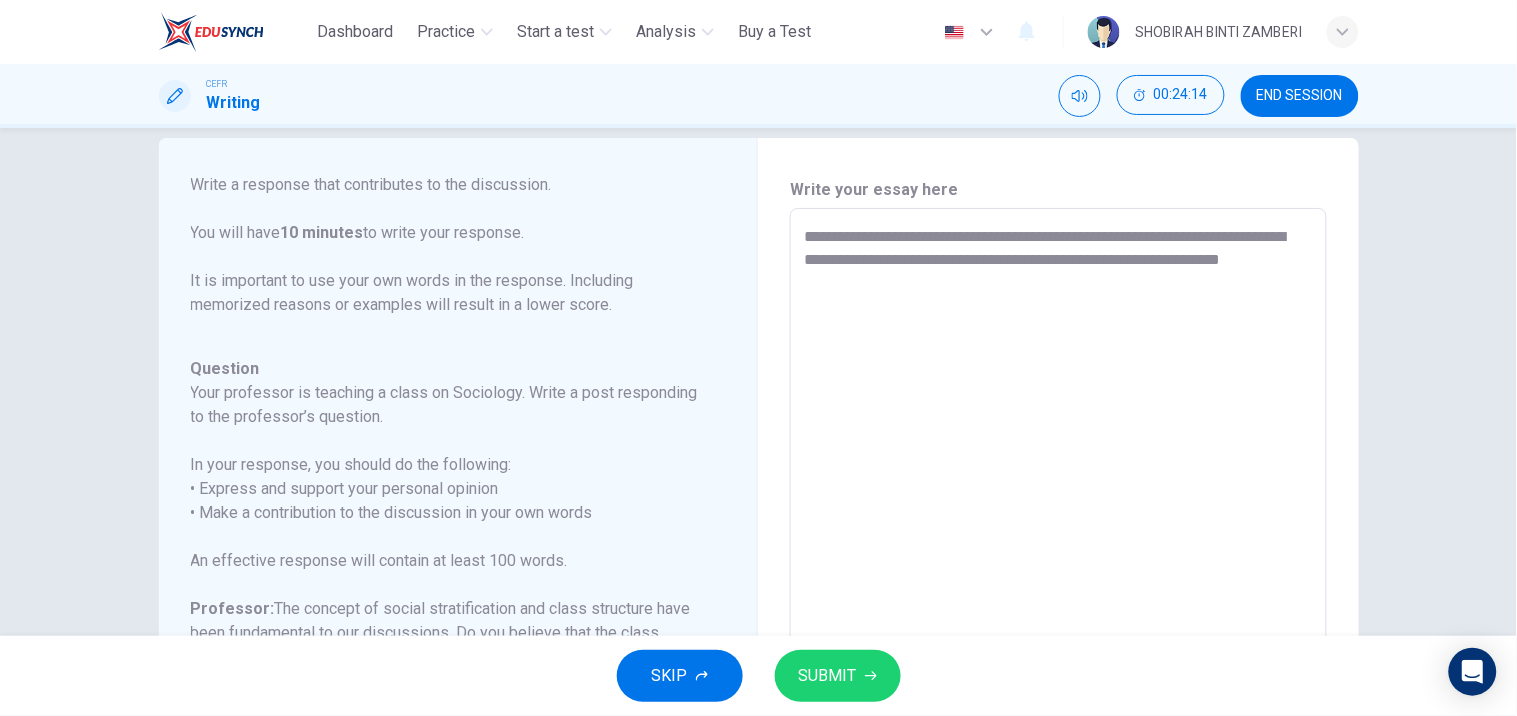 click on "**********" at bounding box center [1058, 542] 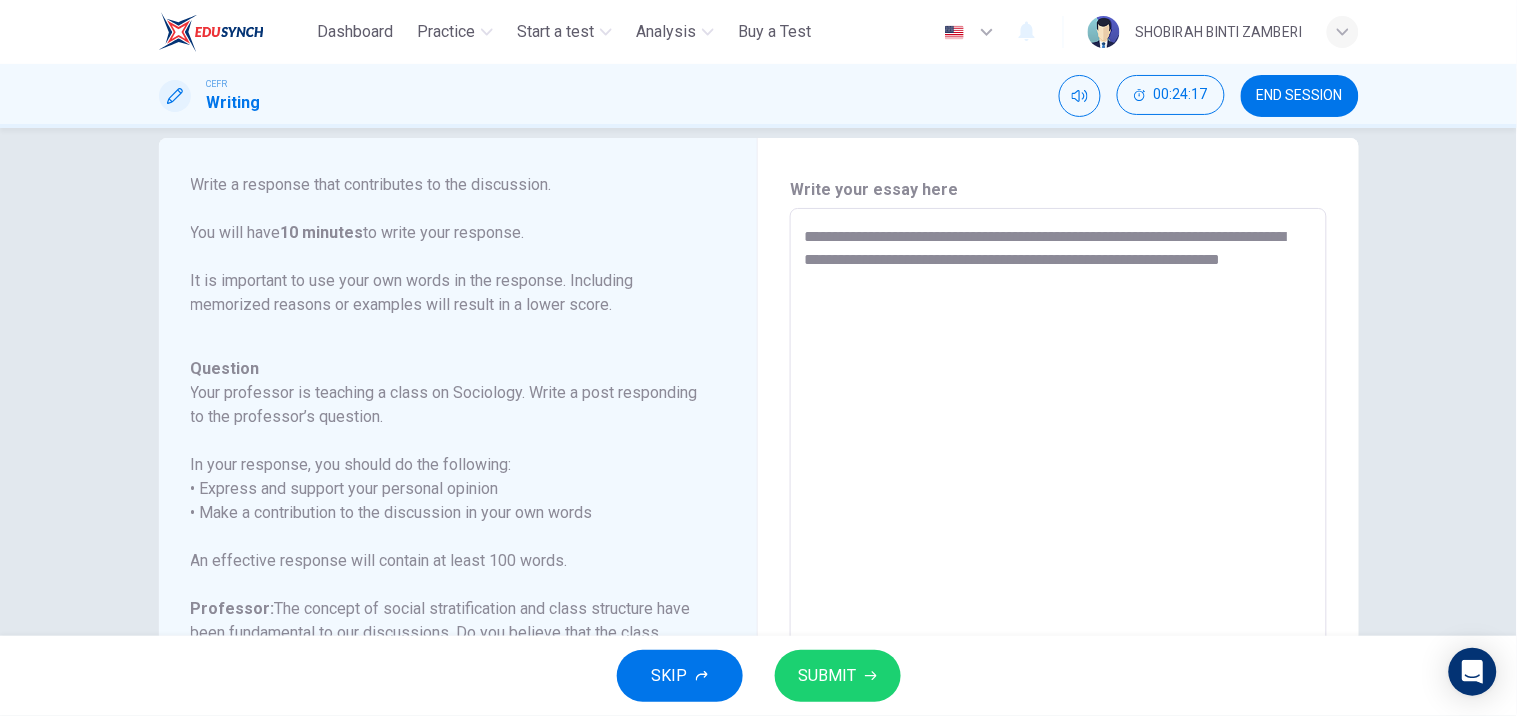 drag, startPoint x: 920, startPoint y: 258, endPoint x: 968, endPoint y: 268, distance: 49.0306 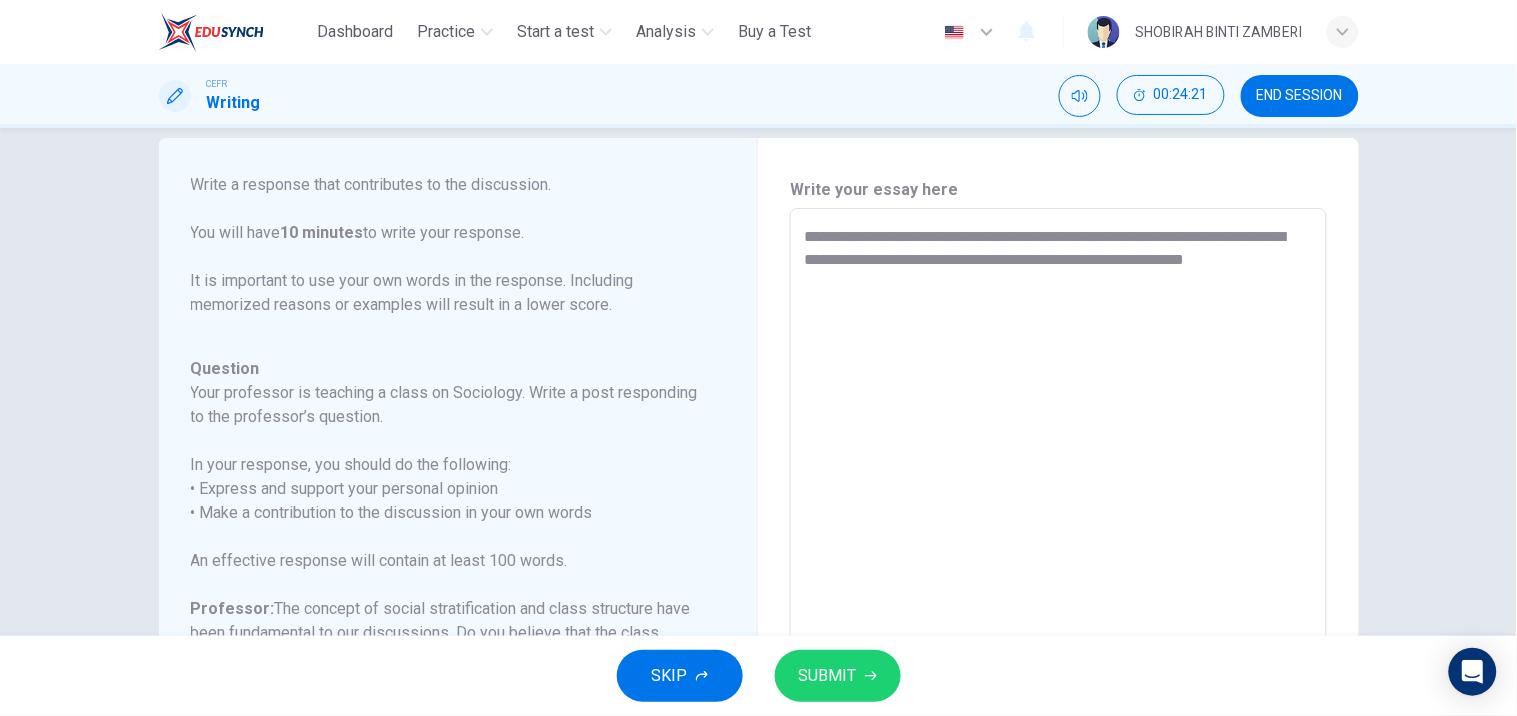 click on "**********" at bounding box center [1058, 542] 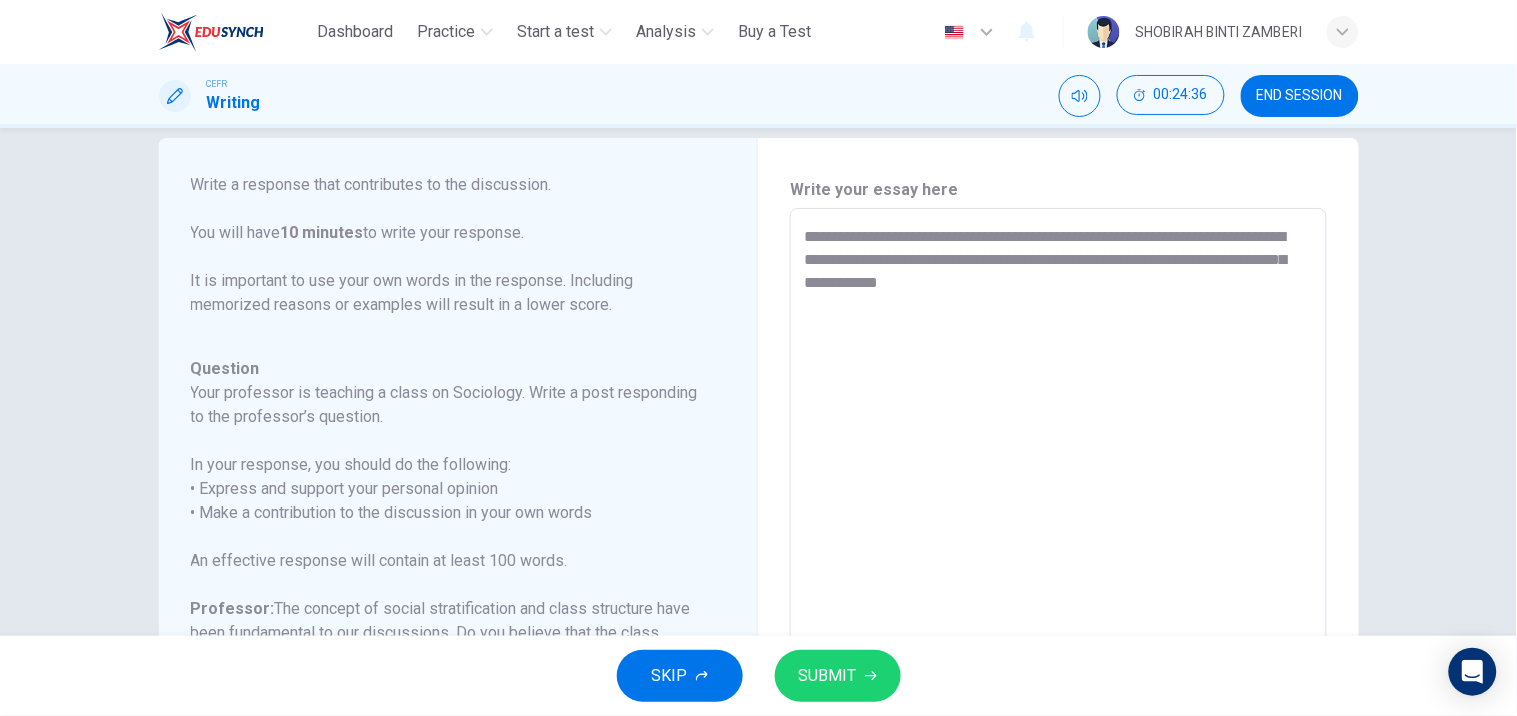 click on "**********" at bounding box center [1058, 542] 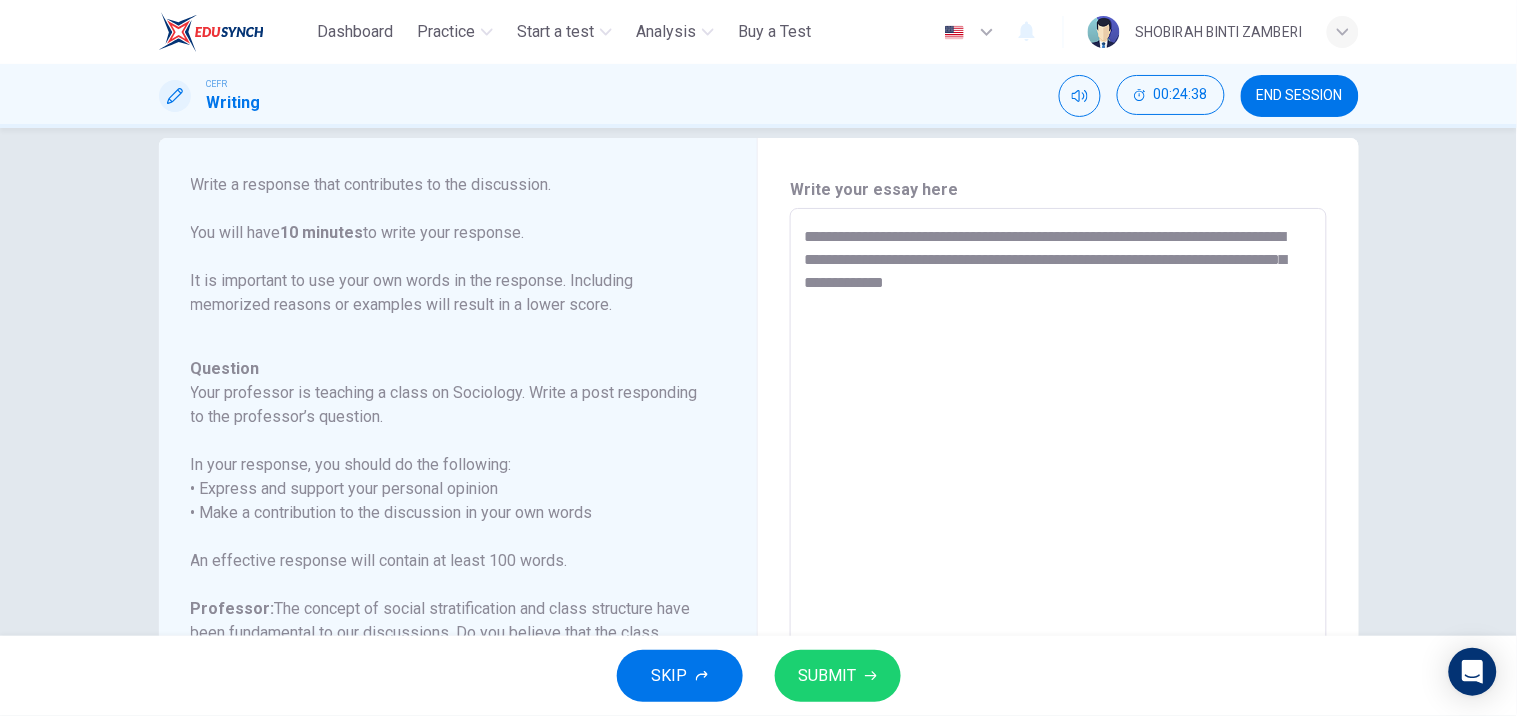 click on "**********" at bounding box center [1058, 542] 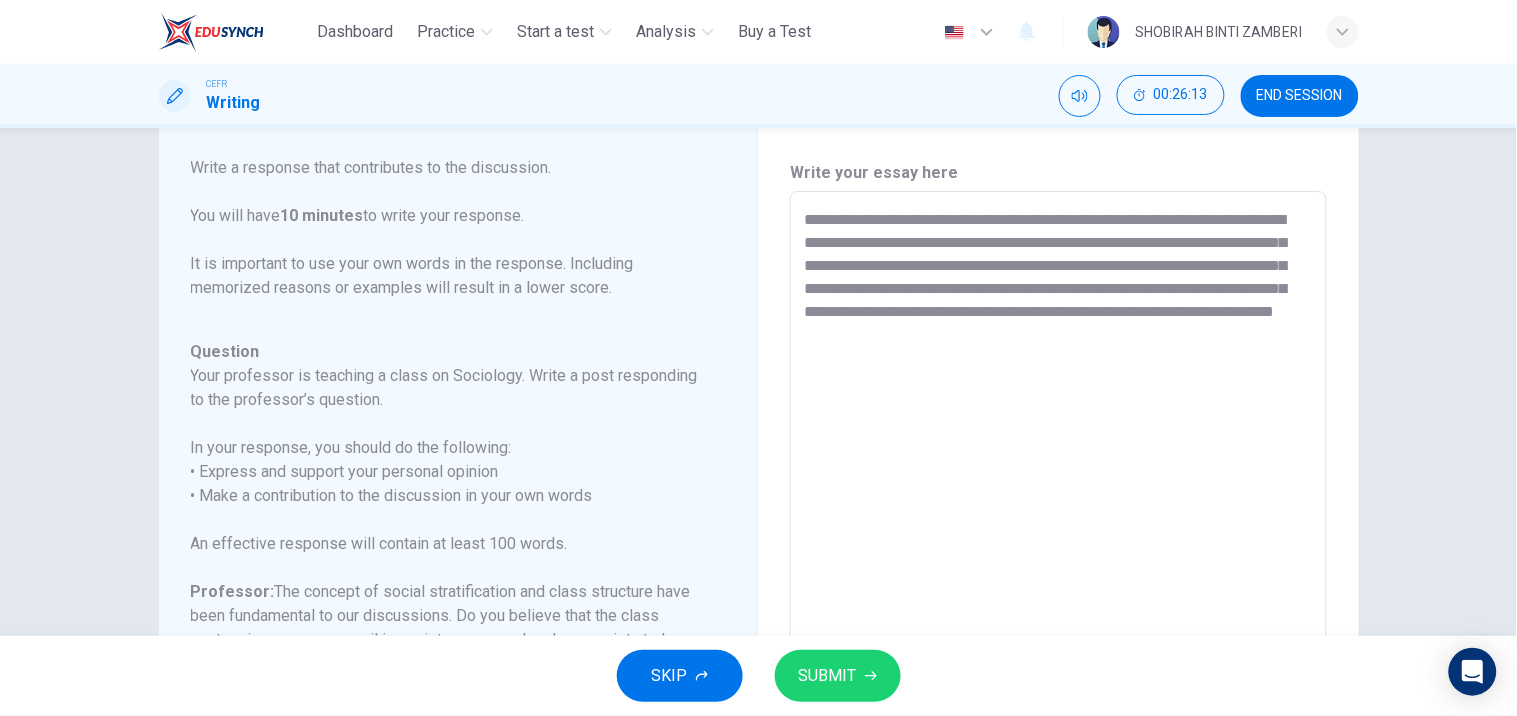 scroll, scrollTop: 0, scrollLeft: 0, axis: both 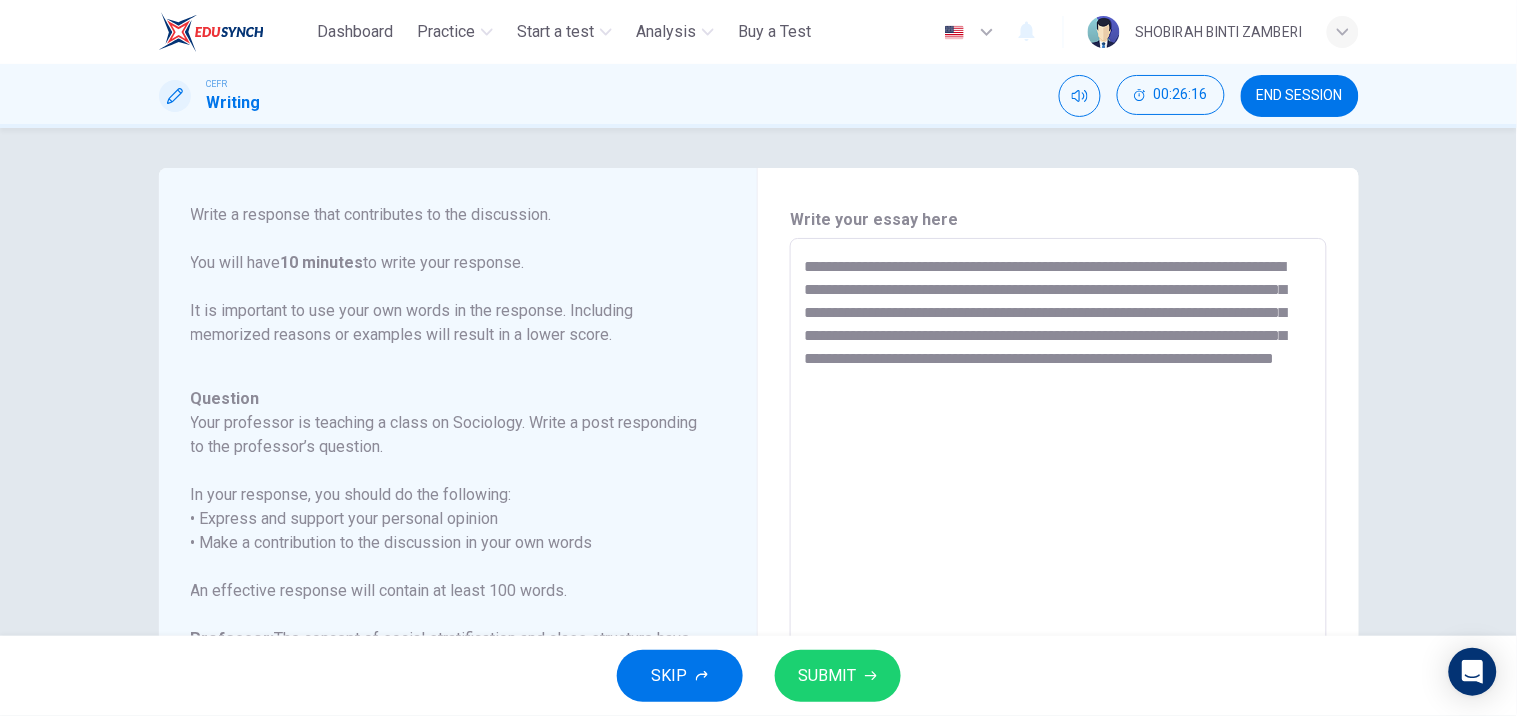click on "For this task, you will read an online discussion. A professor has posted a question about a topic, and some classmates have responded with their ideas. Write a response that contributes to the discussion. You will have  10 minutes  to write your response.  It is important to use your own words in the response. Including memorized reasons or examples will result in a lower score." at bounding box center (446, 215) 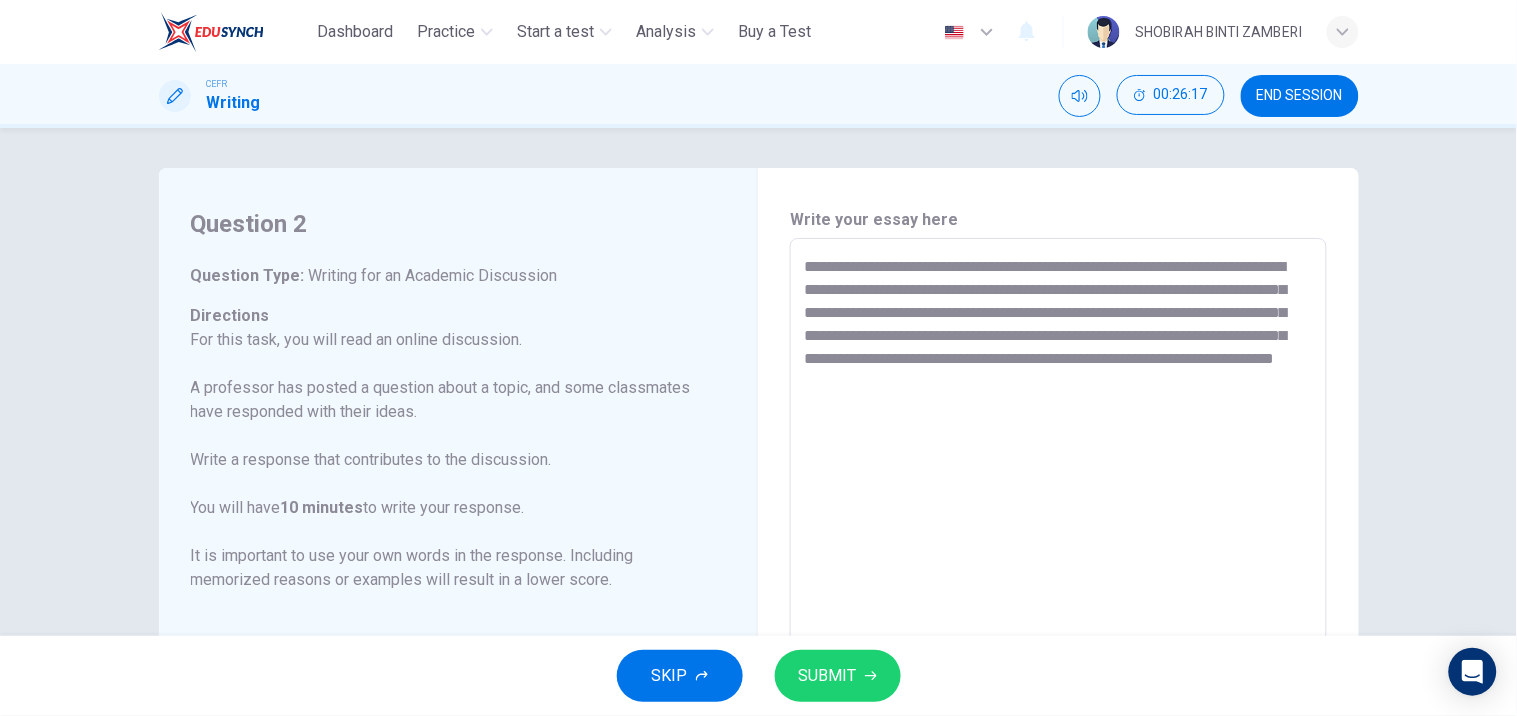 scroll, scrollTop: 245, scrollLeft: 0, axis: vertical 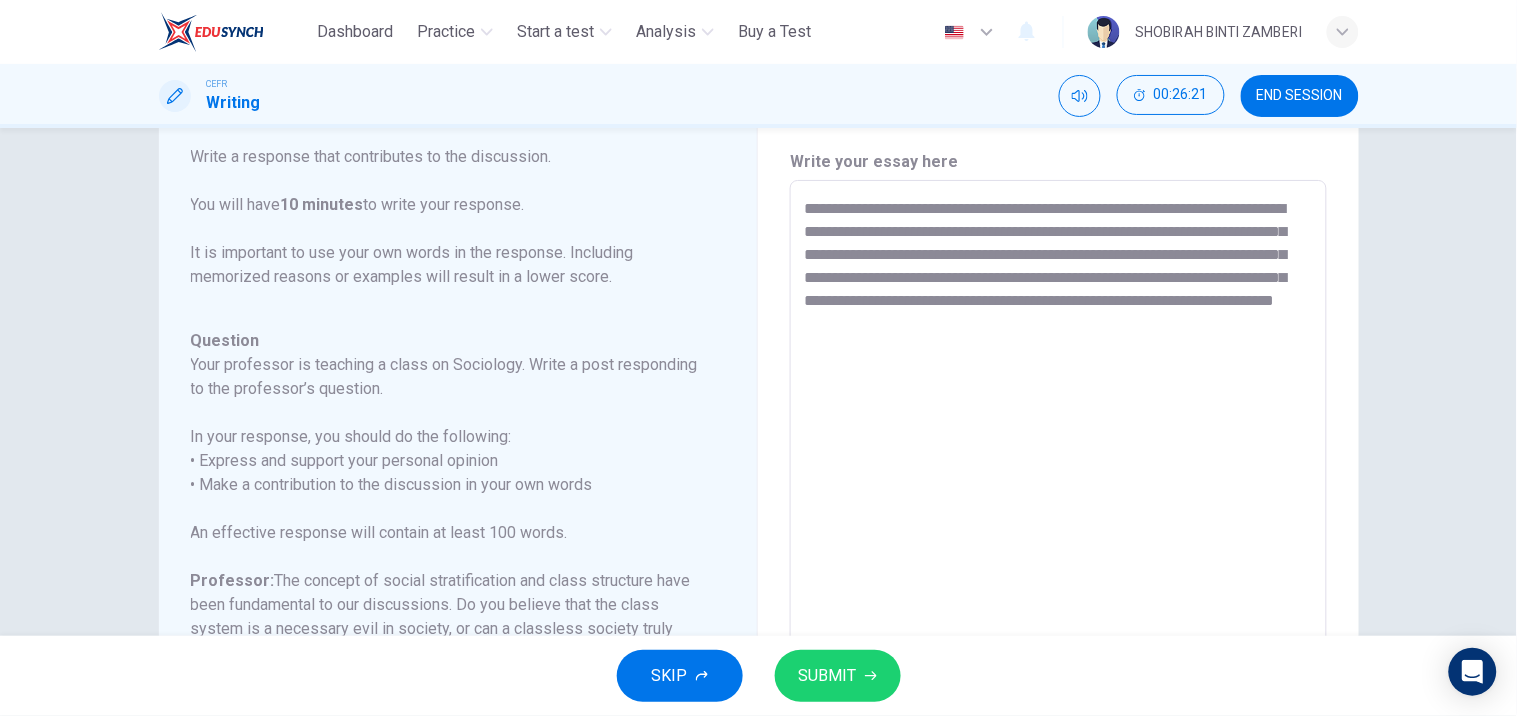 click on "**********" at bounding box center (1058, 514) 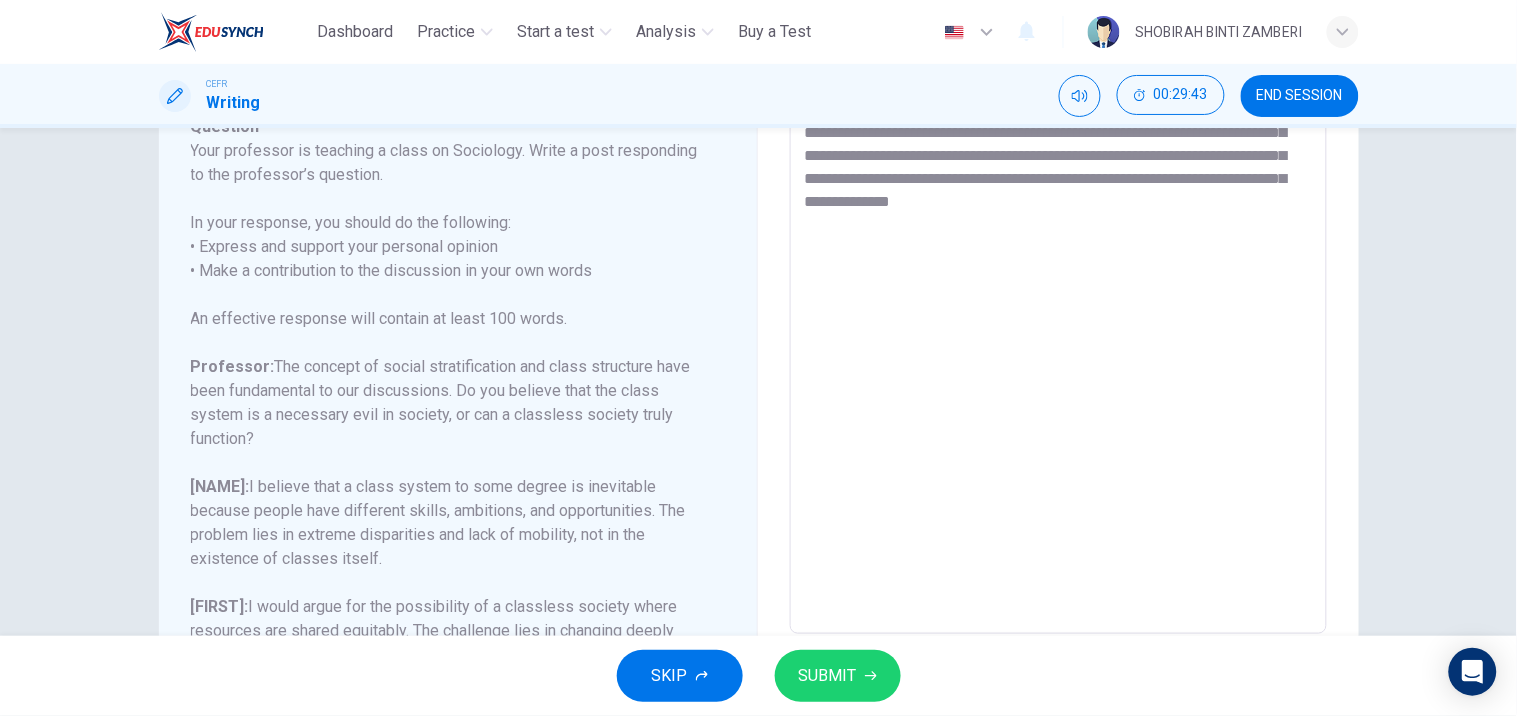 scroll, scrollTop: 381, scrollLeft: 0, axis: vertical 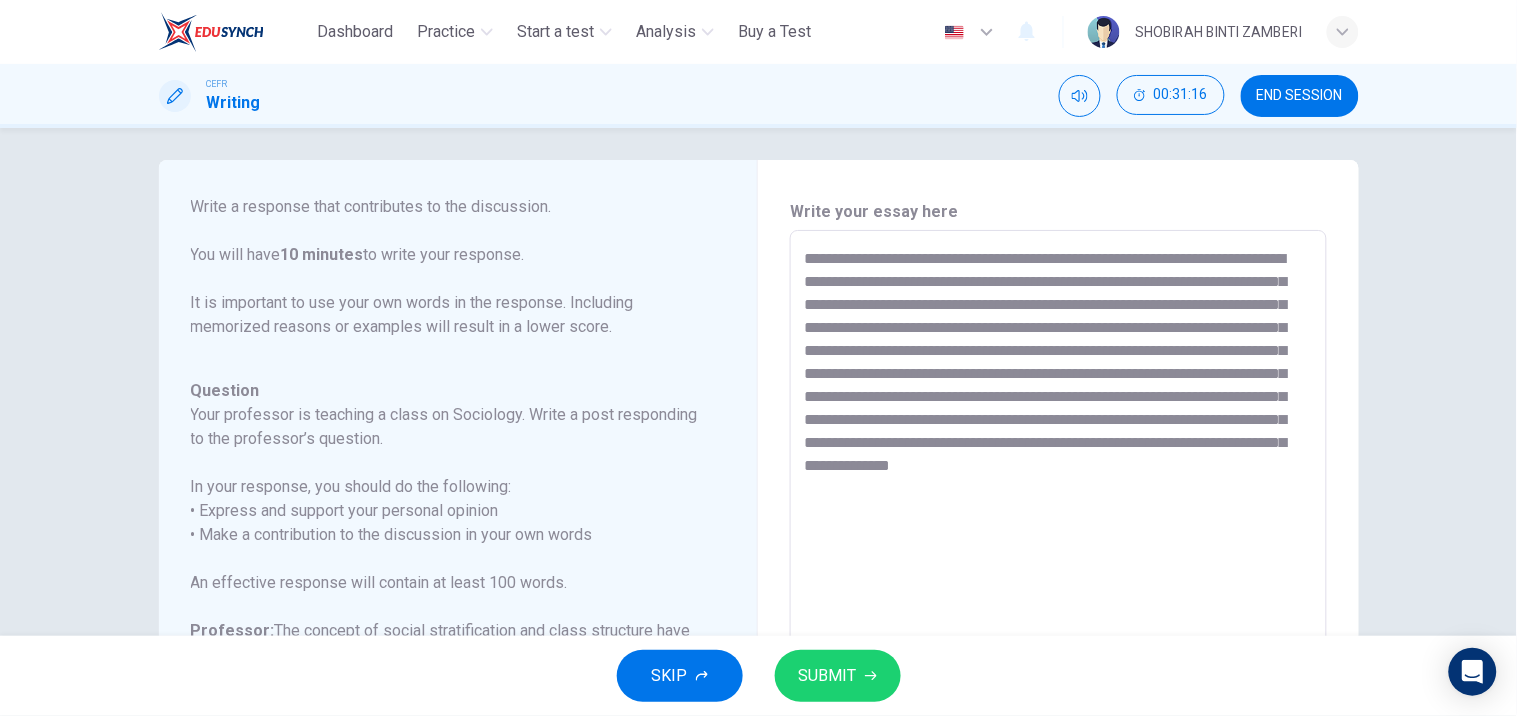 type on "**********" 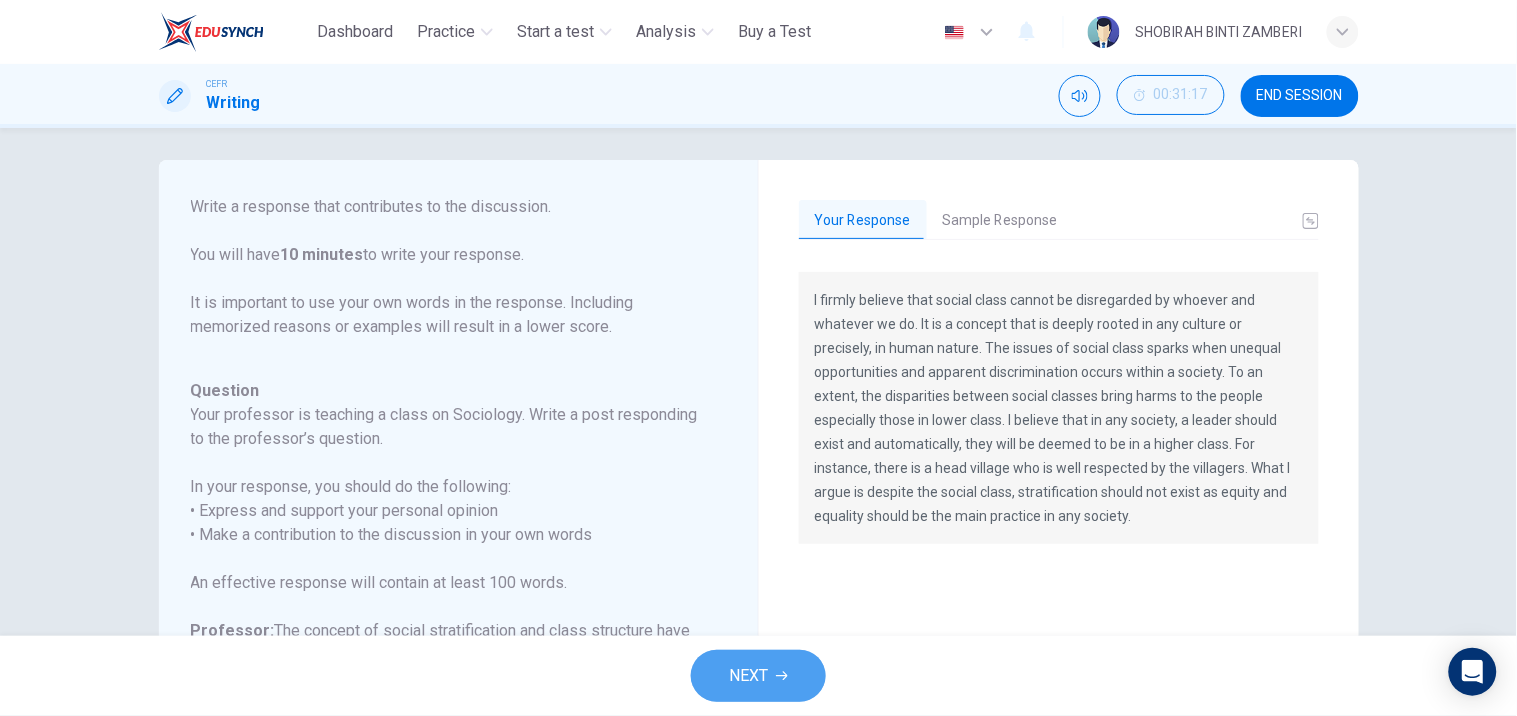 click on "NEXT" at bounding box center (758, 676) 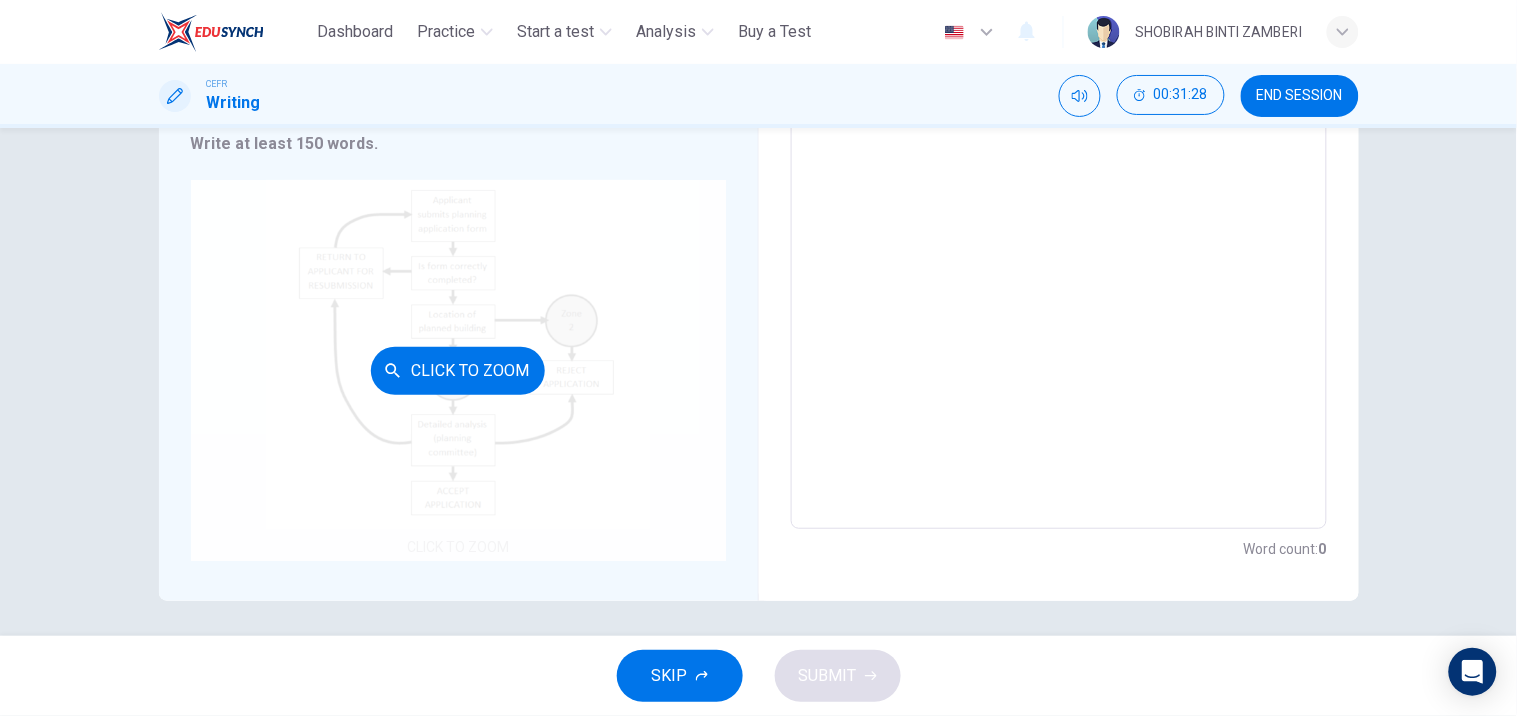 scroll, scrollTop: 301, scrollLeft: 0, axis: vertical 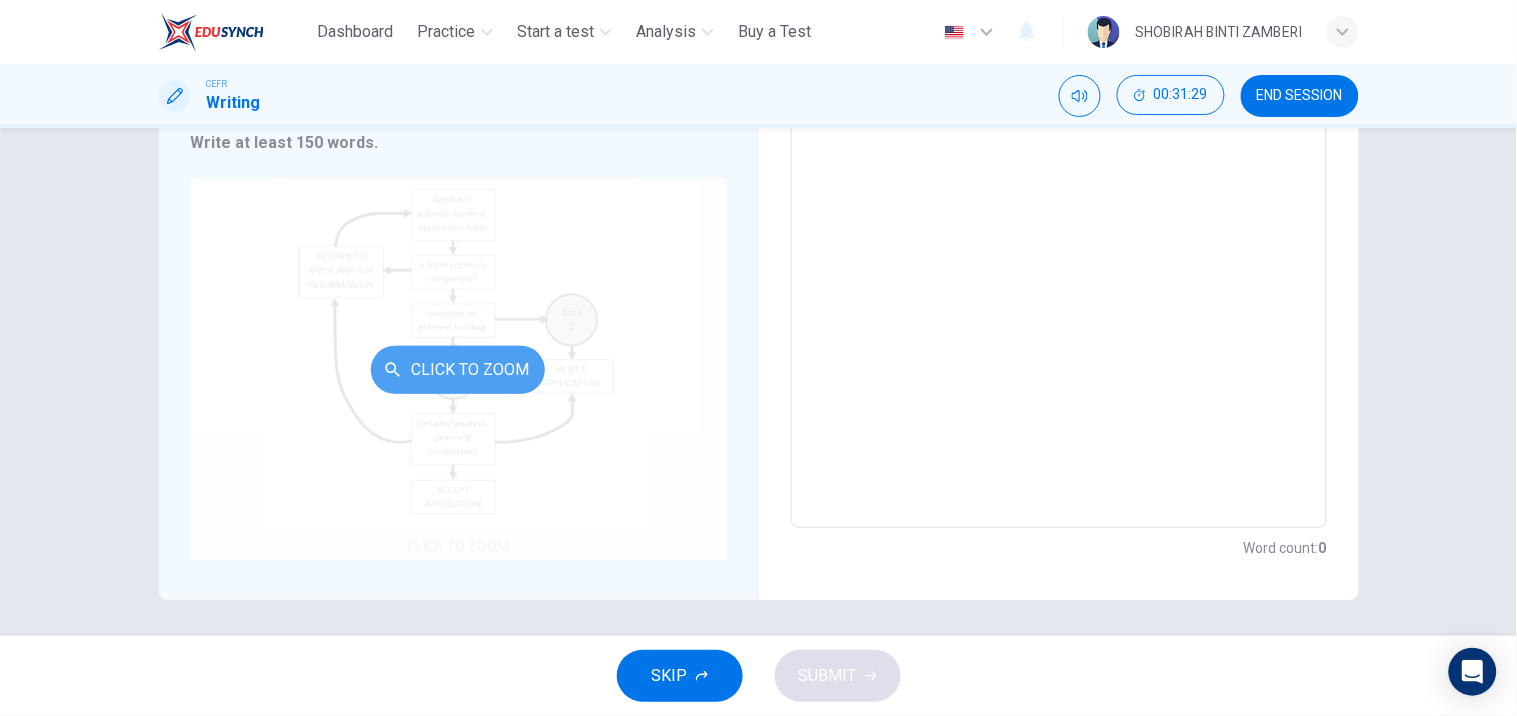 click on "Click to Zoom" at bounding box center [458, 370] 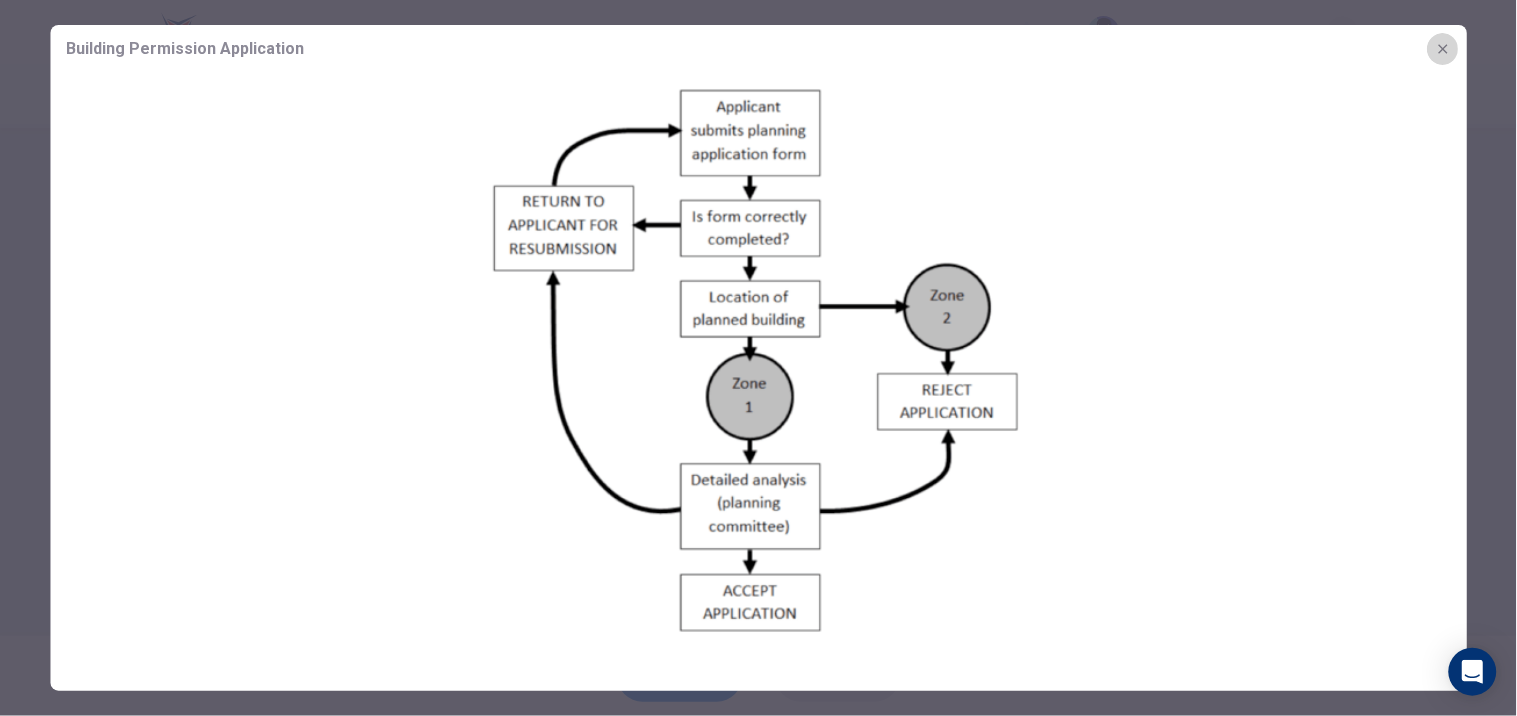 click at bounding box center (1443, 49) 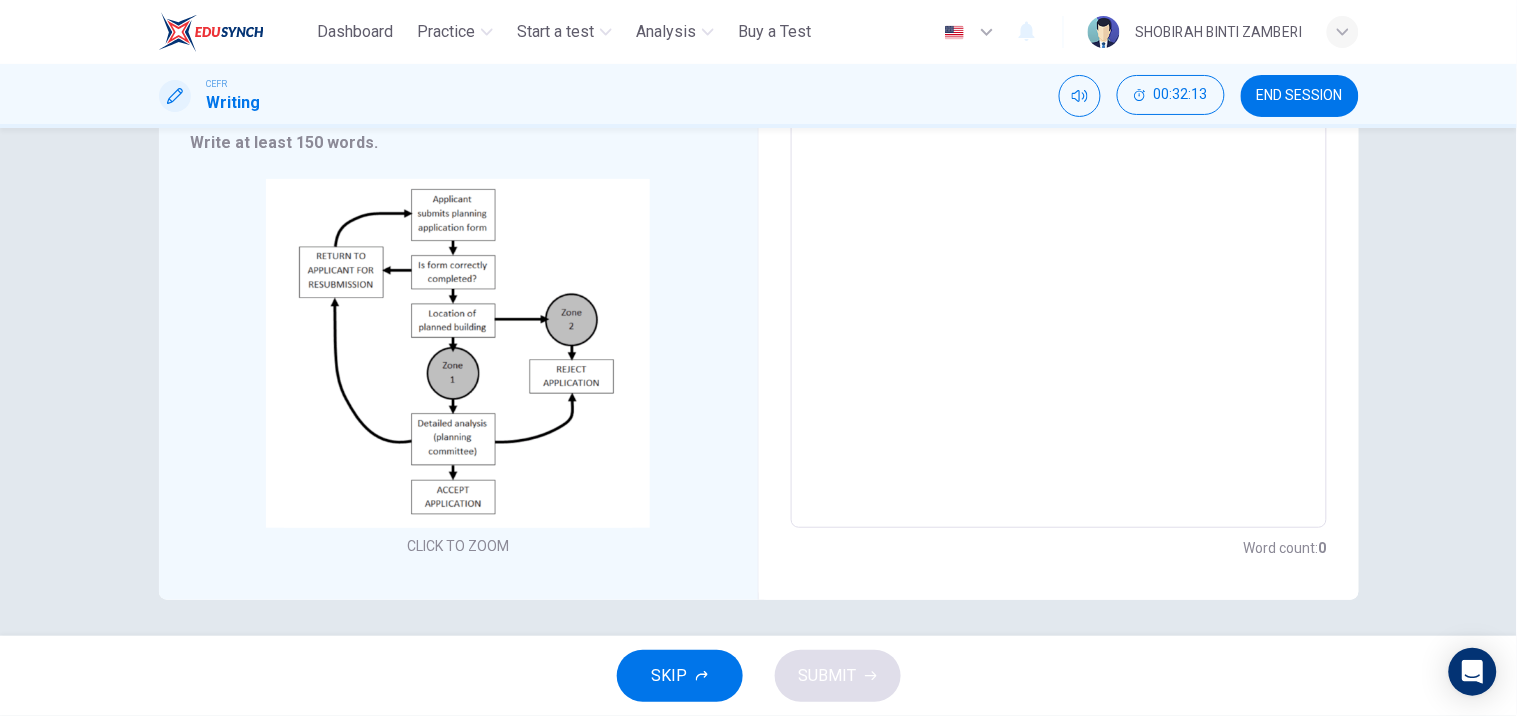 click at bounding box center [1059, 233] 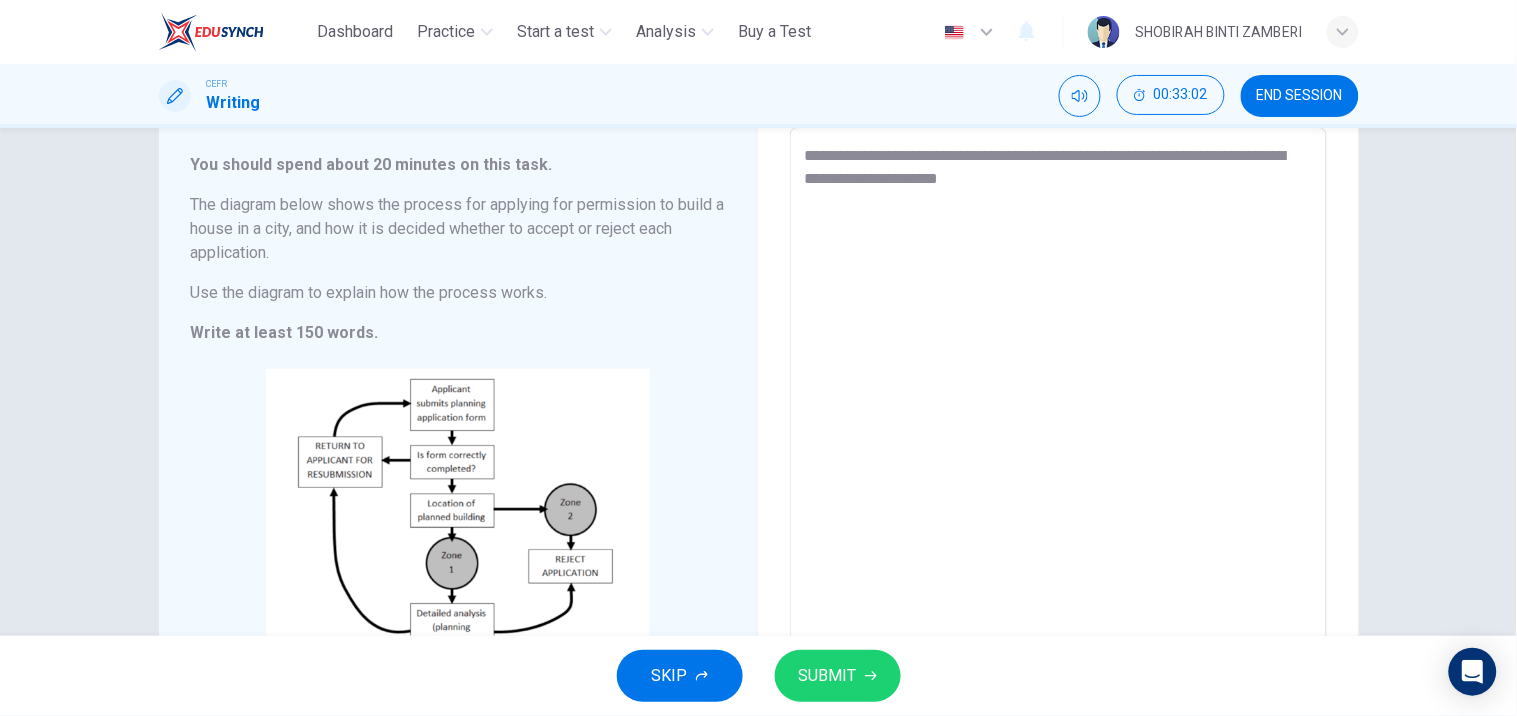 scroll, scrollTop: 42, scrollLeft: 0, axis: vertical 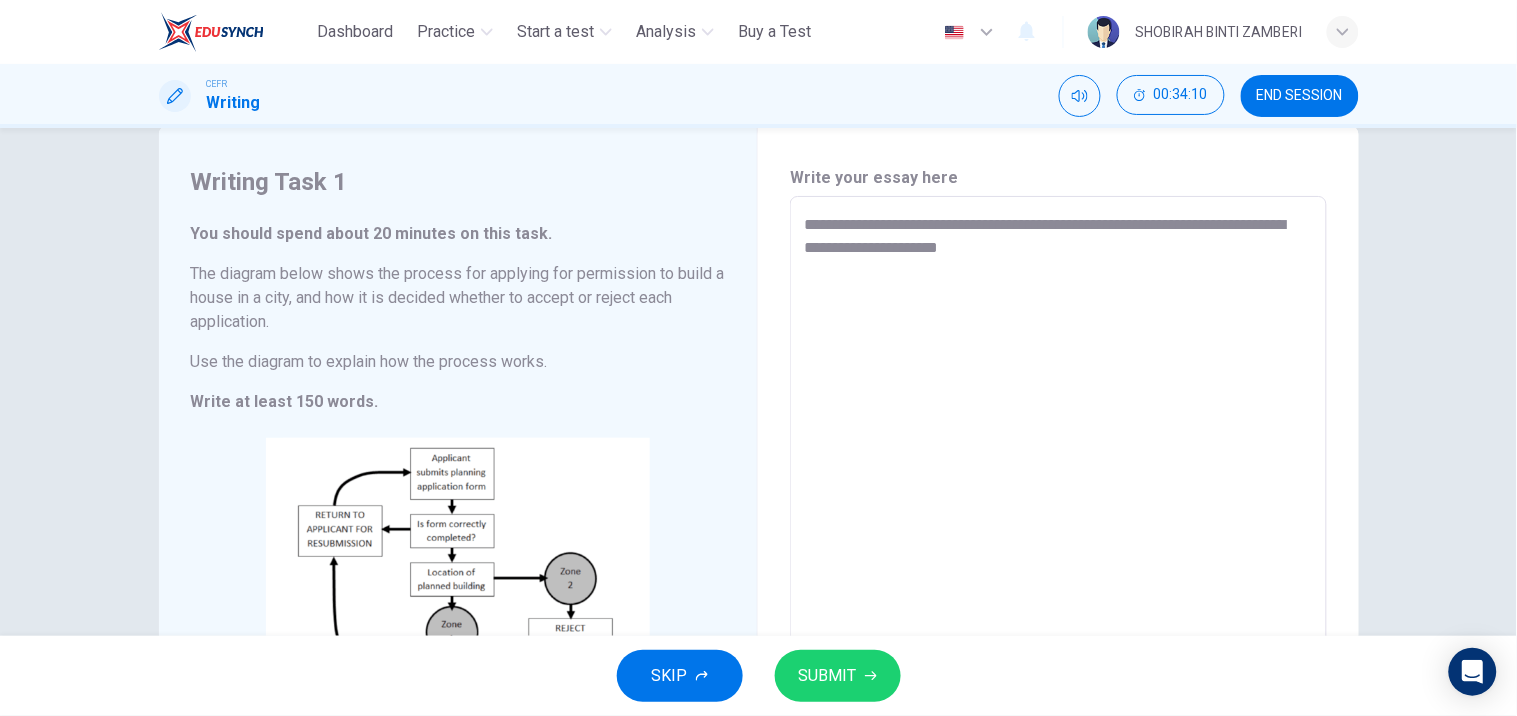 type on "**********" 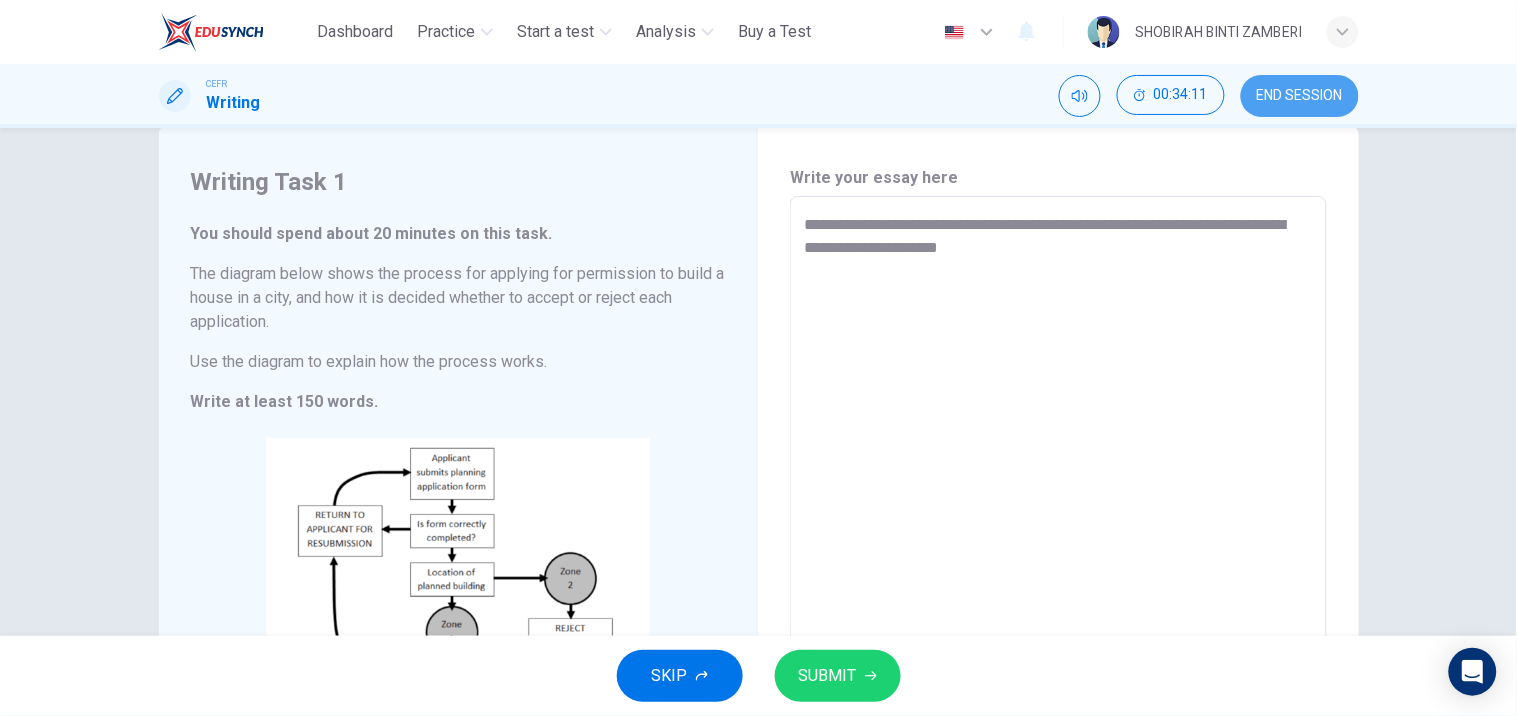 click on "END SESSION" at bounding box center (1300, 96) 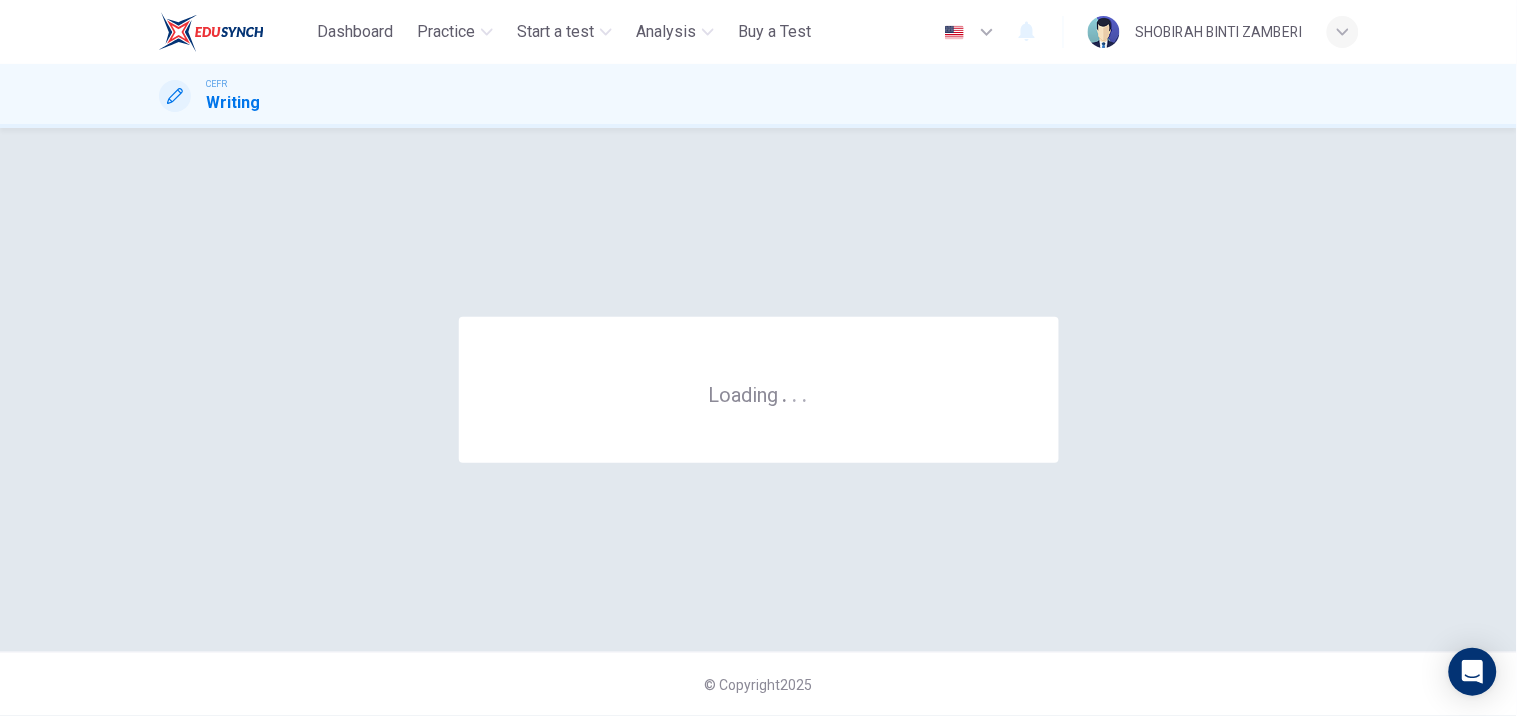 scroll, scrollTop: 0, scrollLeft: 0, axis: both 